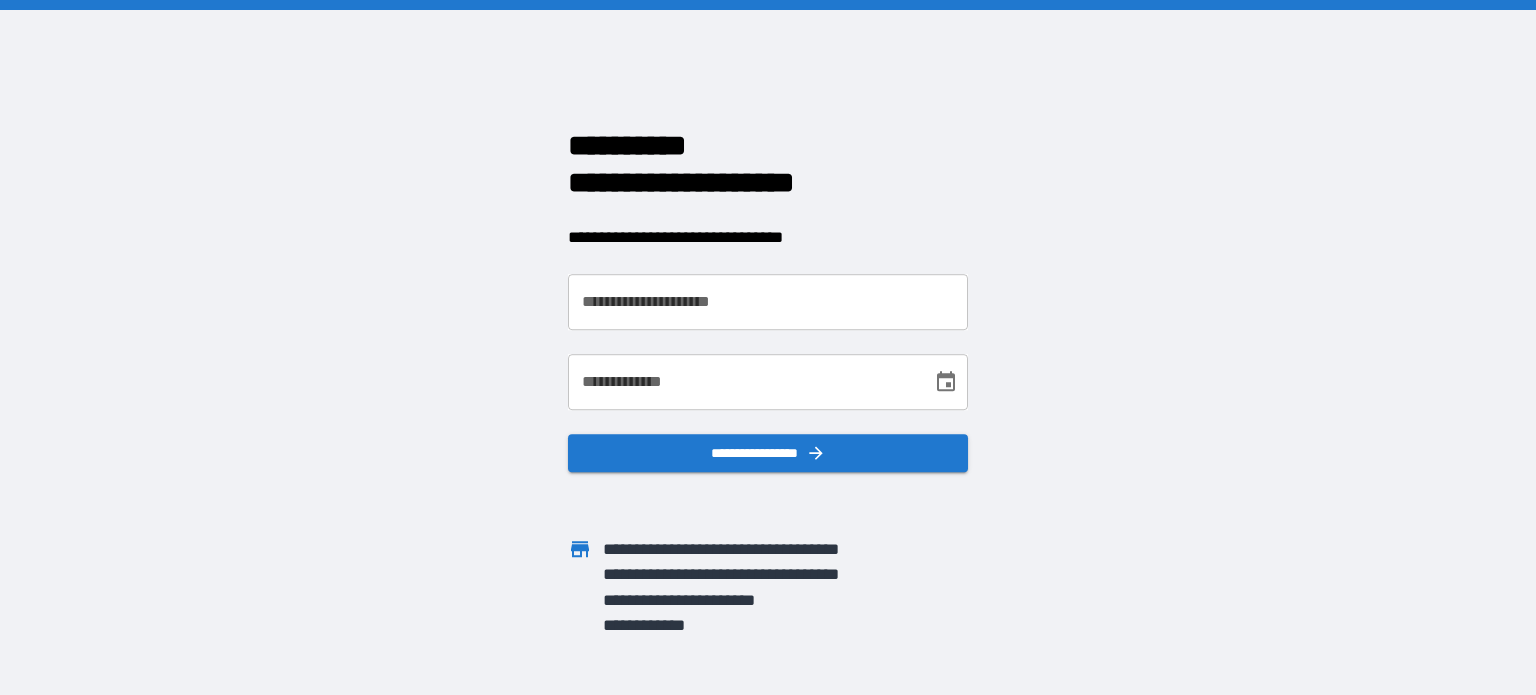 scroll, scrollTop: 0, scrollLeft: 0, axis: both 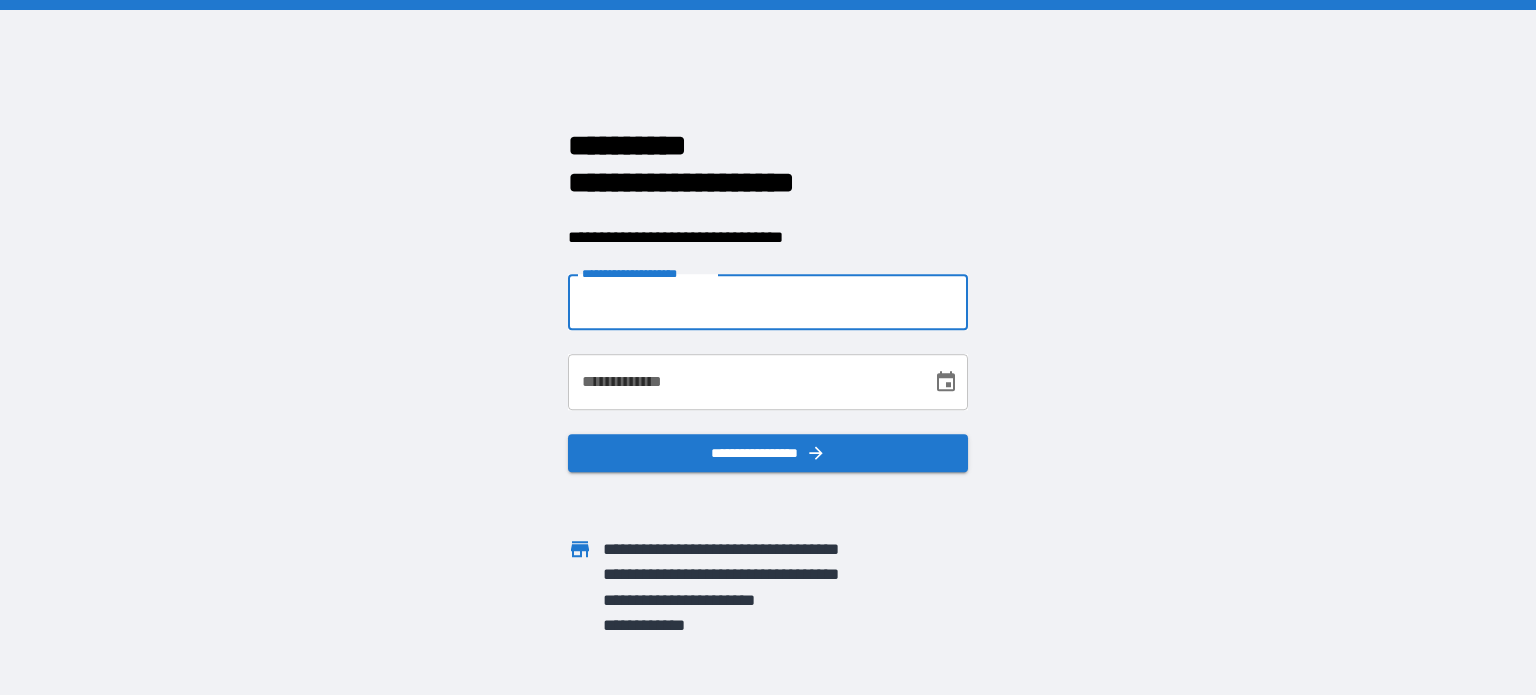 click on "**********" at bounding box center [768, 302] 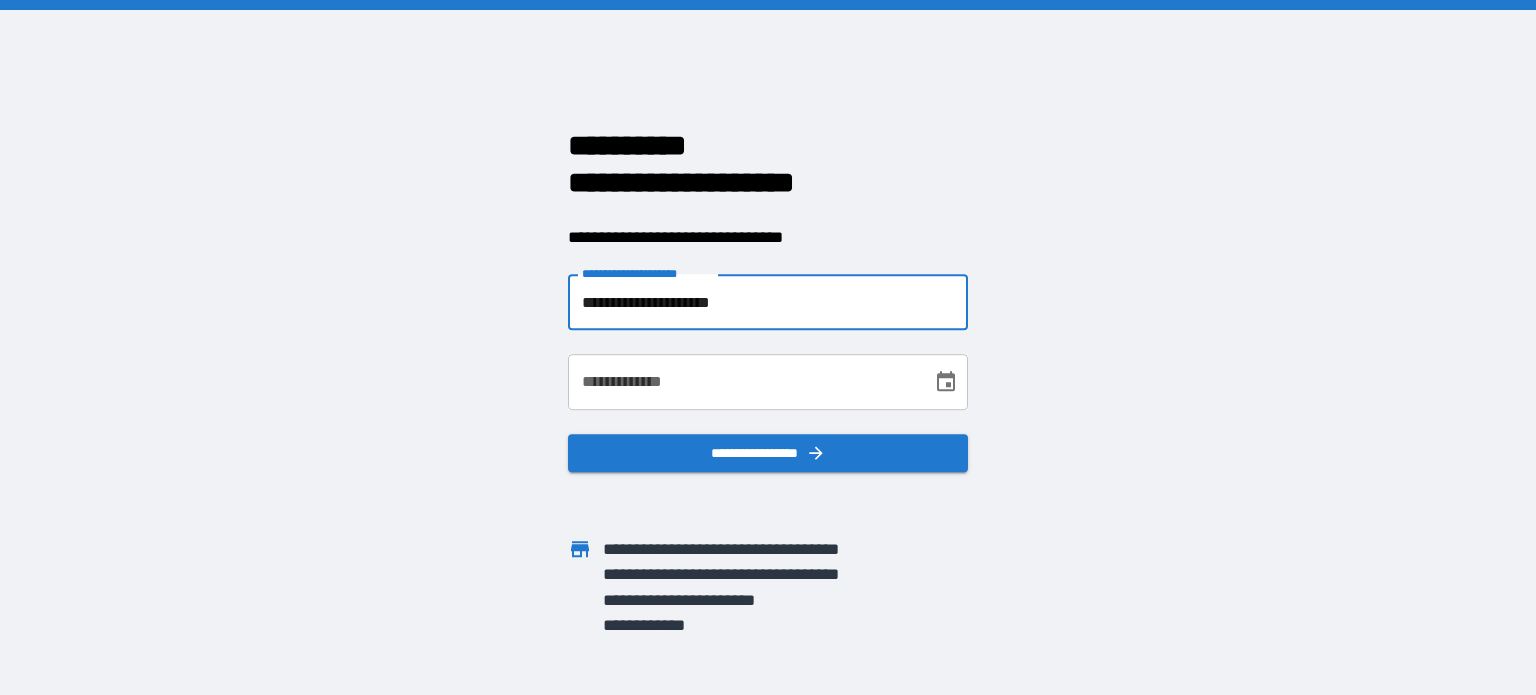 type on "**********" 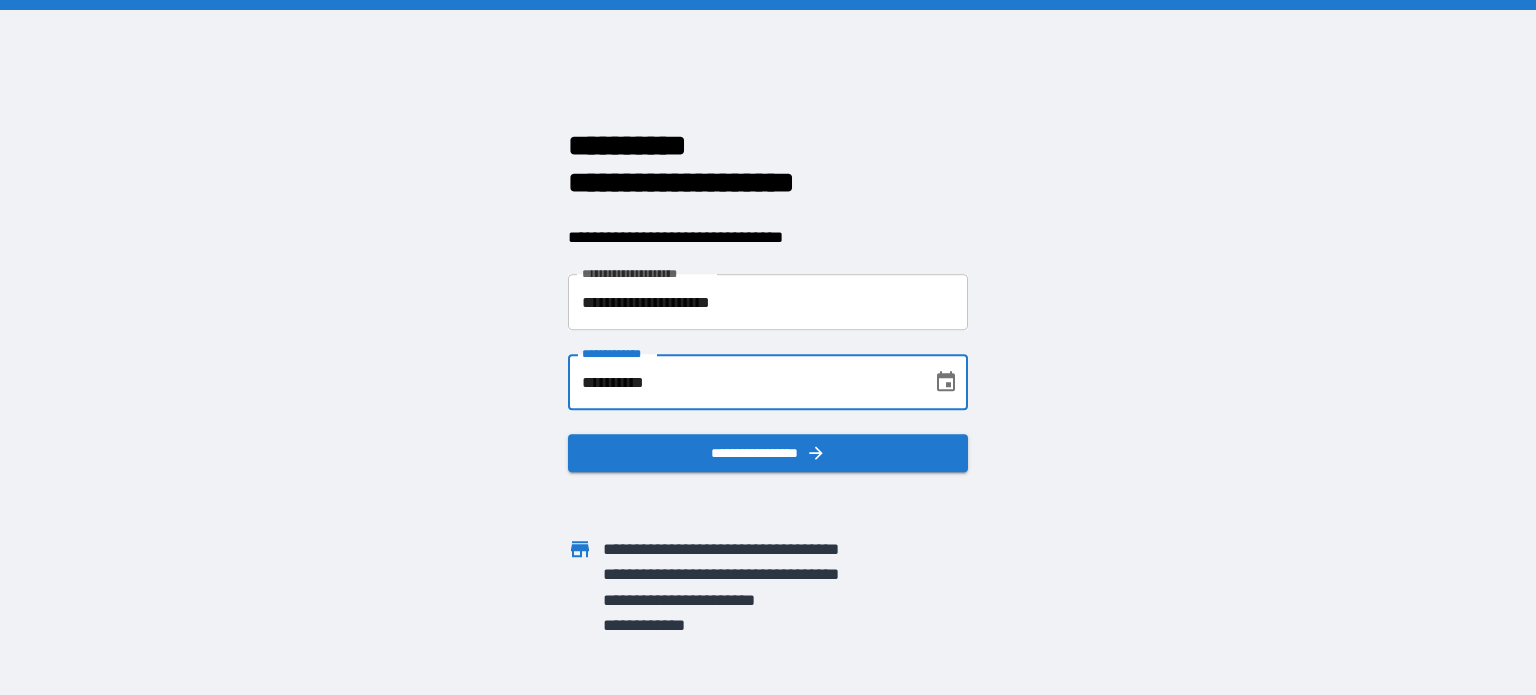type on "**********" 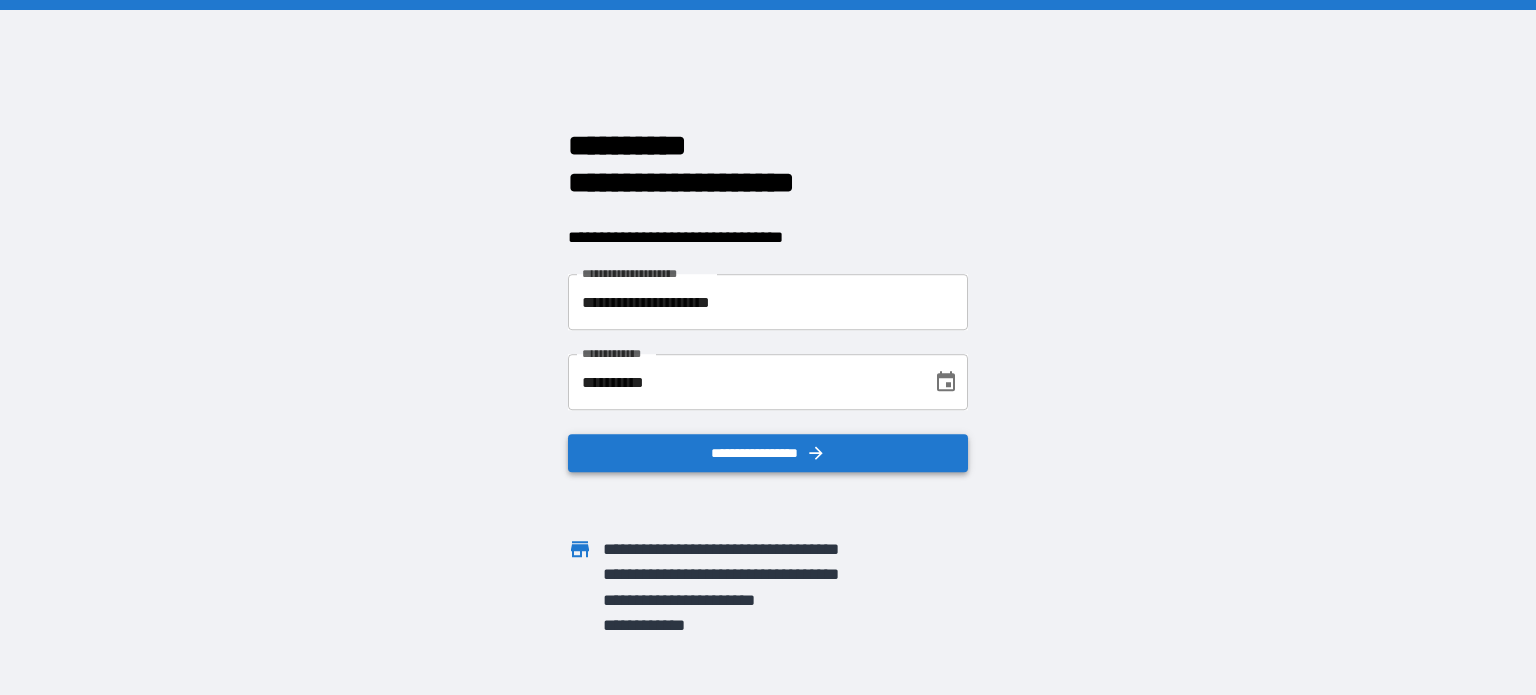 drag, startPoint x: 765, startPoint y: 471, endPoint x: 764, endPoint y: 438, distance: 33.01515 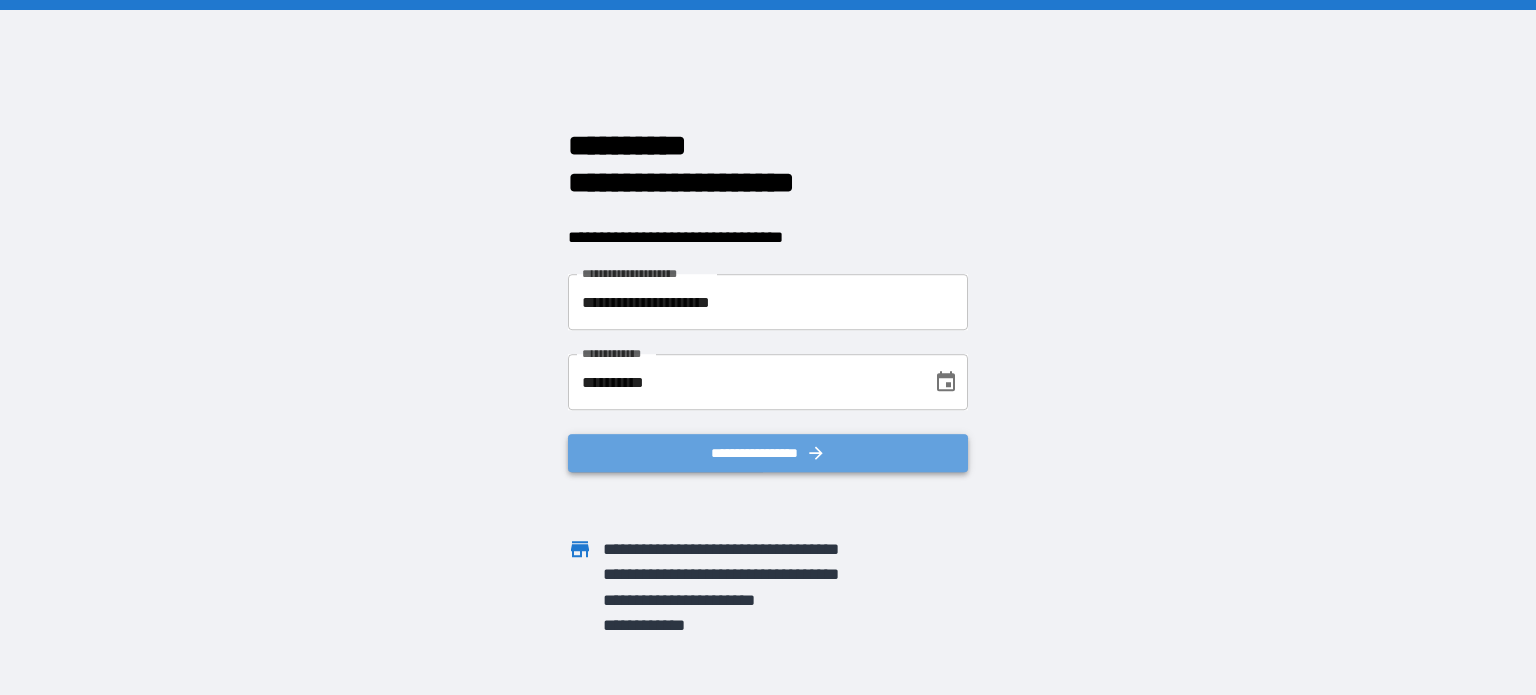 click on "**********" at bounding box center [768, 453] 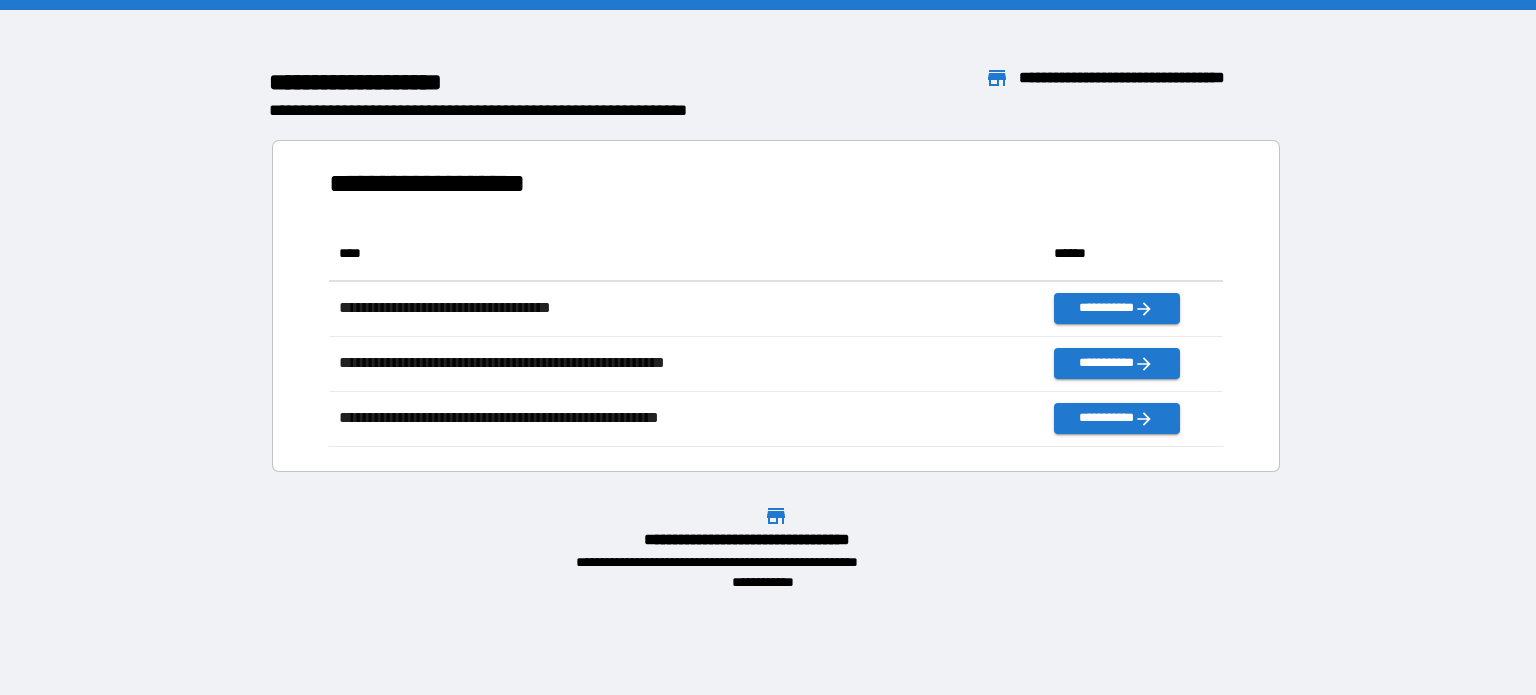 scroll, scrollTop: 16, scrollLeft: 16, axis: both 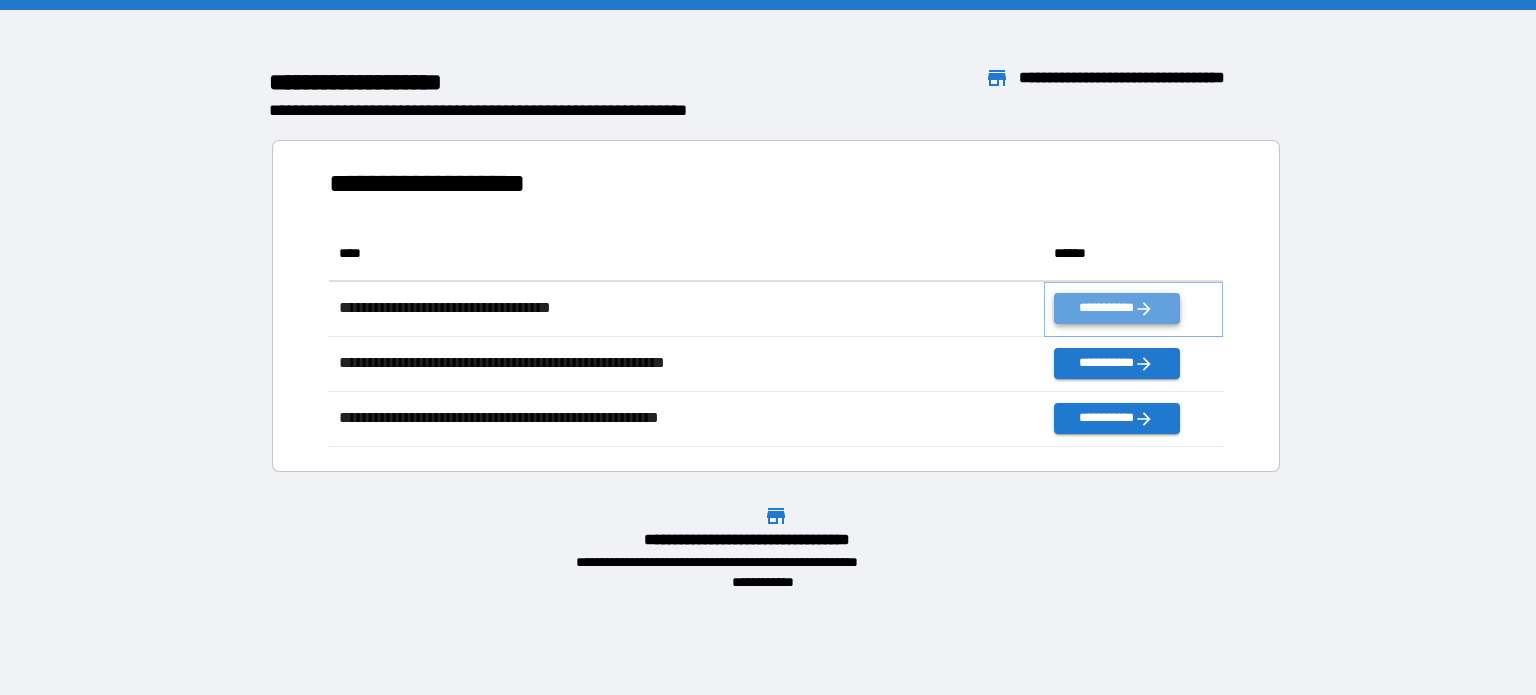 click on "**********" at bounding box center [1116, 308] 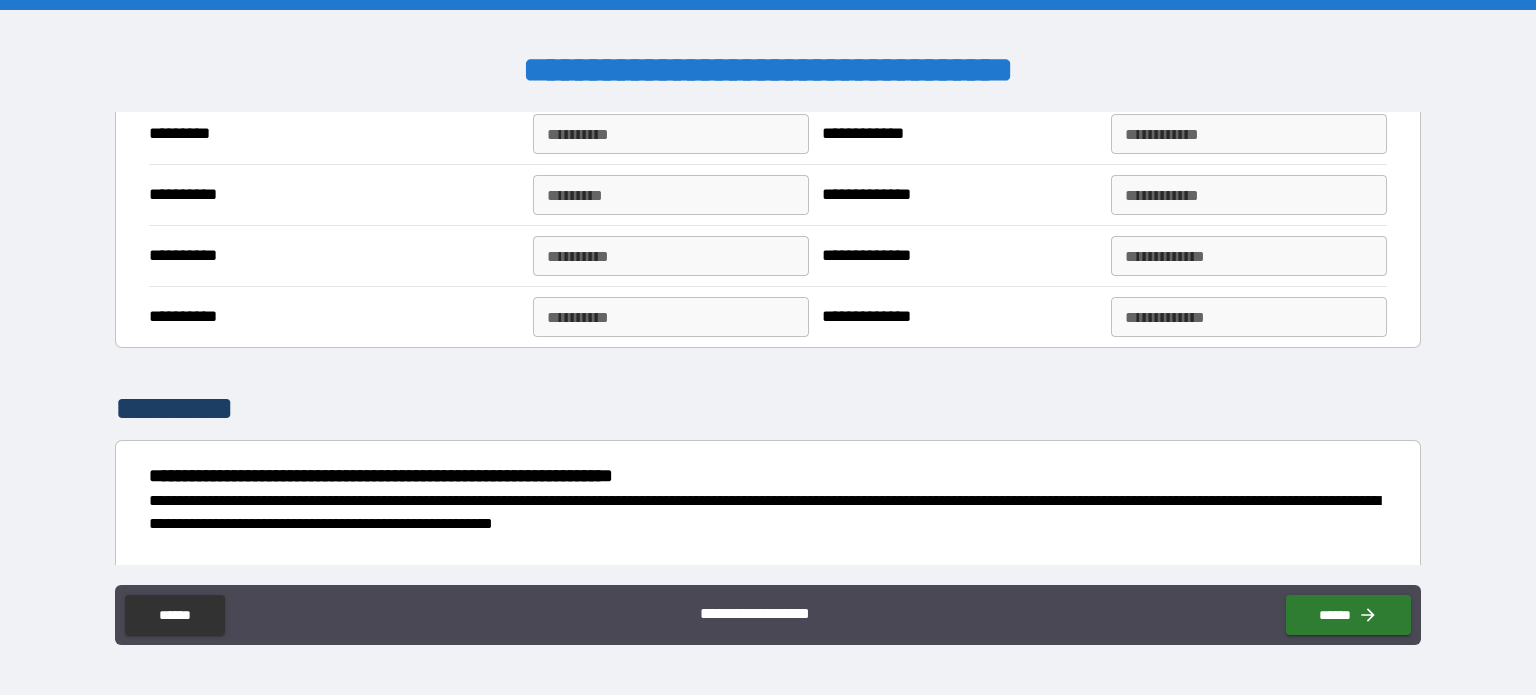scroll, scrollTop: 2292, scrollLeft: 0, axis: vertical 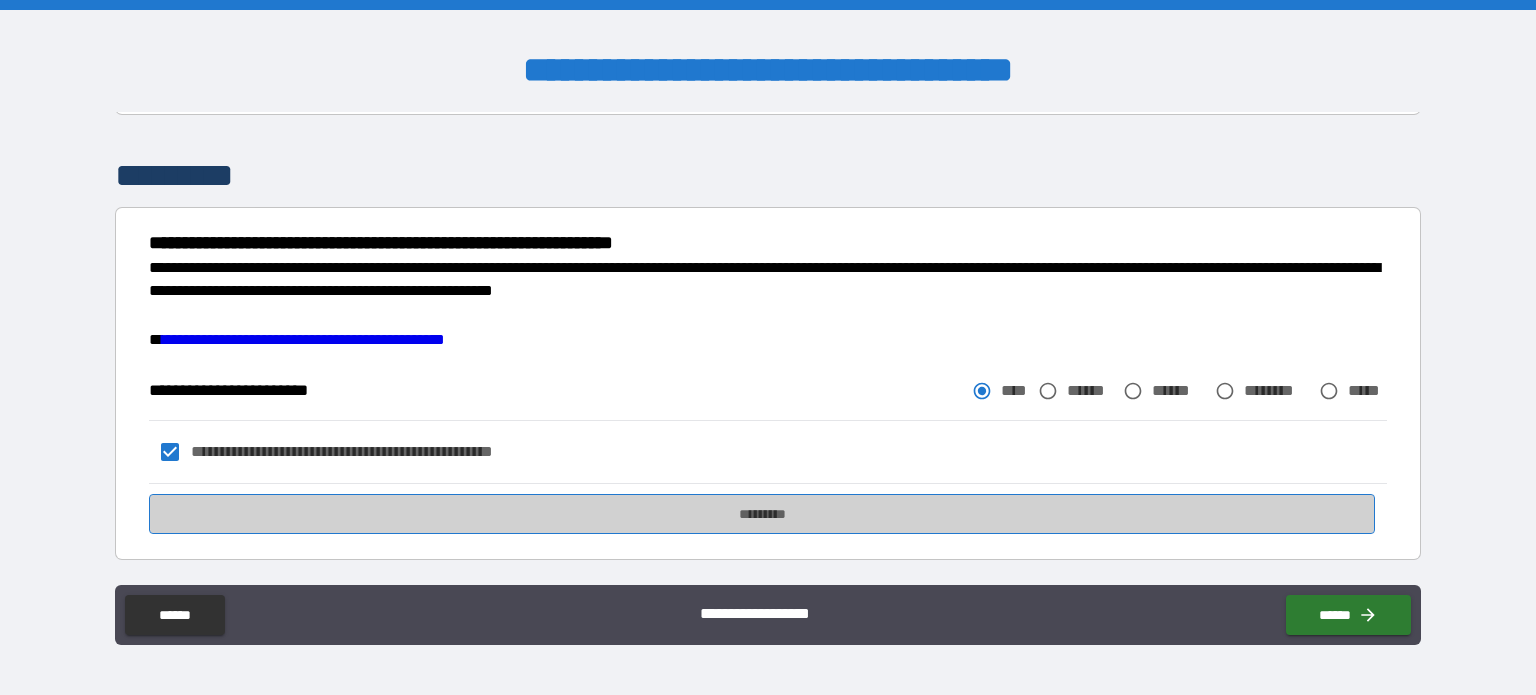 click on "*********" at bounding box center [762, 514] 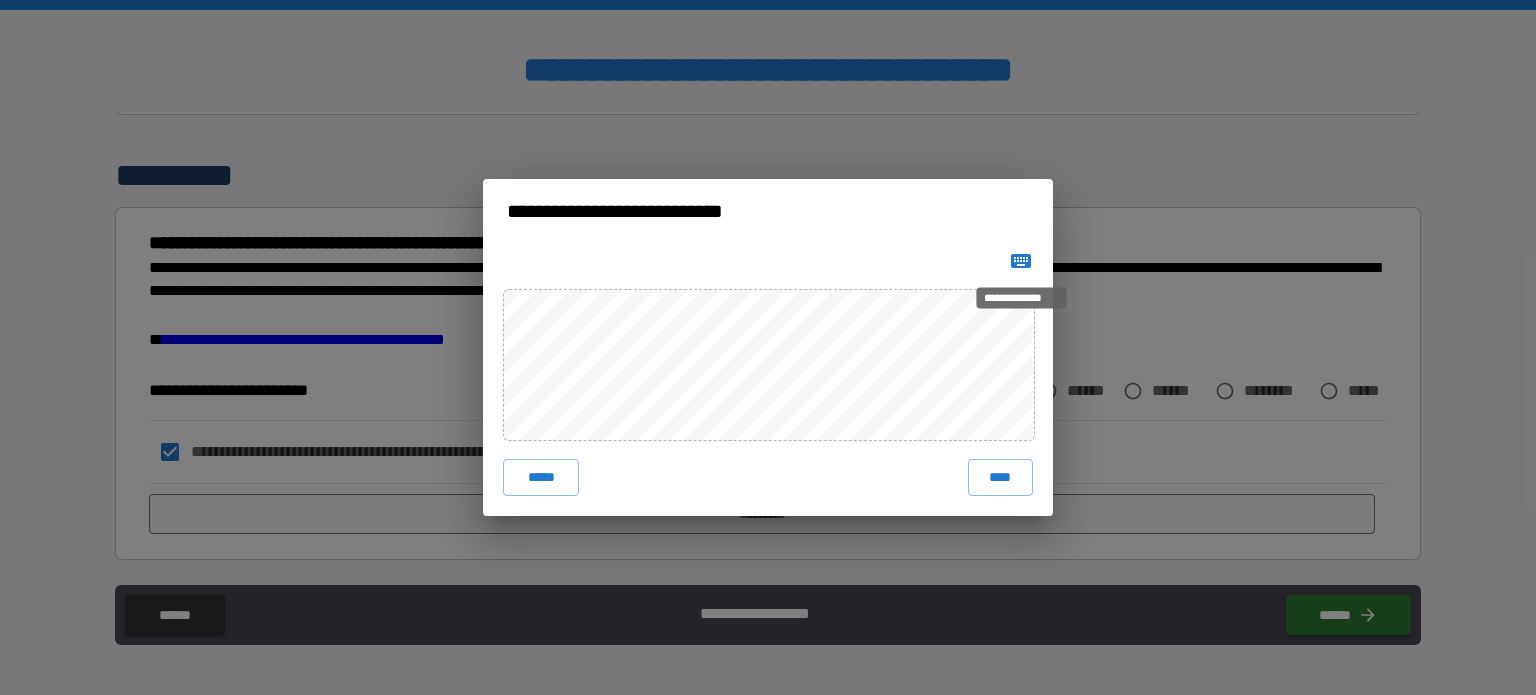 click 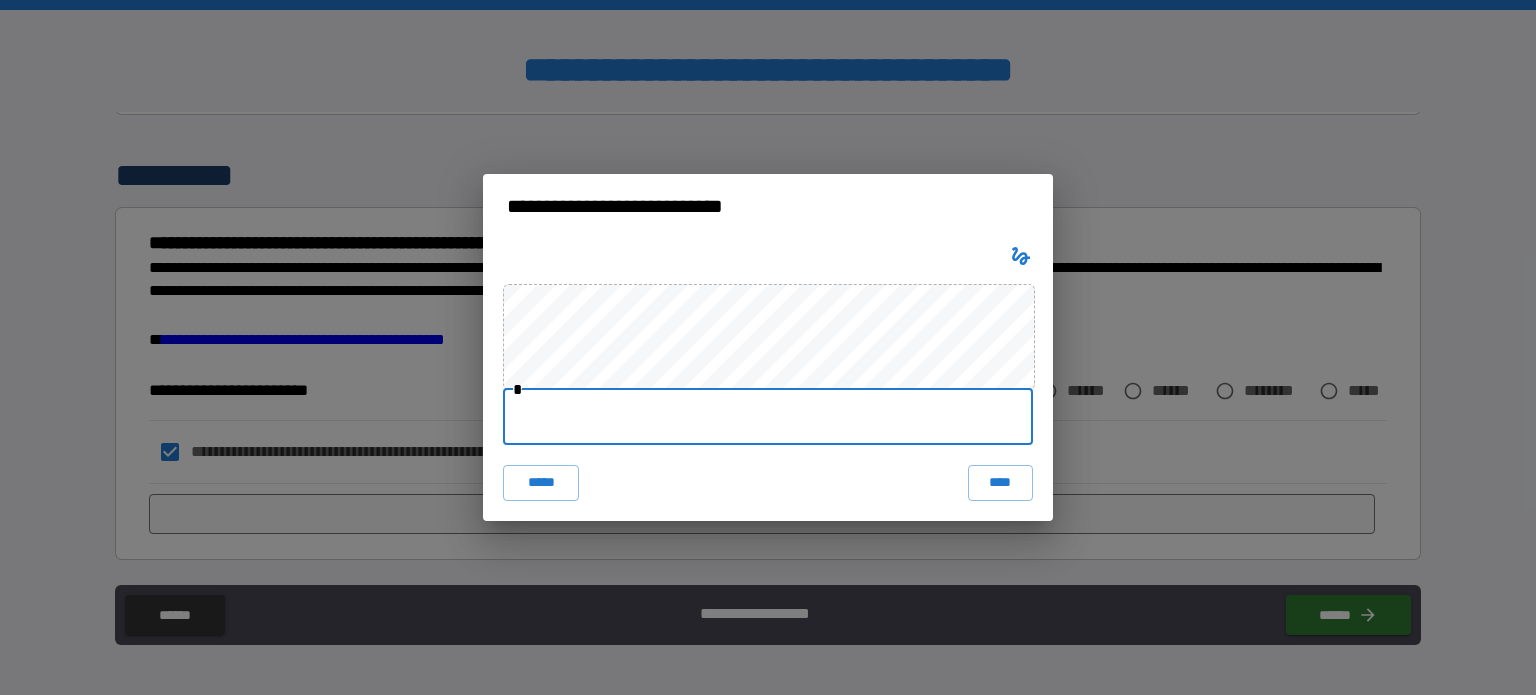 click at bounding box center [768, 417] 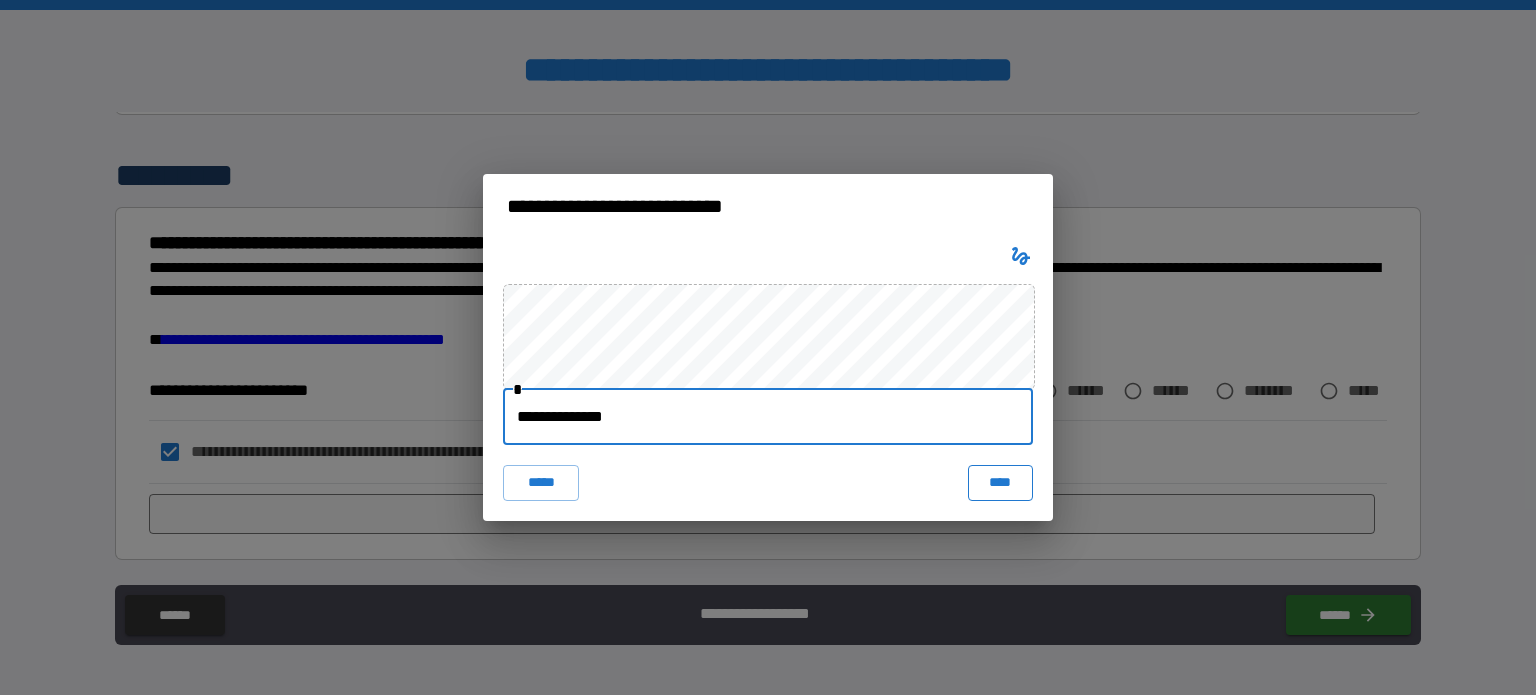 type on "**********" 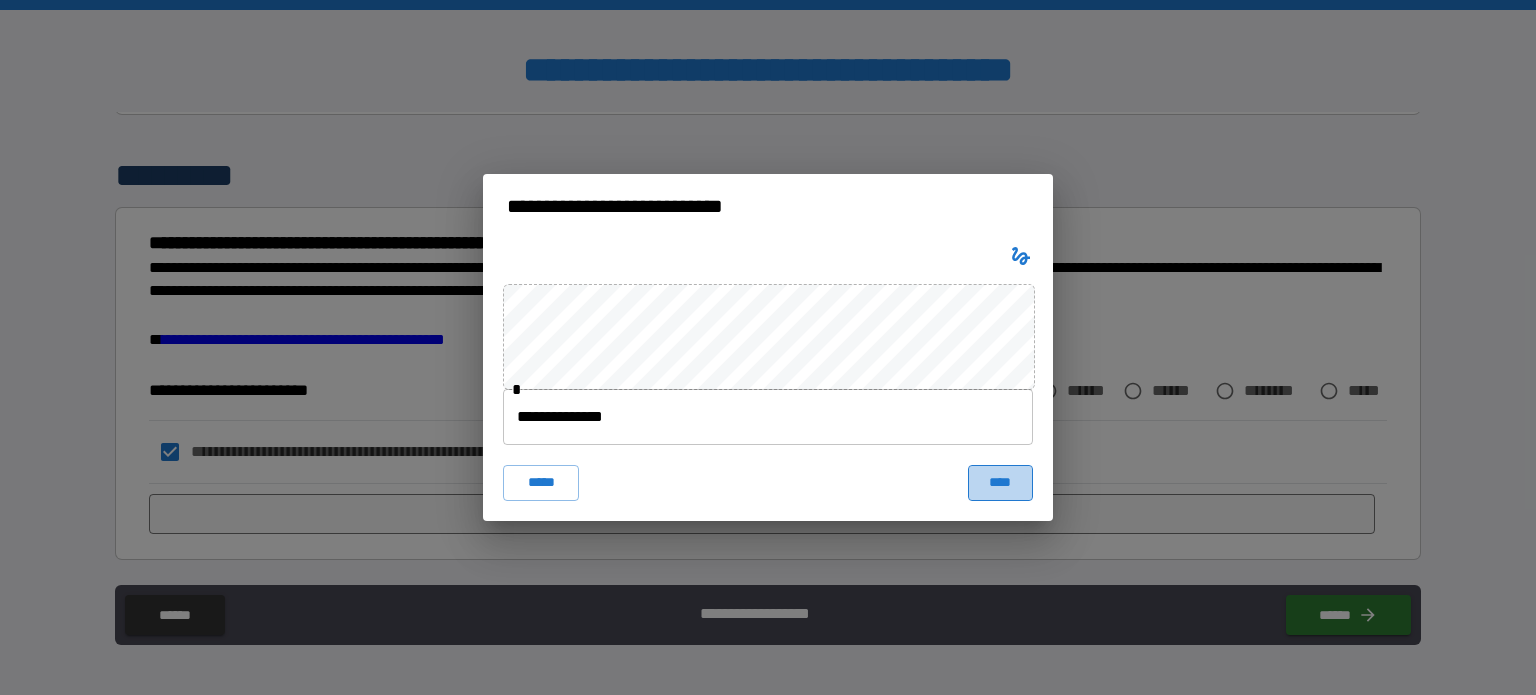 click on "****" at bounding box center (1000, 483) 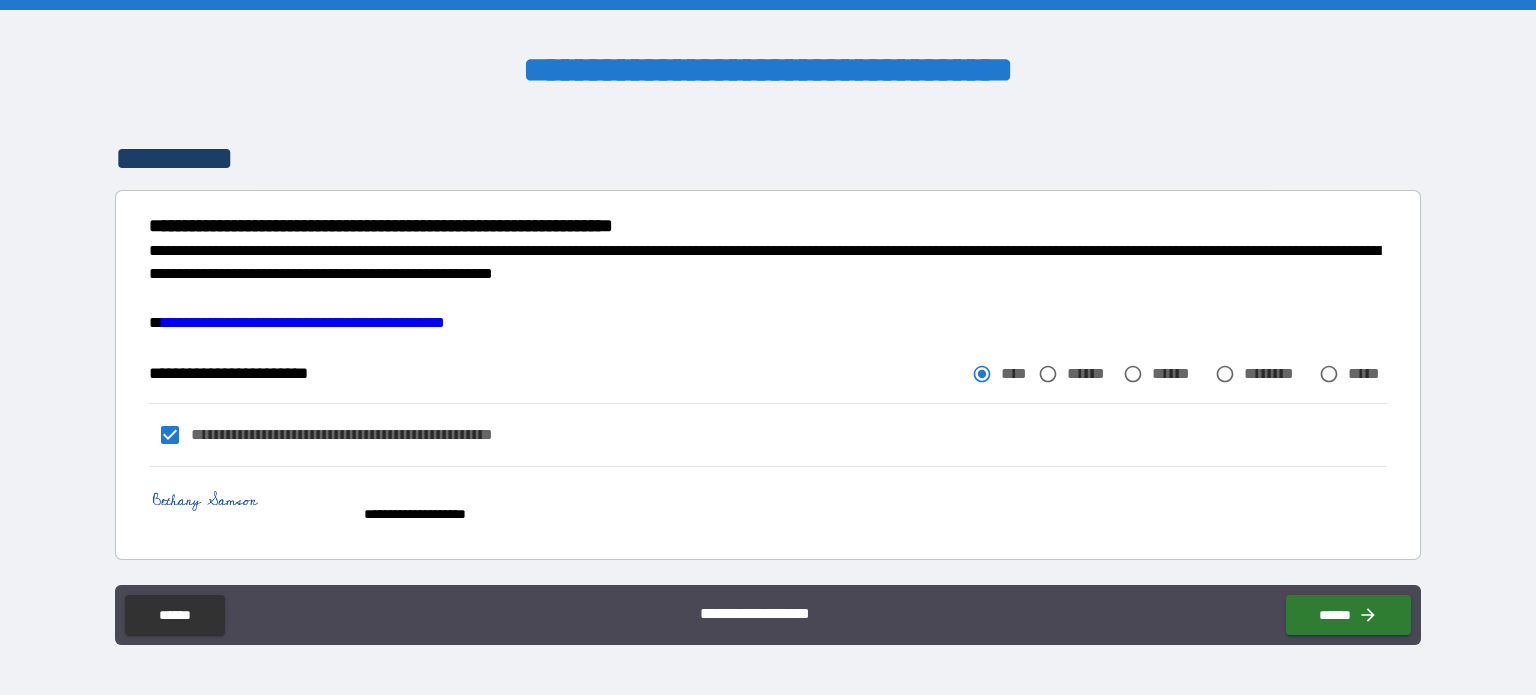 scroll, scrollTop: 2308, scrollLeft: 0, axis: vertical 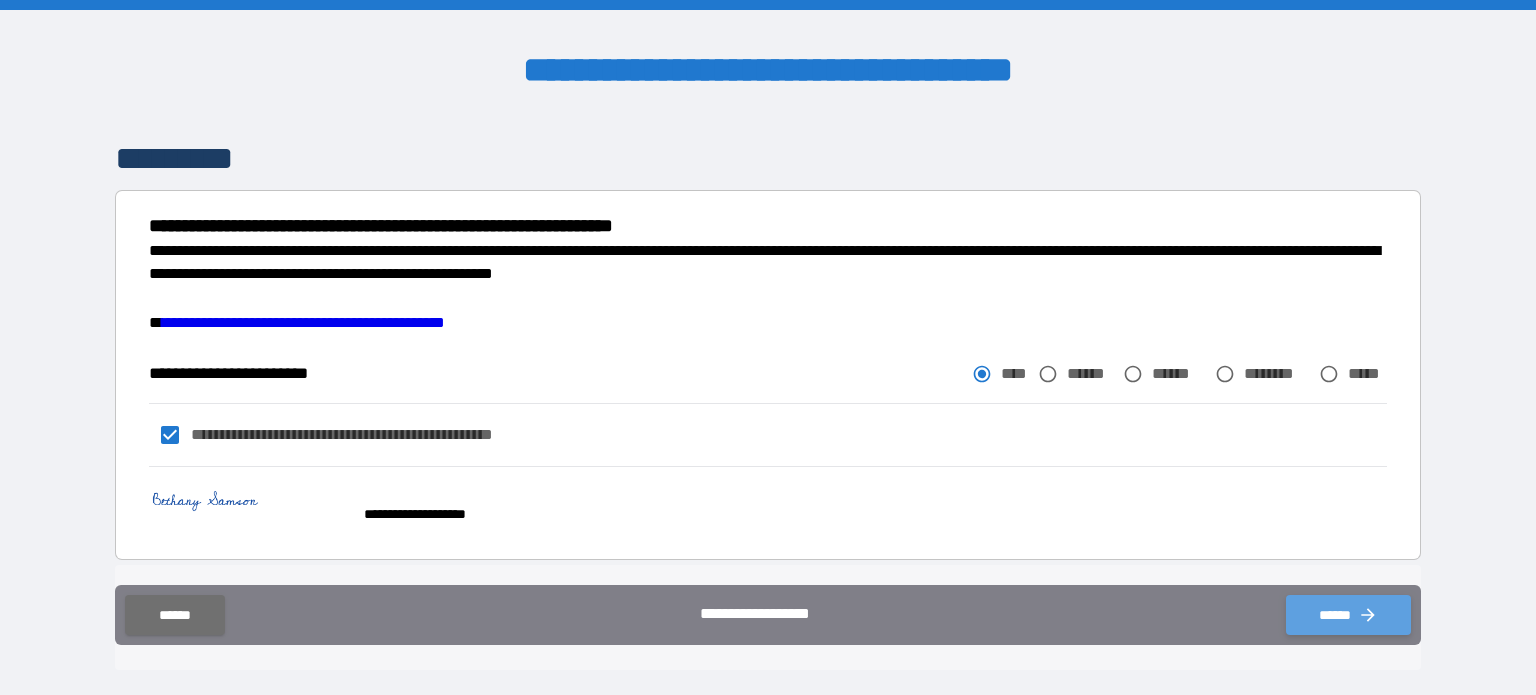 click on "******" at bounding box center (1348, 615) 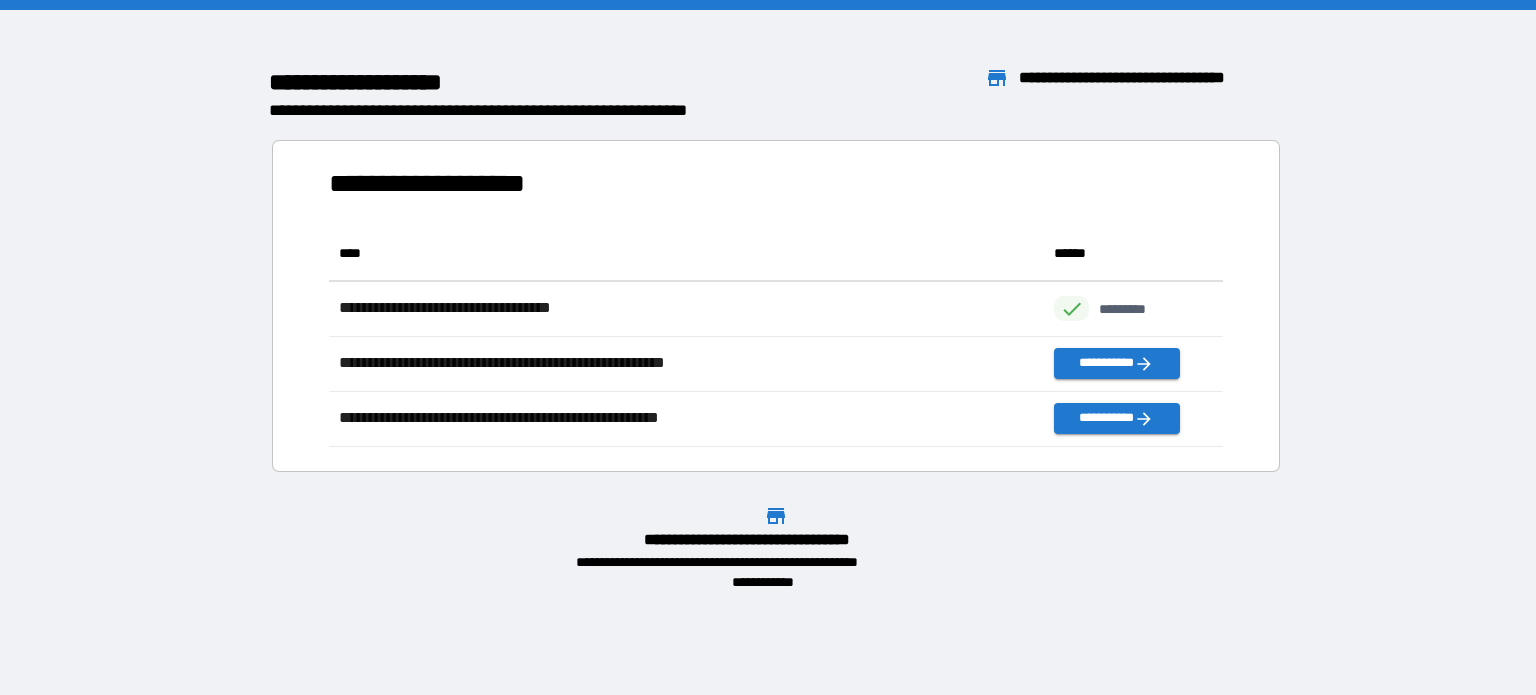 scroll, scrollTop: 16, scrollLeft: 16, axis: both 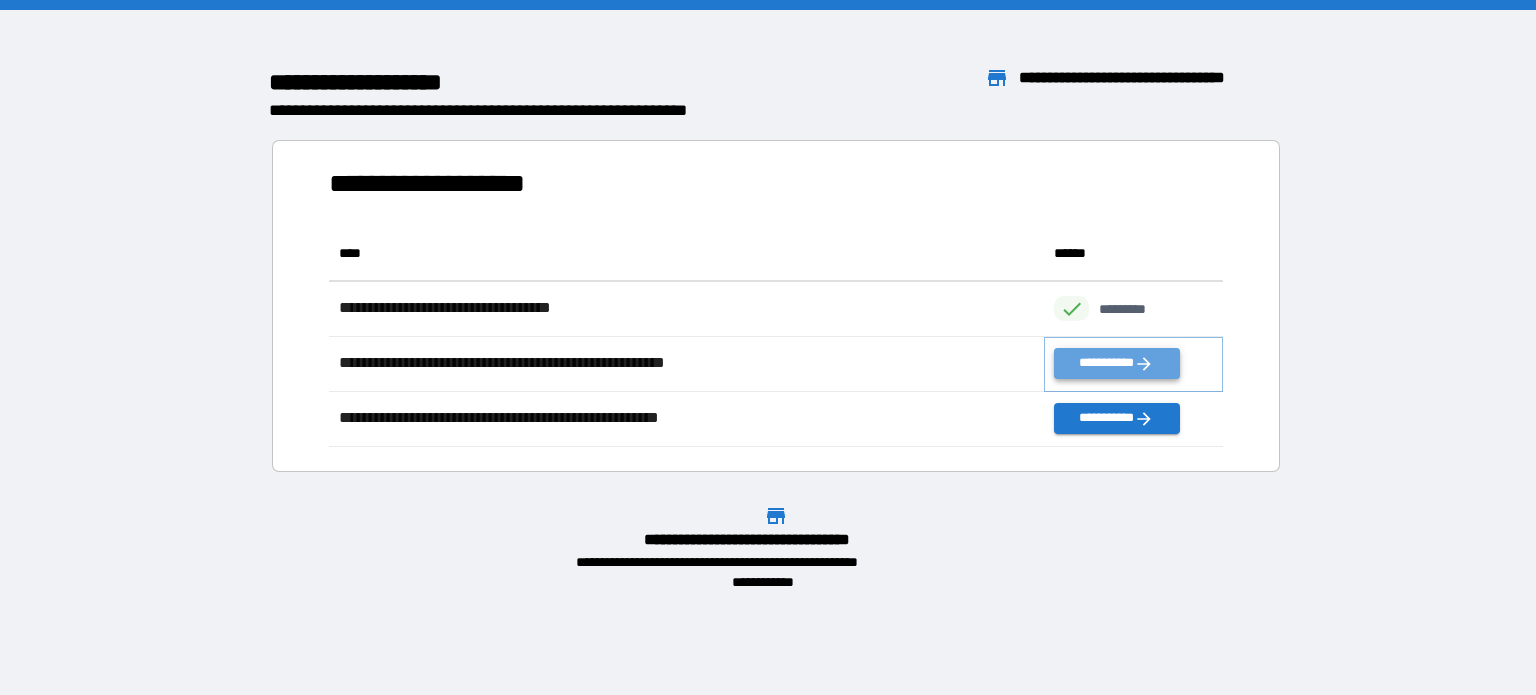 click on "**********" at bounding box center [1116, 363] 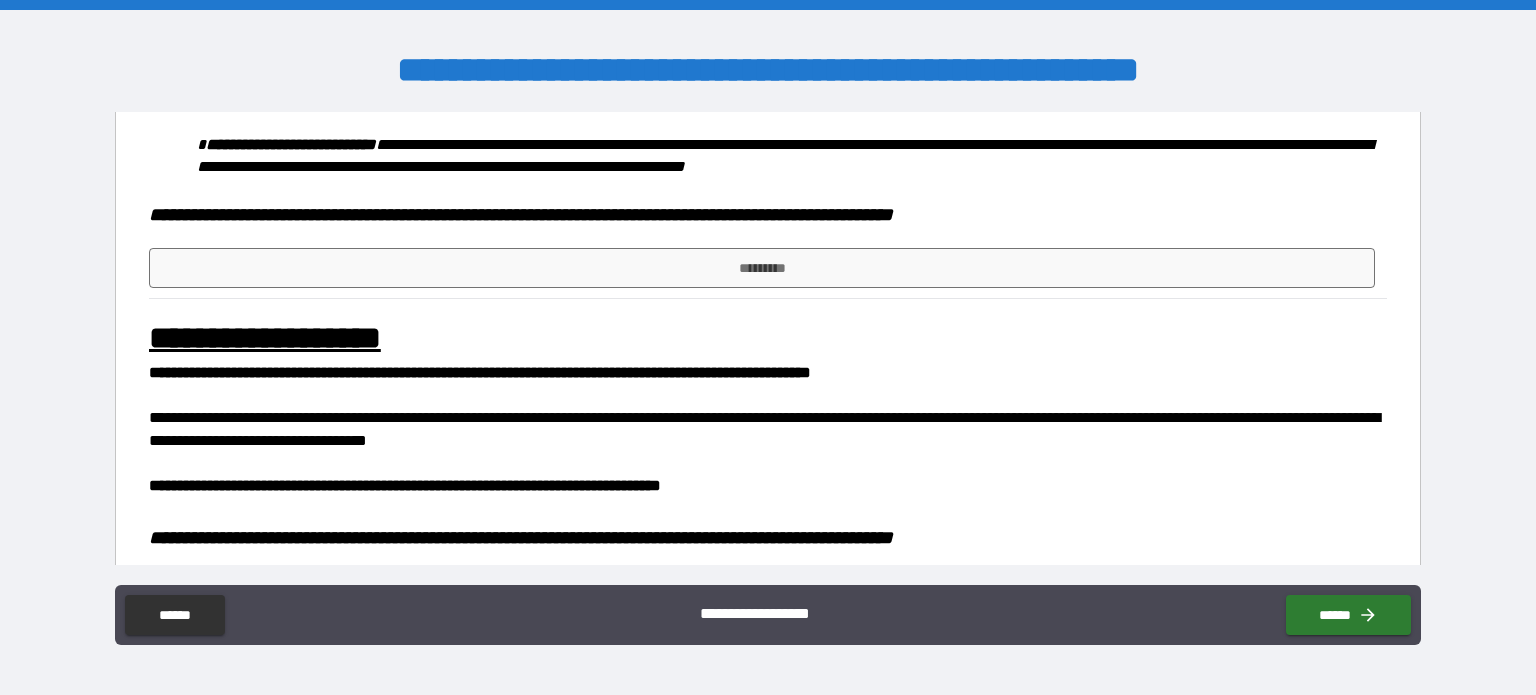 scroll, scrollTop: 820, scrollLeft: 0, axis: vertical 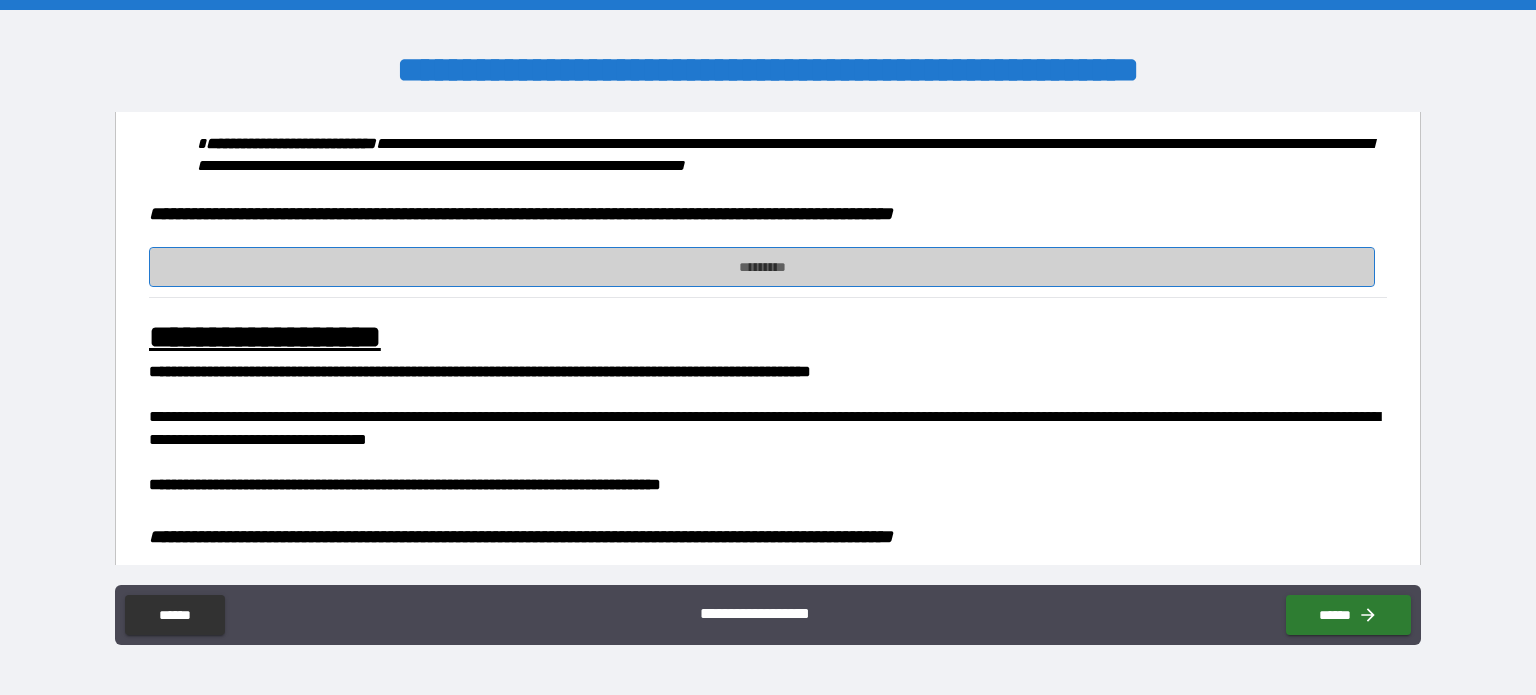 click on "*********" at bounding box center [762, 267] 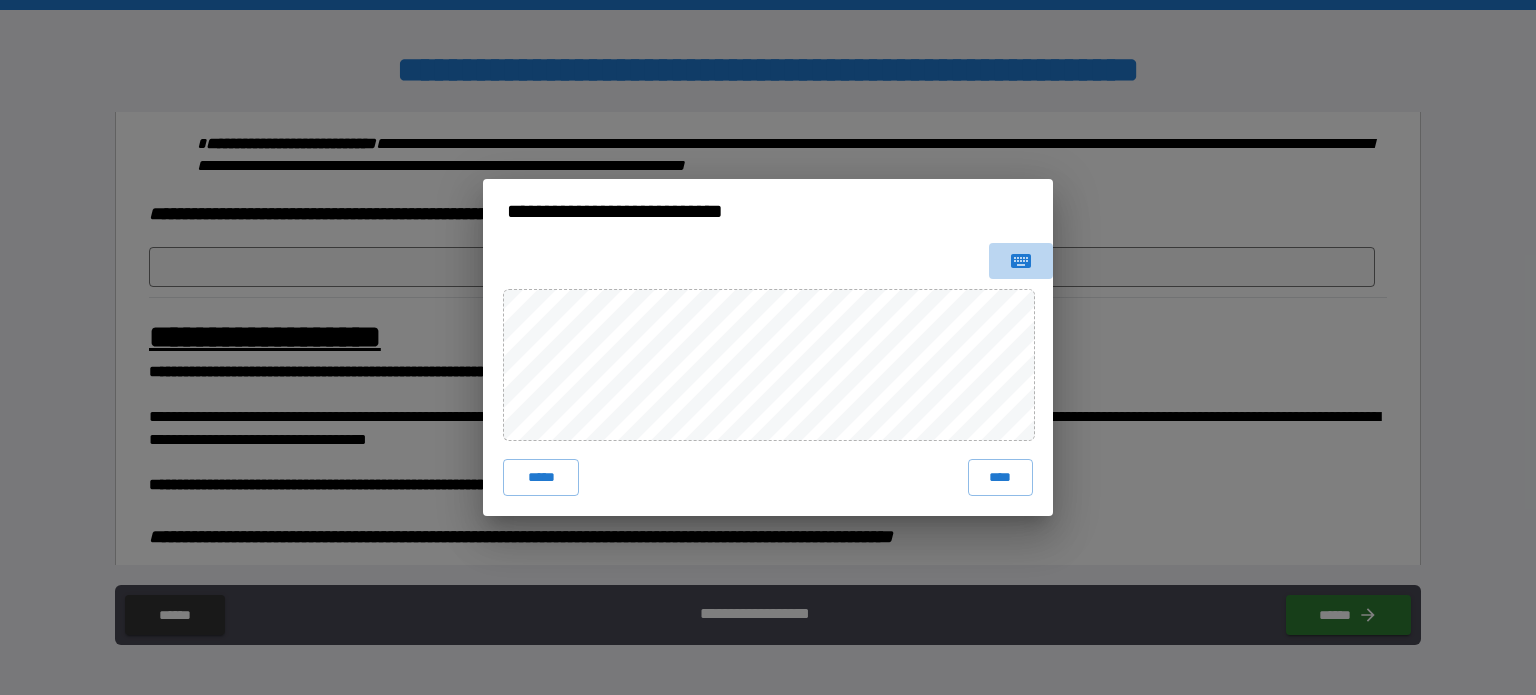 click at bounding box center (1021, 261) 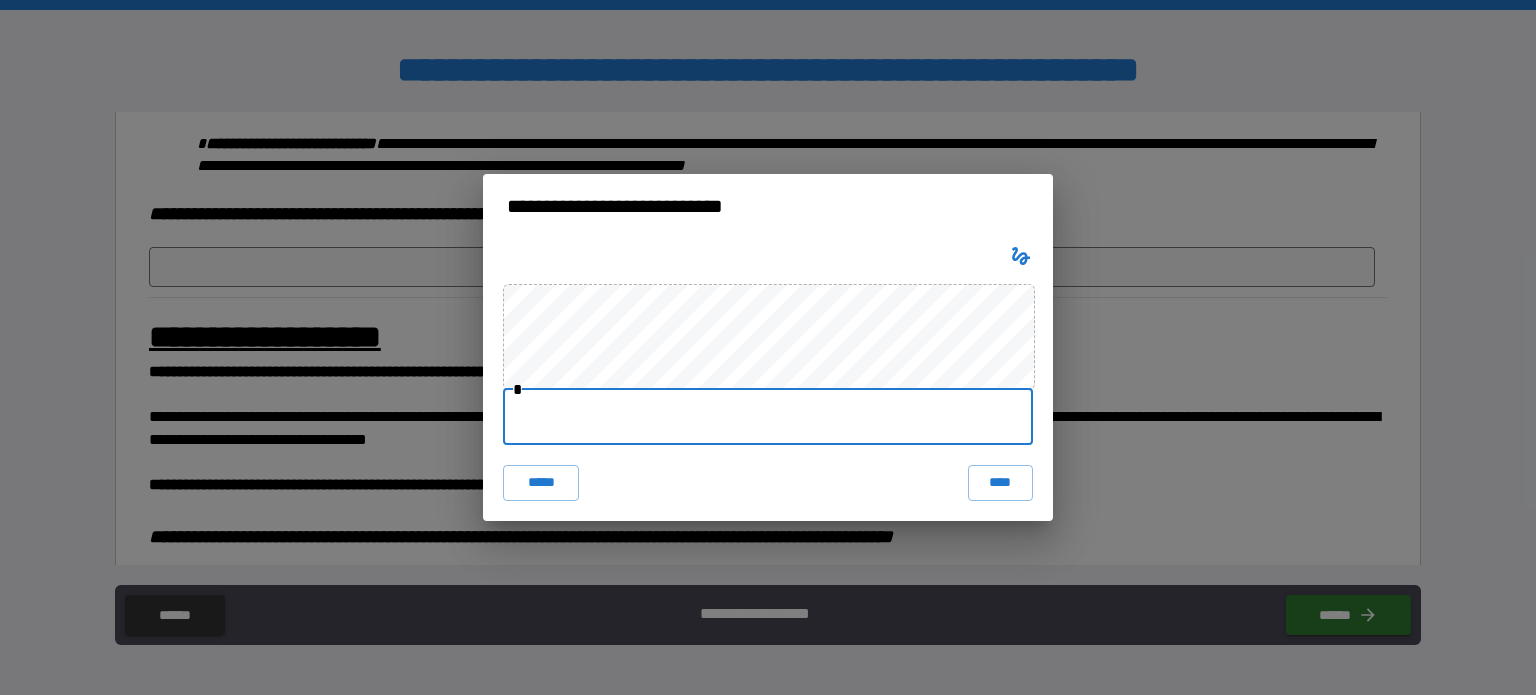 click at bounding box center (768, 417) 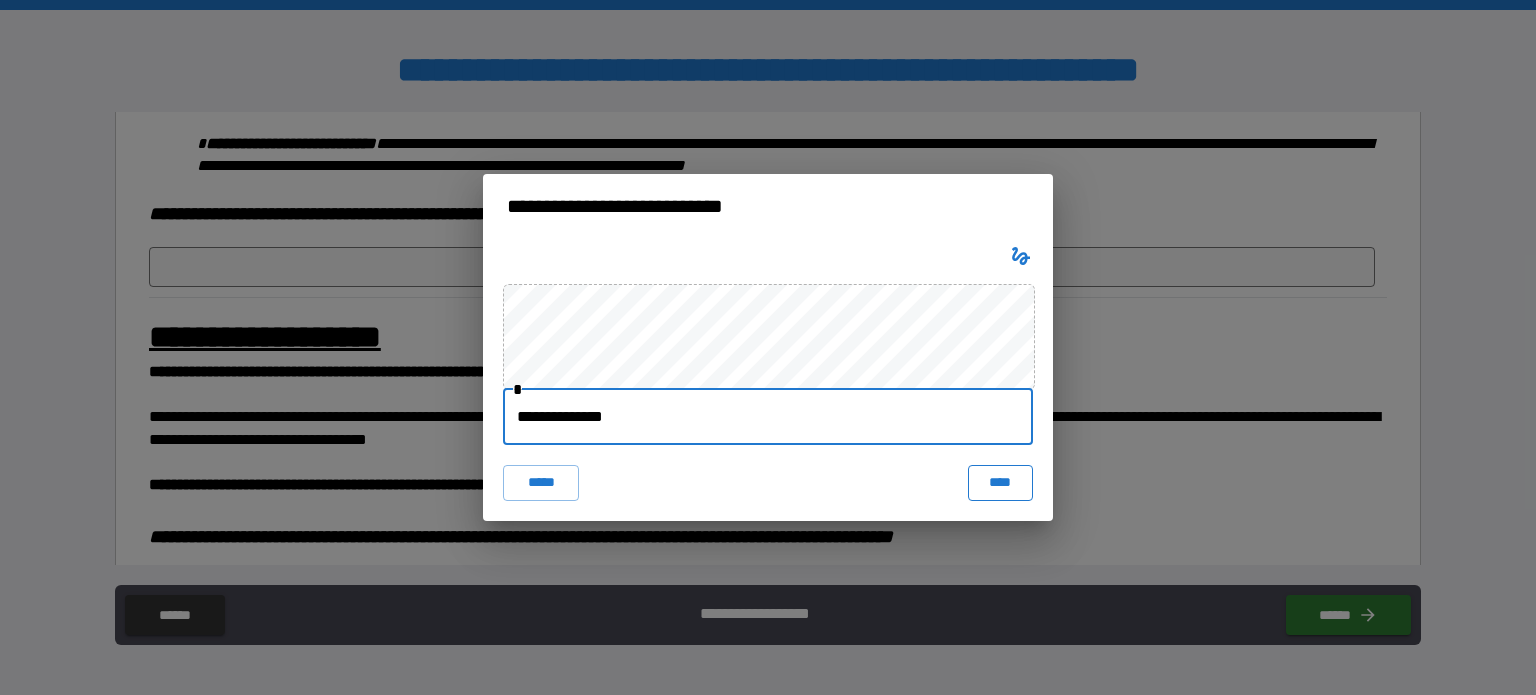 type on "**********" 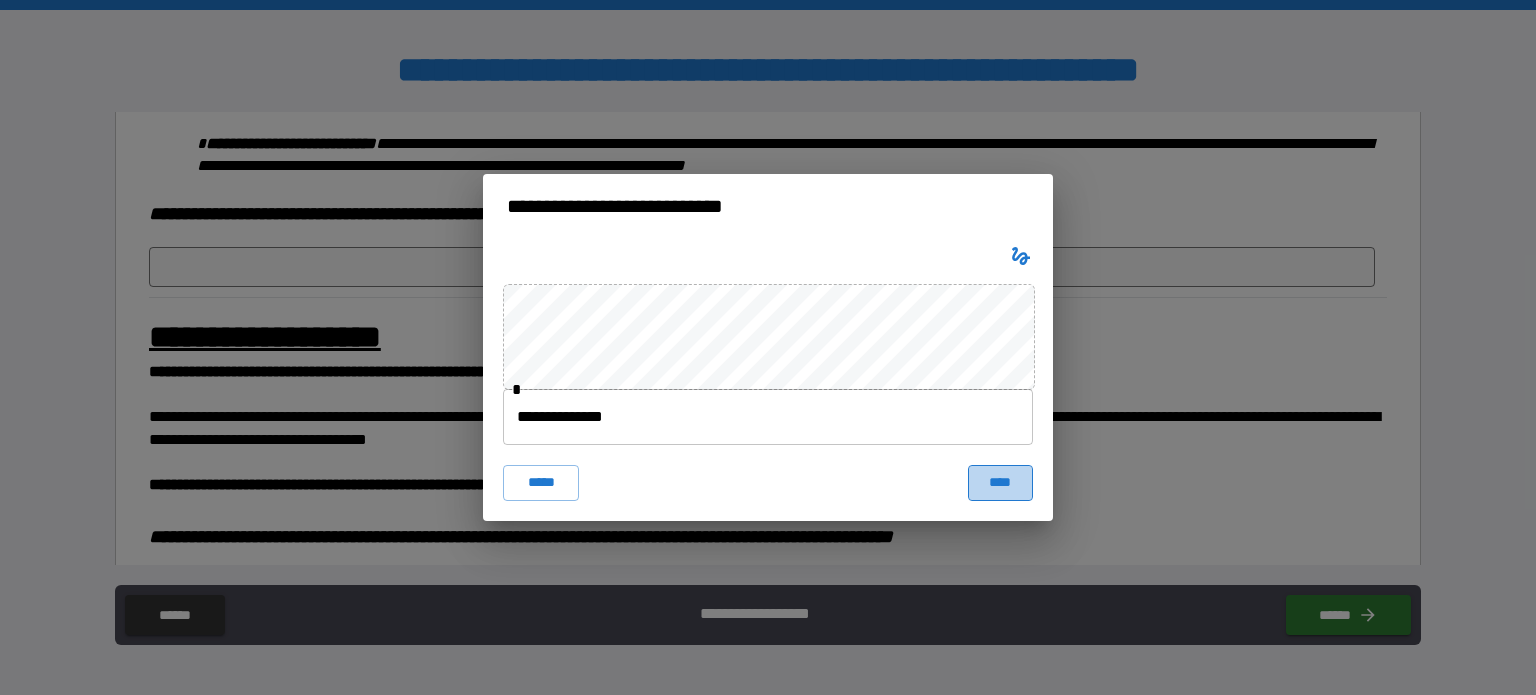 click on "****" at bounding box center [1000, 483] 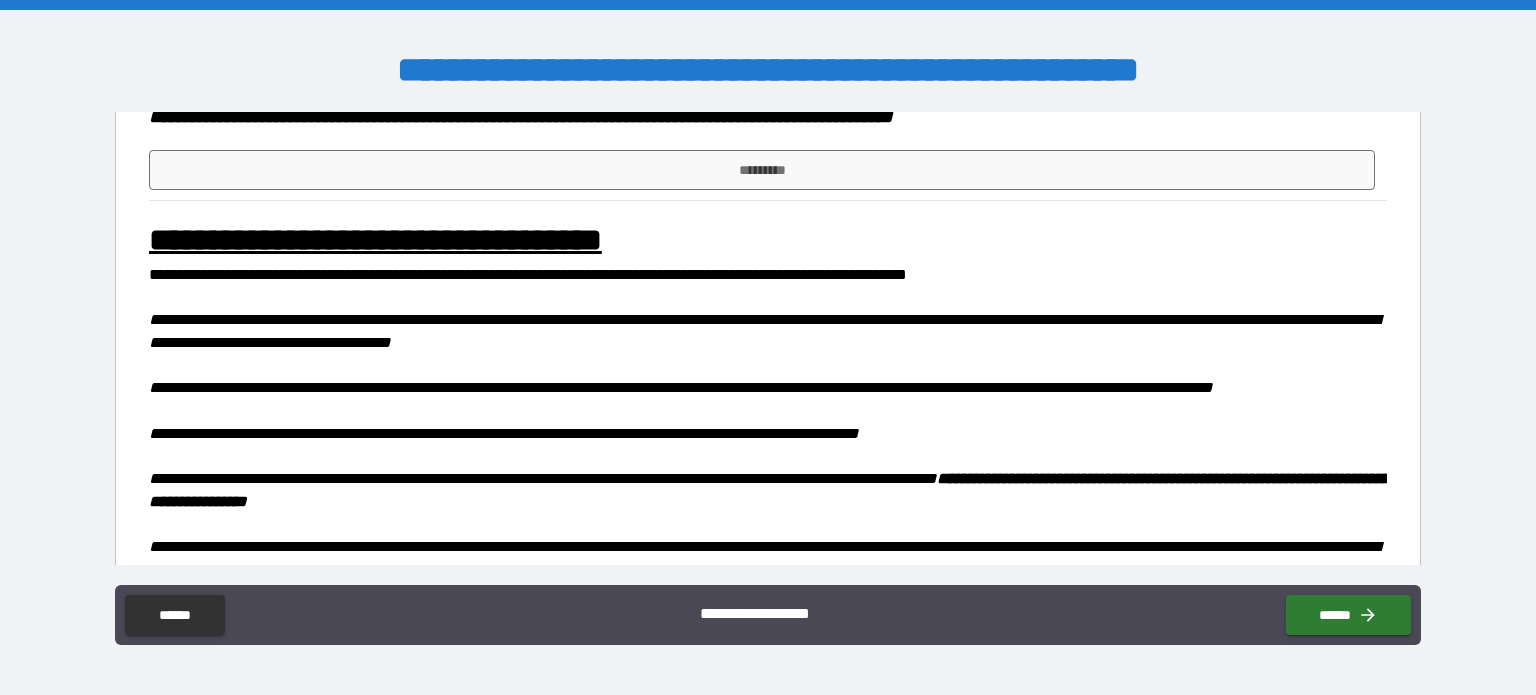scroll, scrollTop: 1261, scrollLeft: 0, axis: vertical 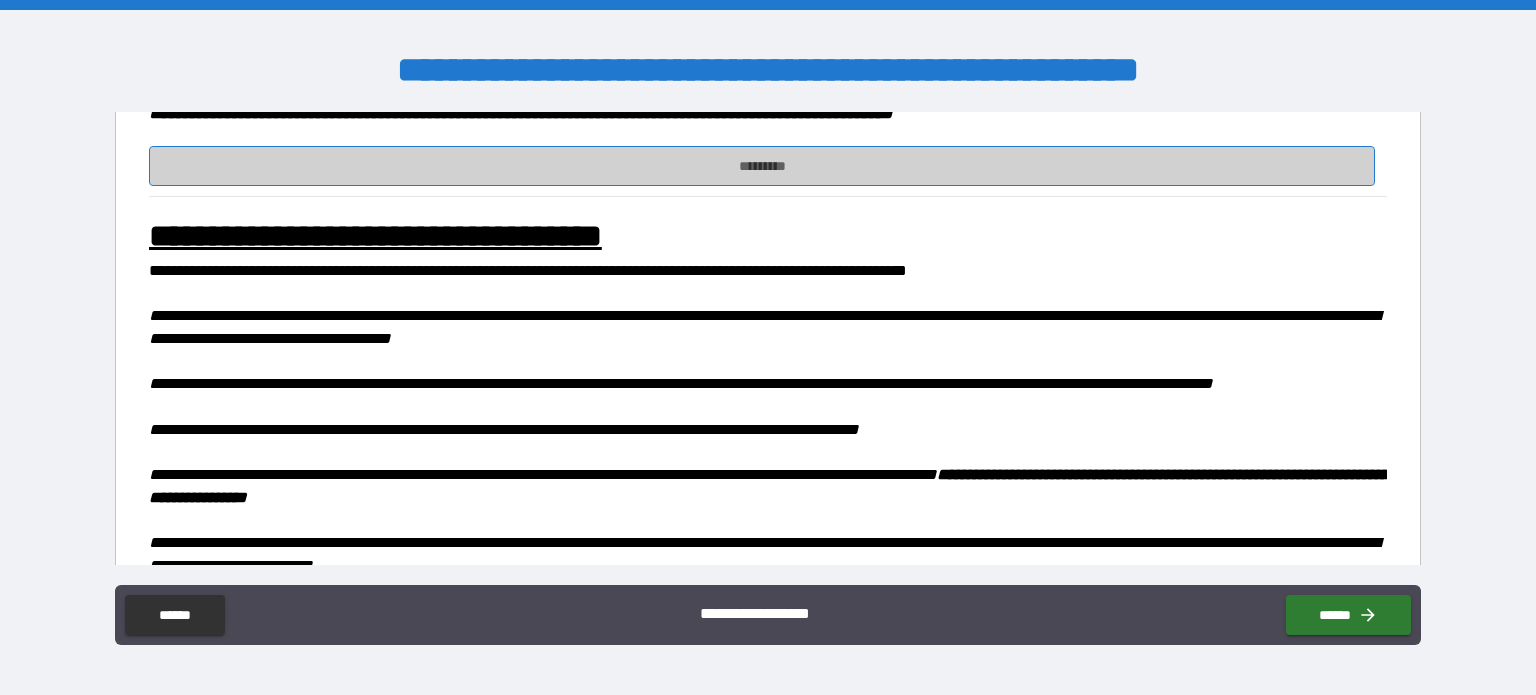 click on "*********" at bounding box center (762, 166) 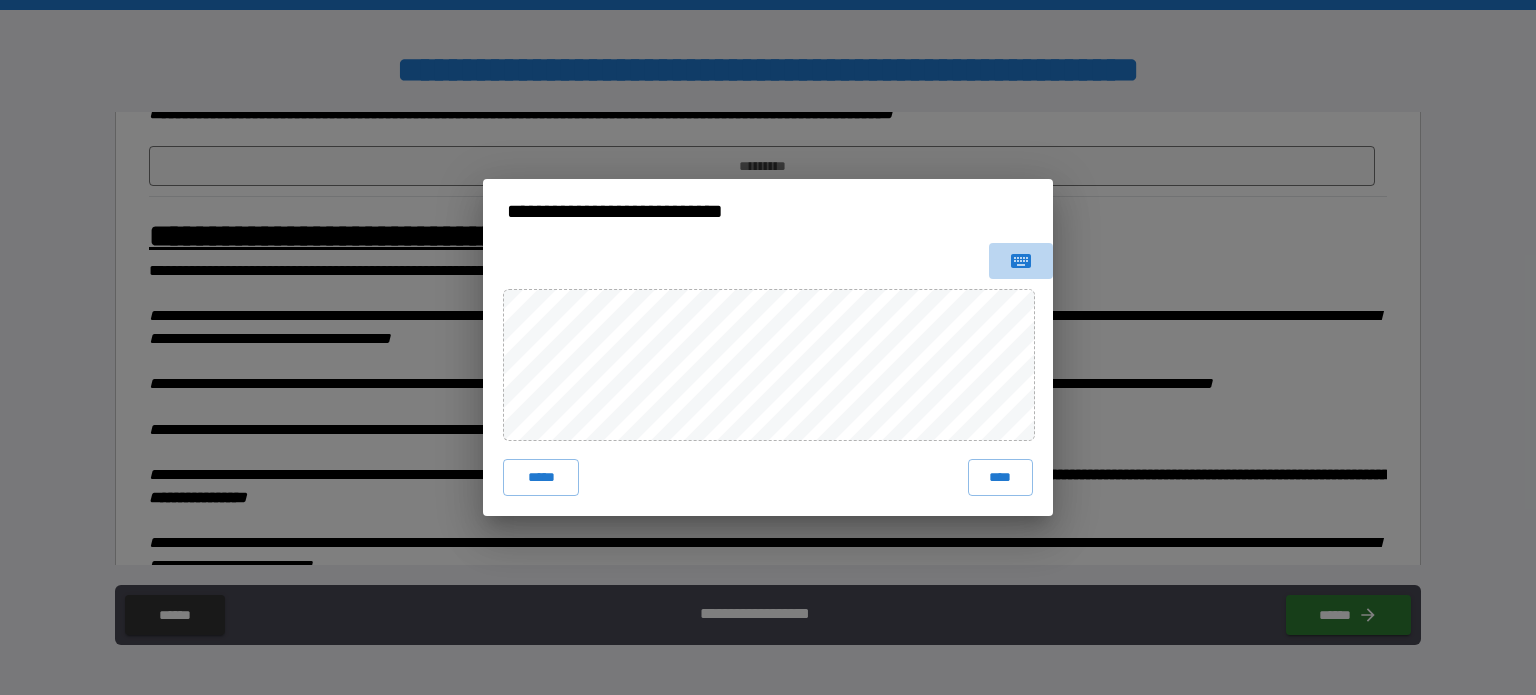 click at bounding box center (1021, 261) 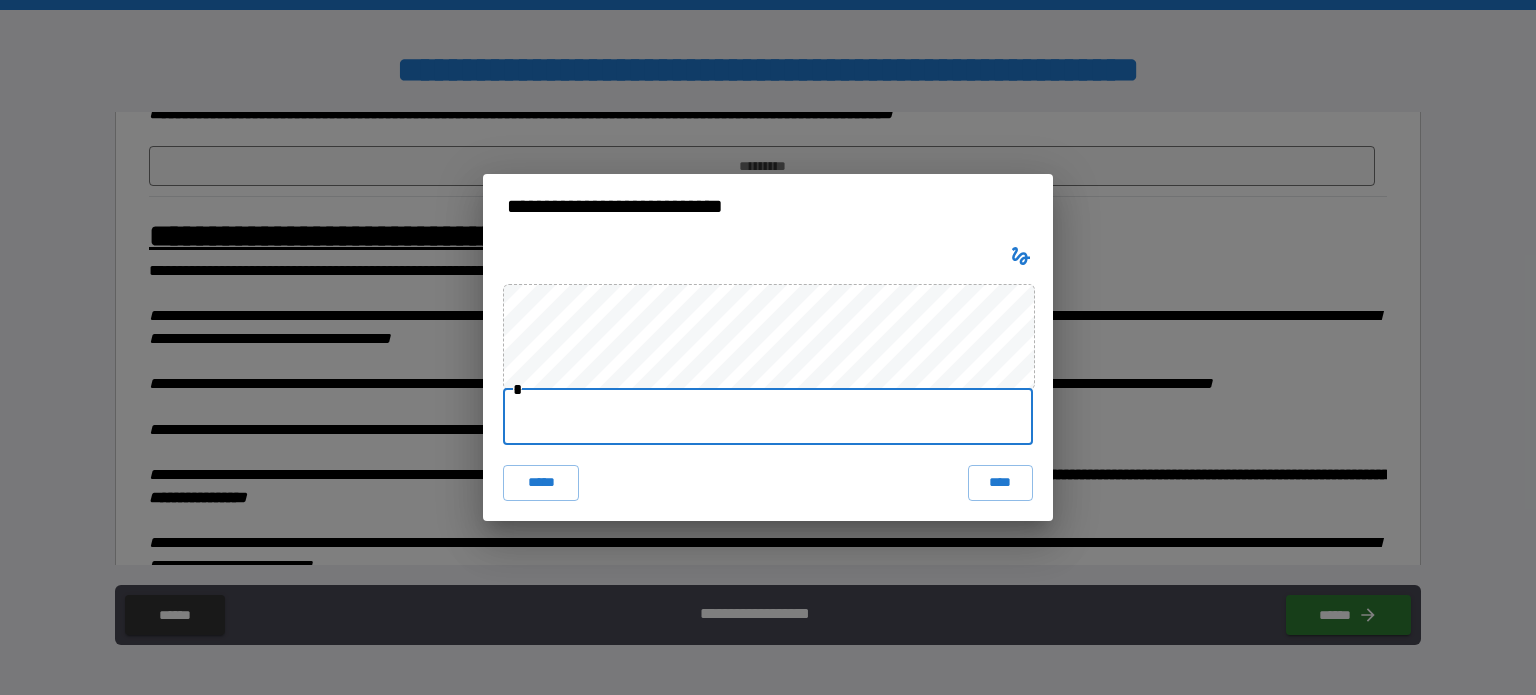 click at bounding box center [768, 417] 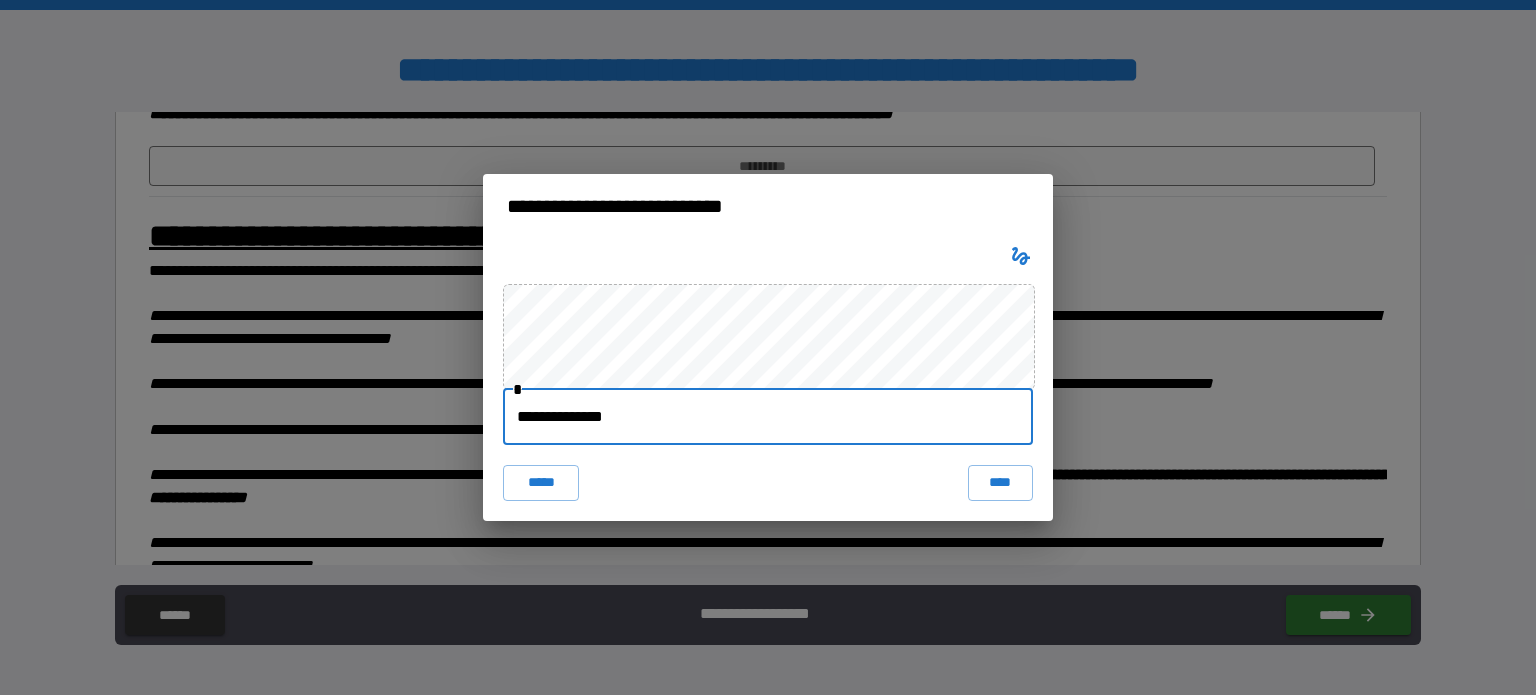 type on "**********" 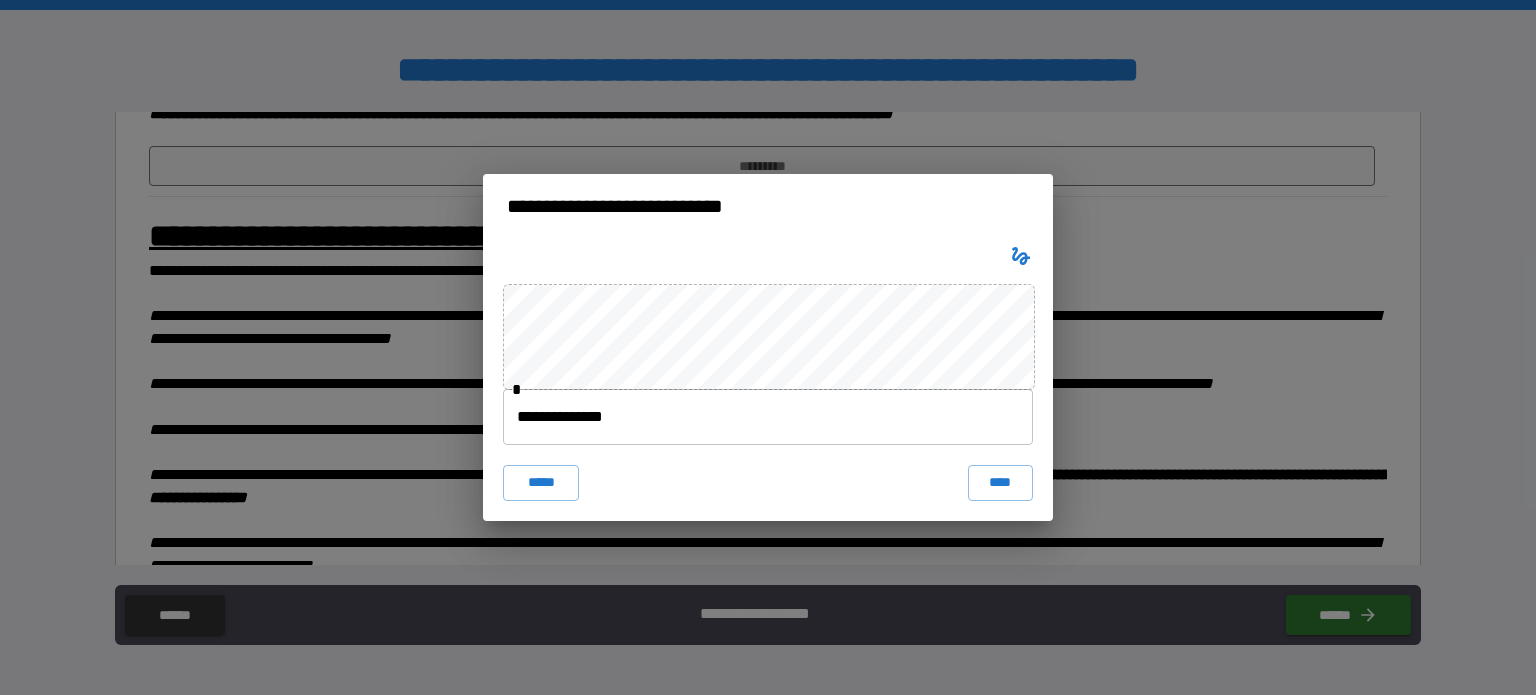click on "**********" at bounding box center (768, 379) 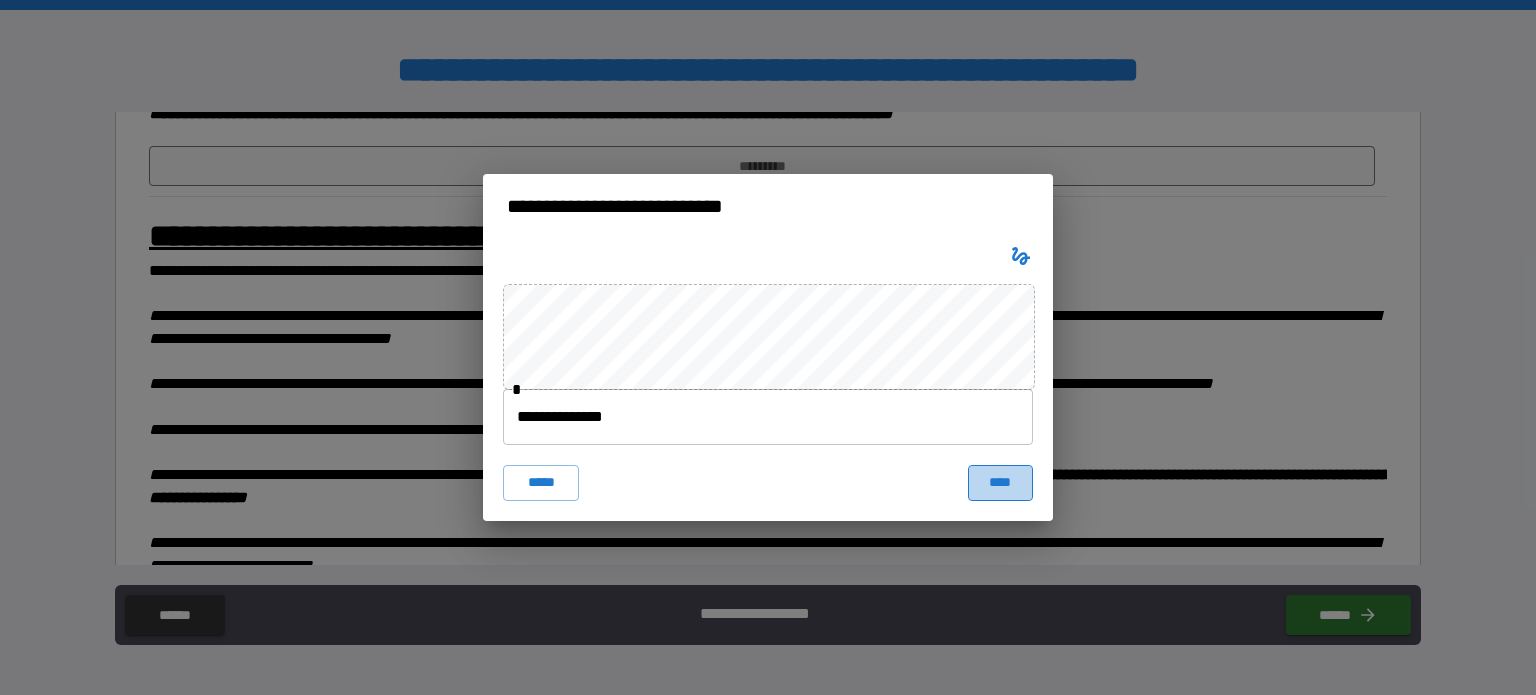 click on "****" at bounding box center [1000, 483] 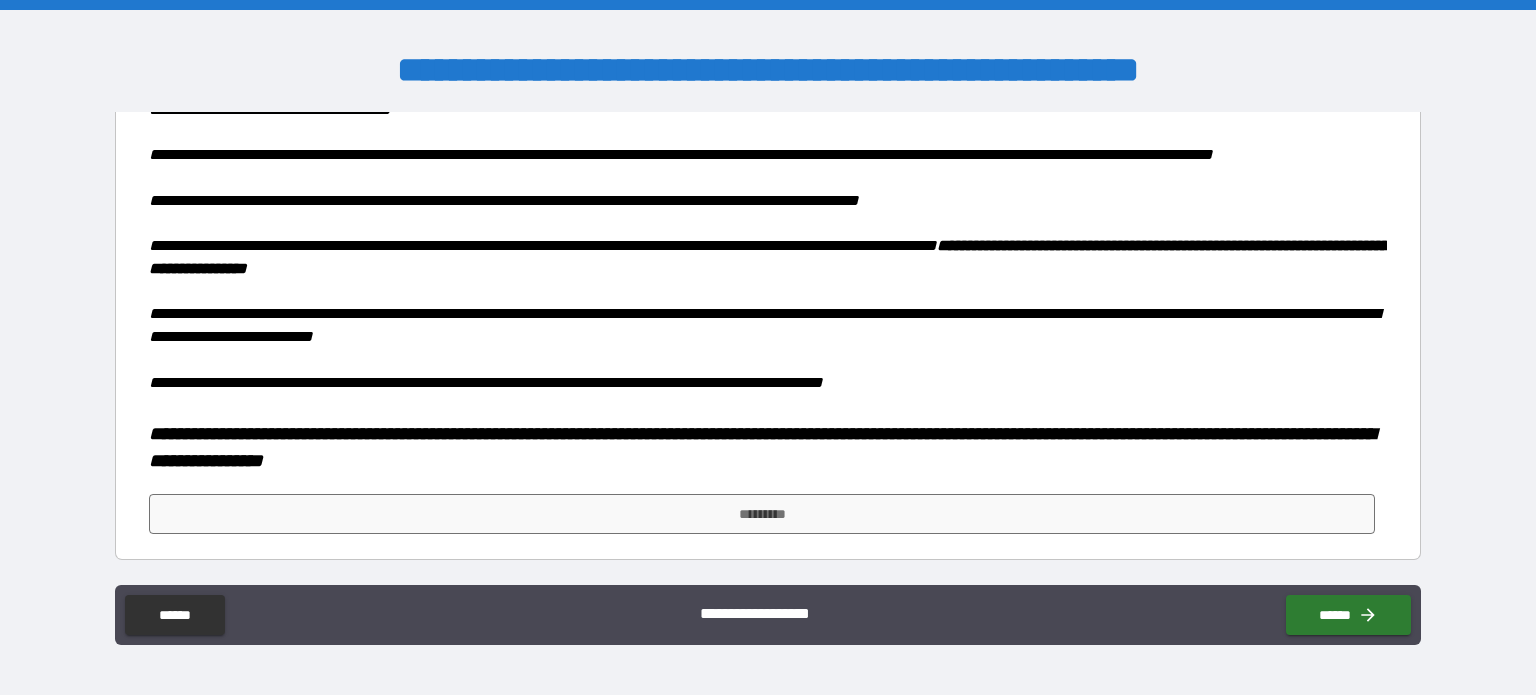 scroll, scrollTop: 1551, scrollLeft: 0, axis: vertical 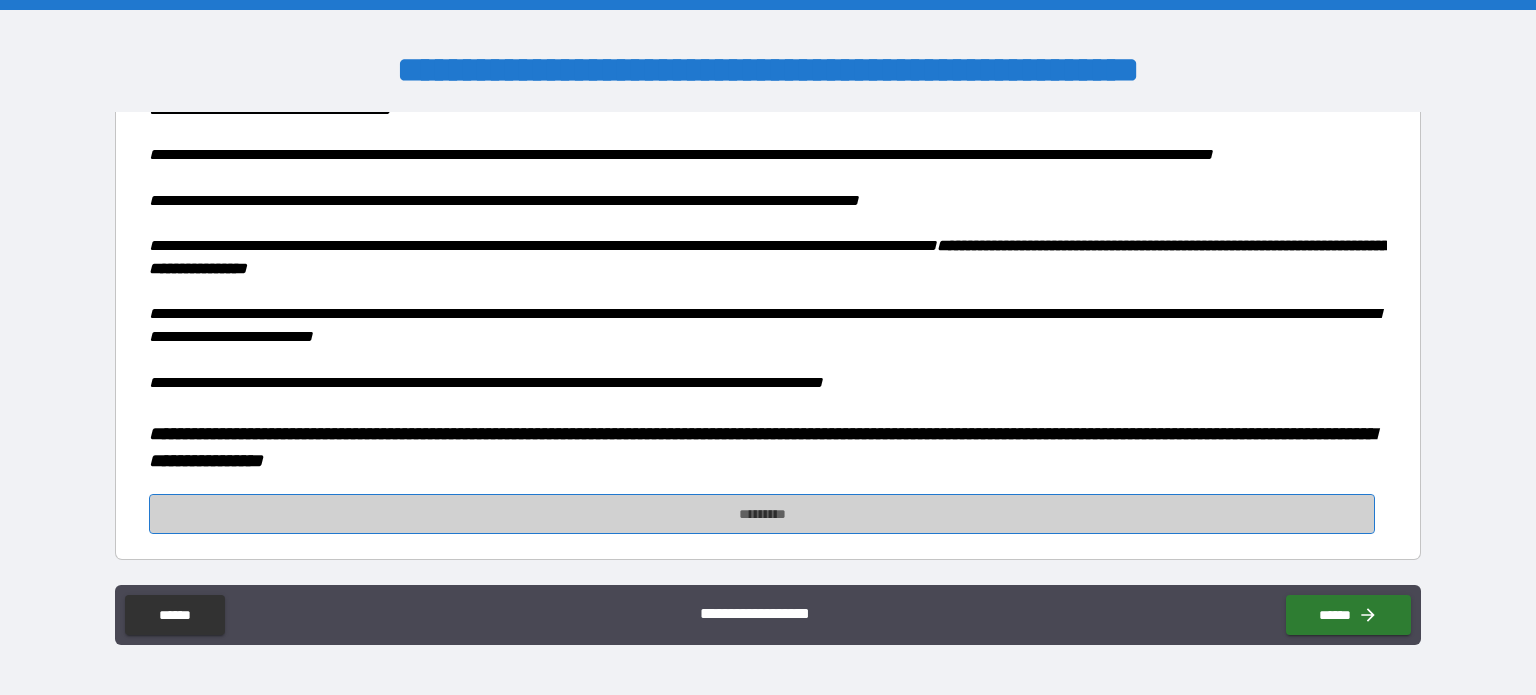 click on "*********" at bounding box center (762, 514) 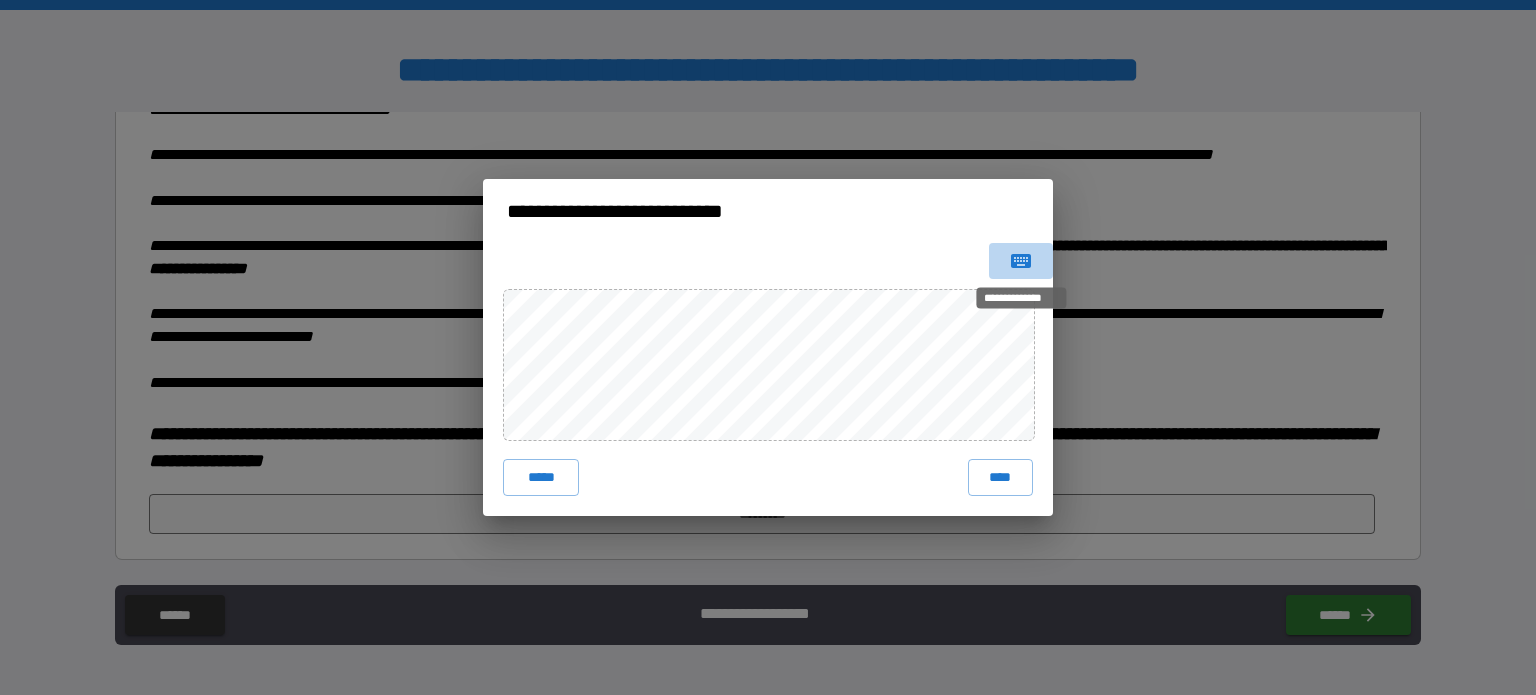 click 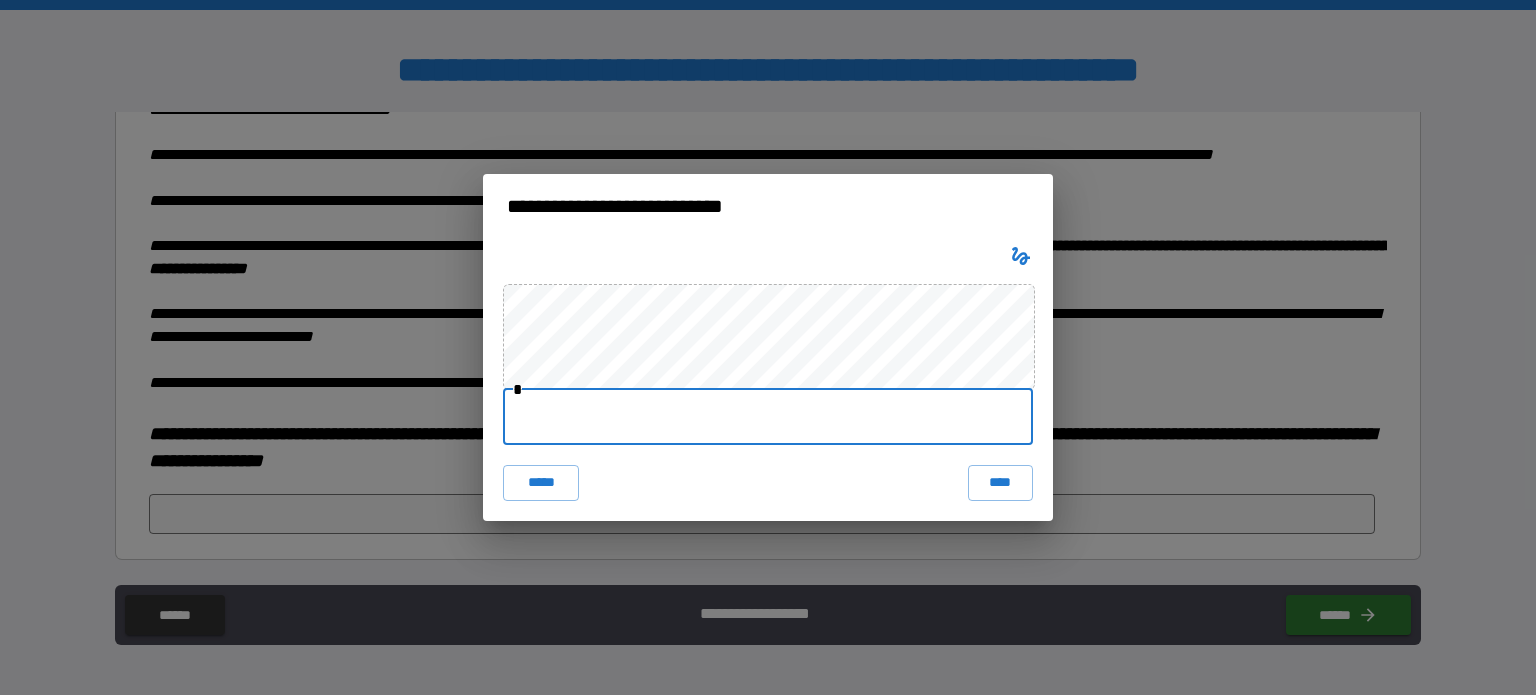 click at bounding box center (768, 417) 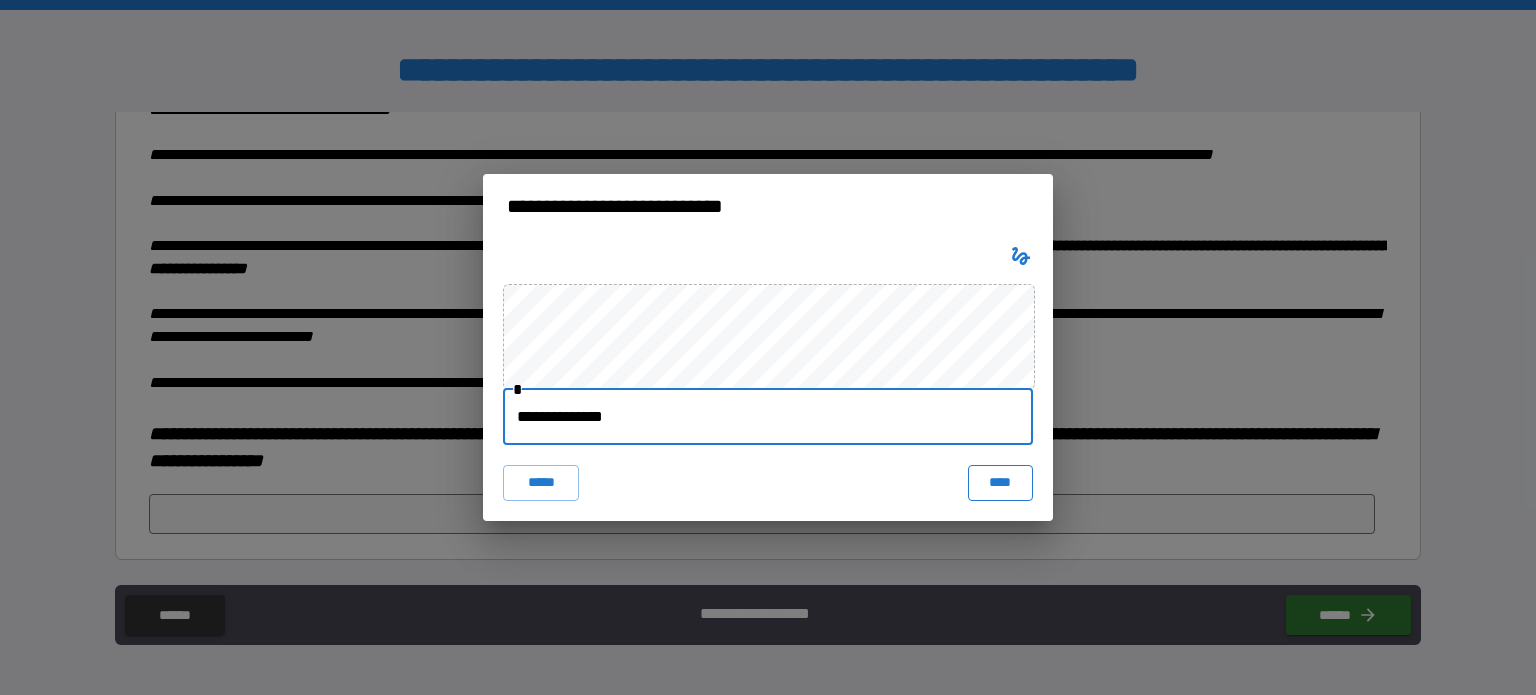 type on "**********" 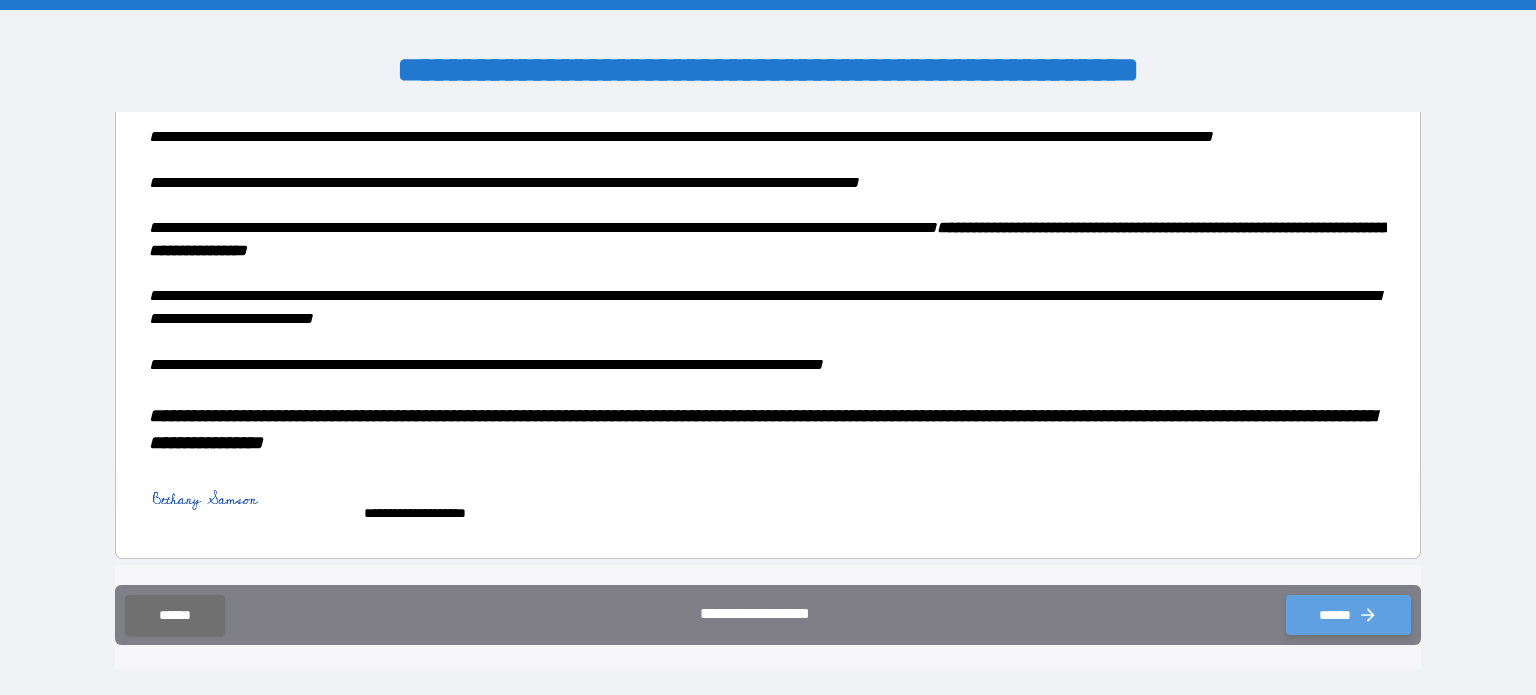 click on "******" at bounding box center (1348, 615) 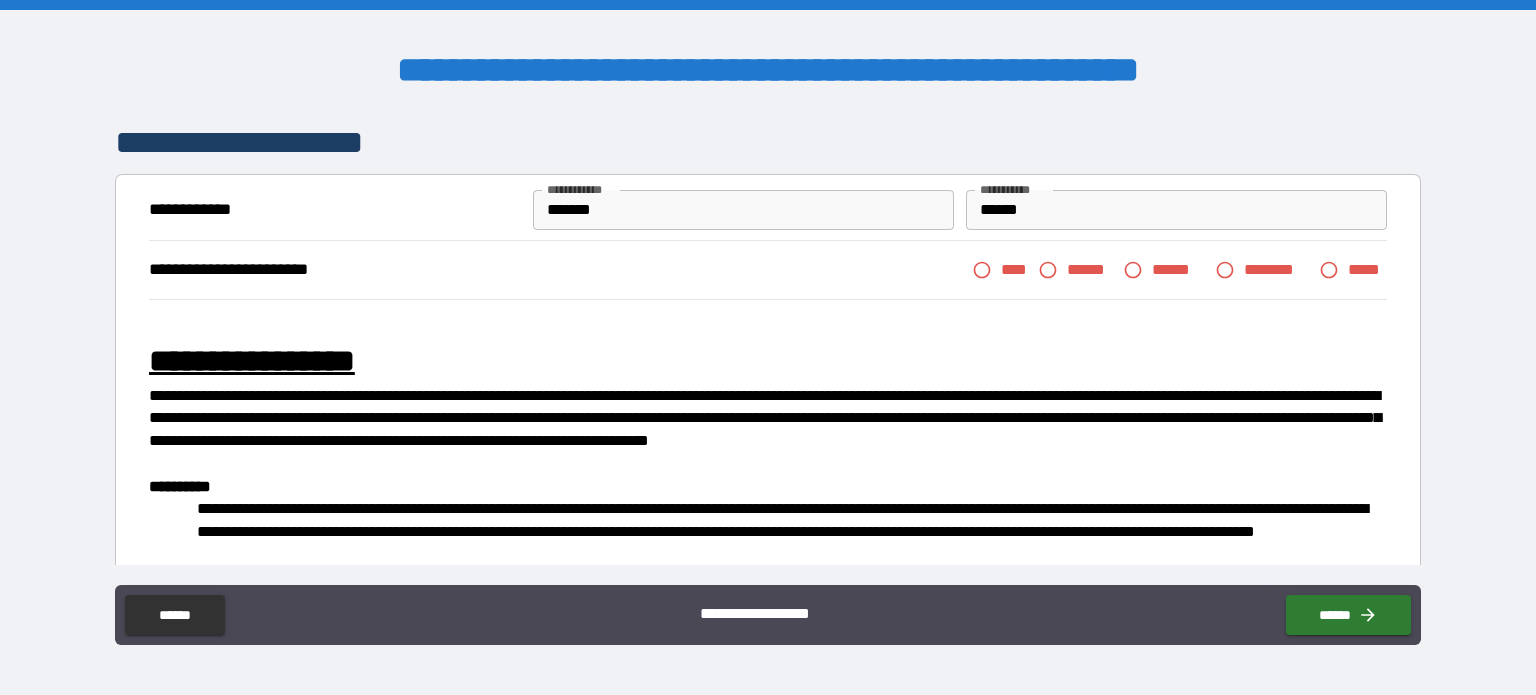 scroll, scrollTop: 0, scrollLeft: 0, axis: both 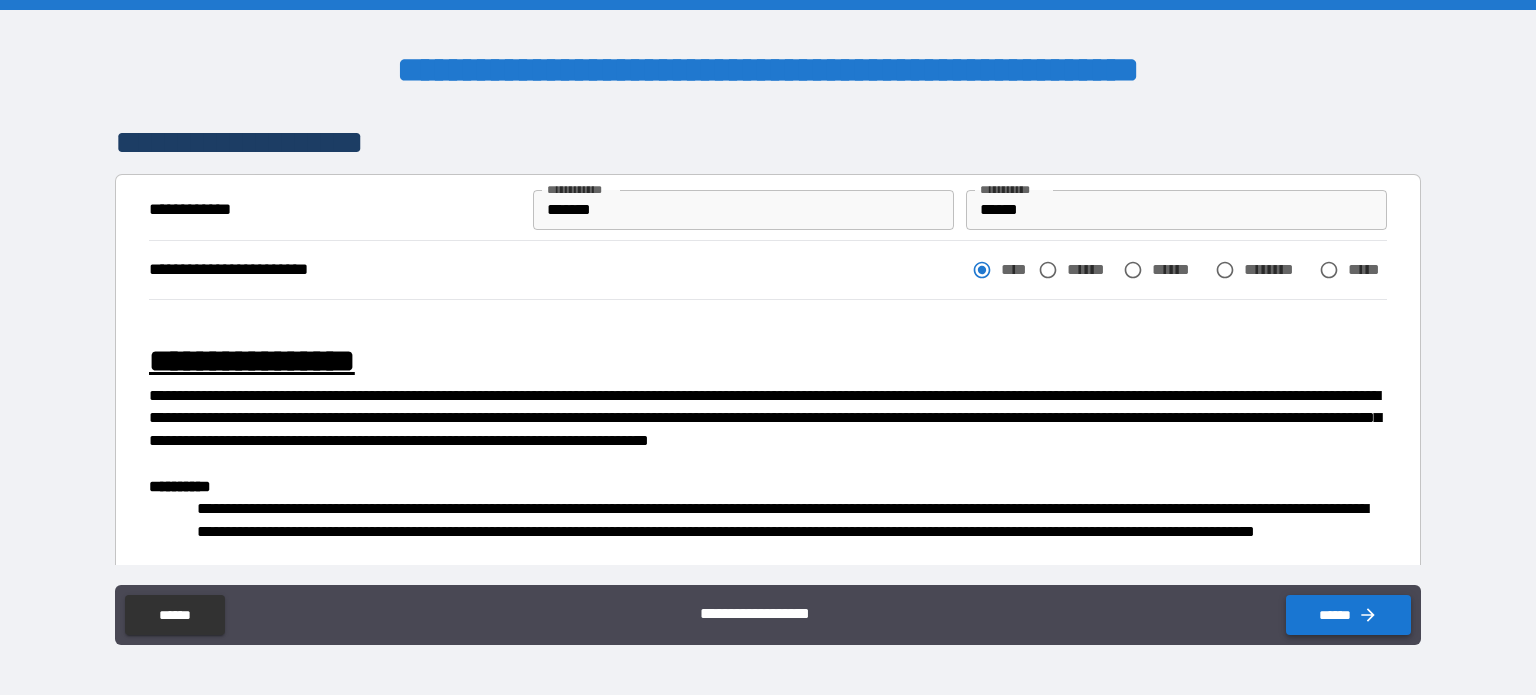 click on "**********" at bounding box center (768, 615) 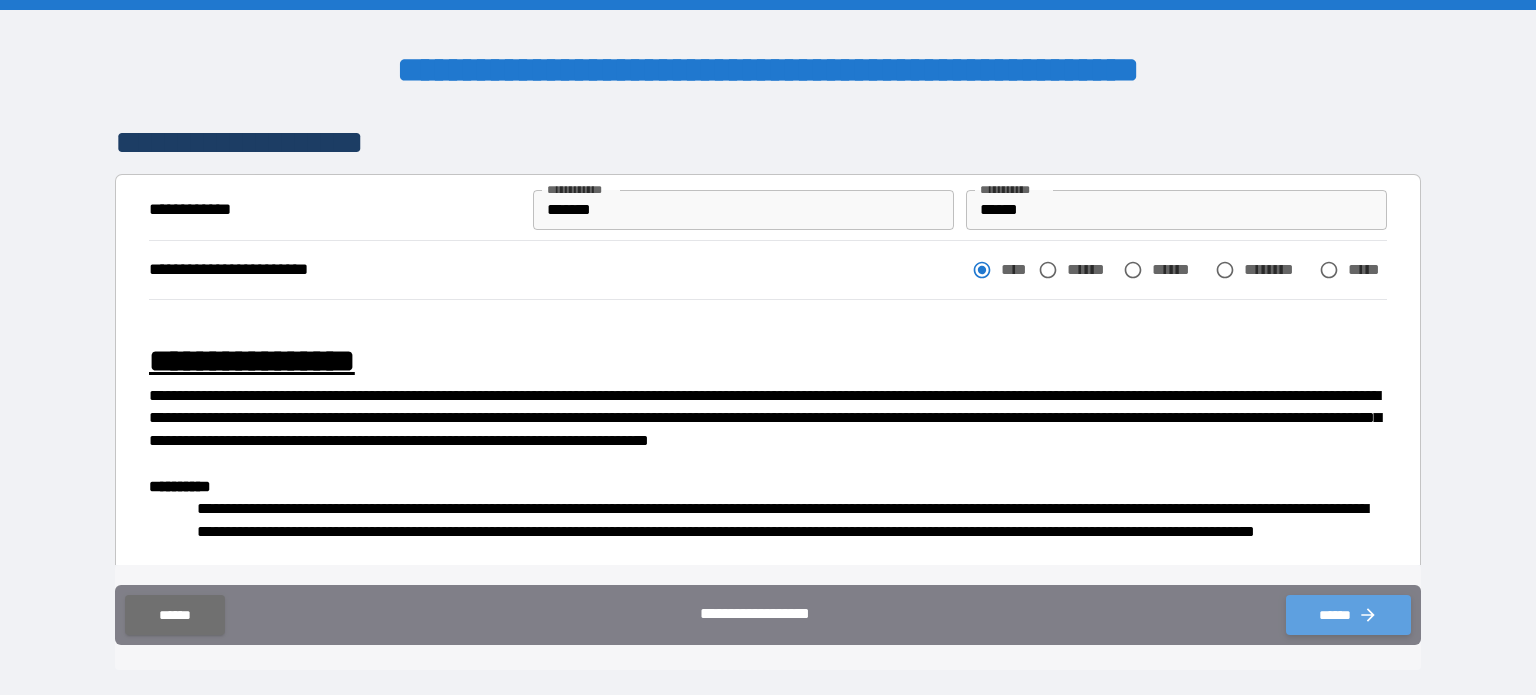 click on "******" at bounding box center (1348, 615) 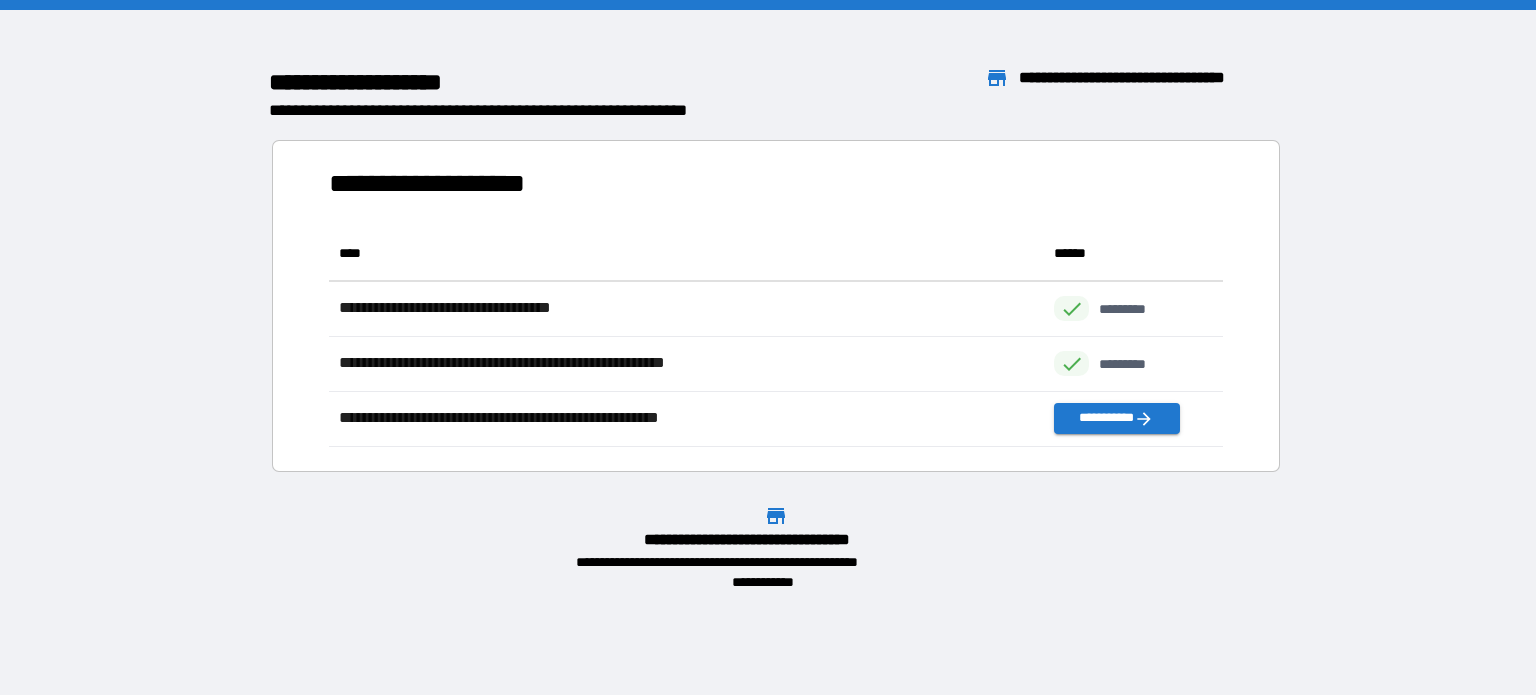 scroll, scrollTop: 16, scrollLeft: 16, axis: both 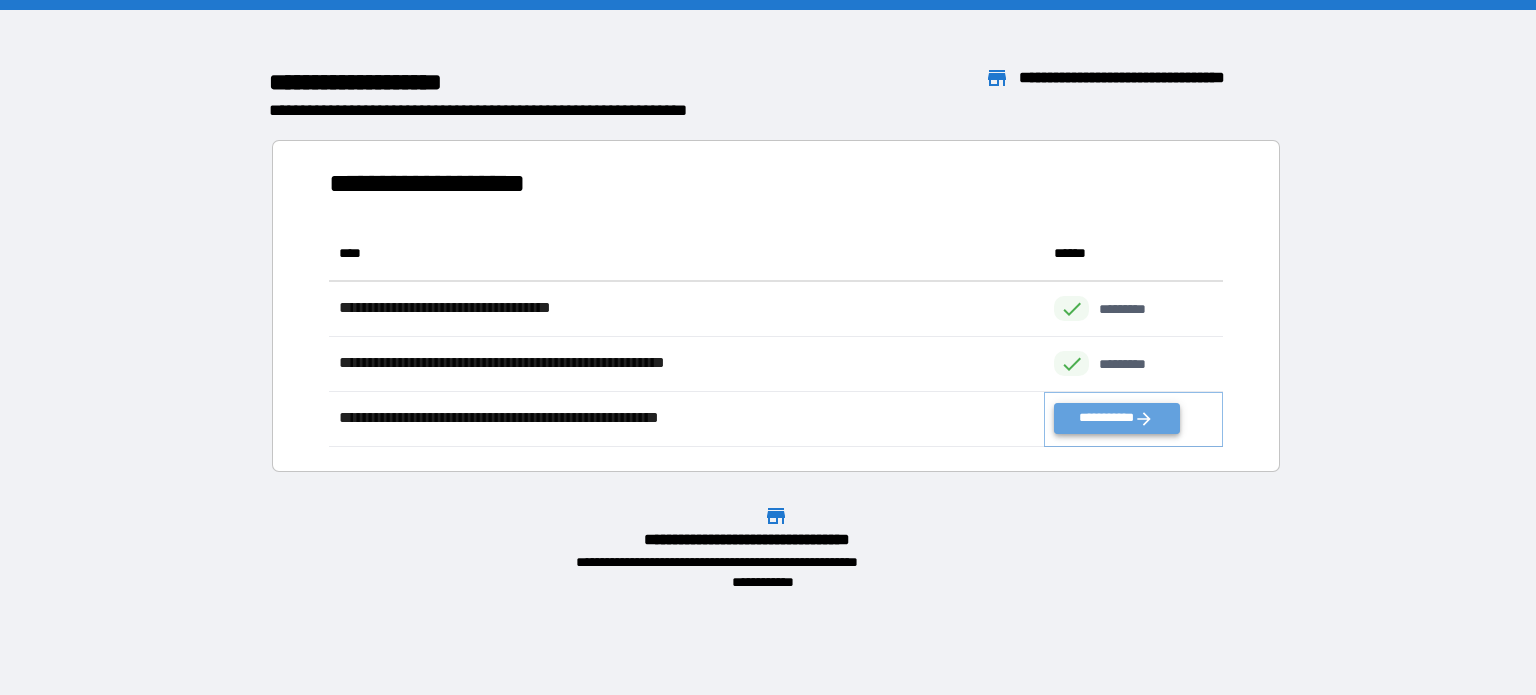 click on "**********" at bounding box center [1116, 418] 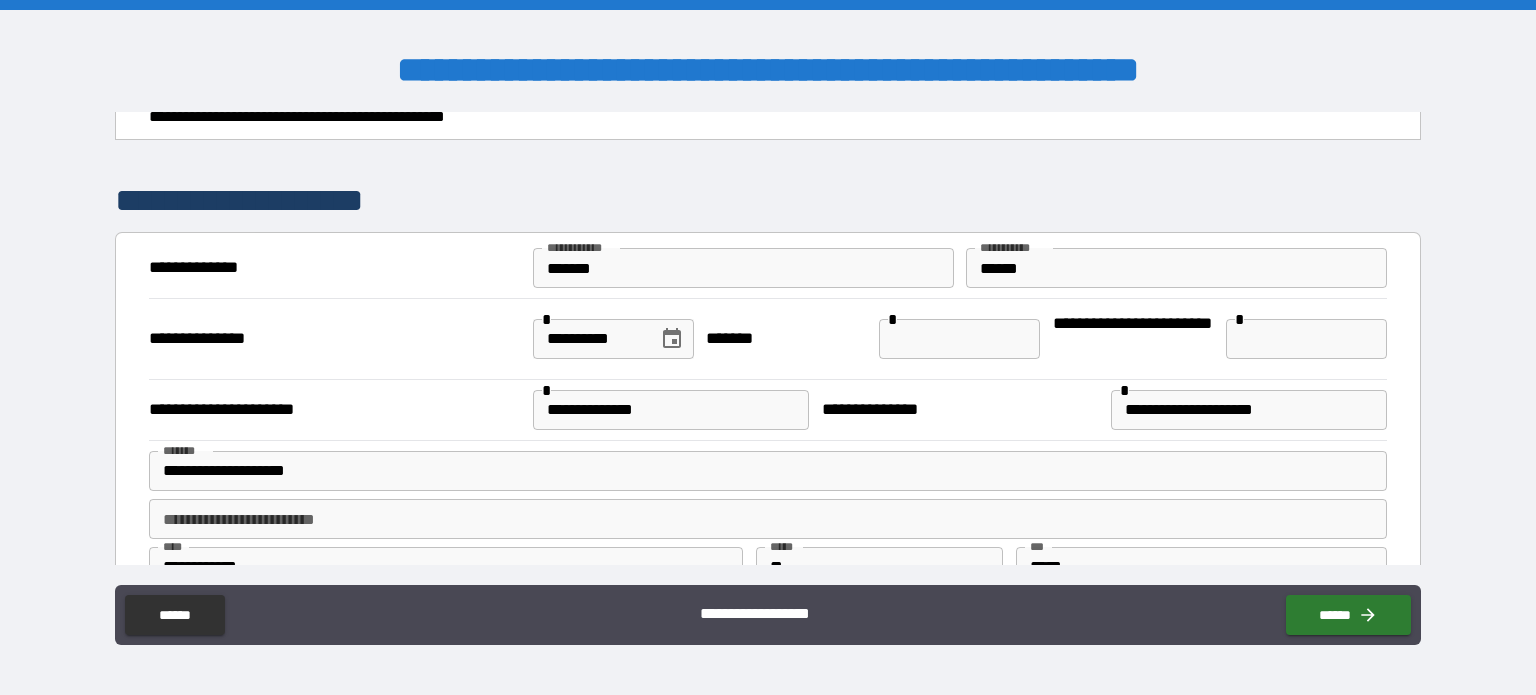 scroll, scrollTop: 59, scrollLeft: 0, axis: vertical 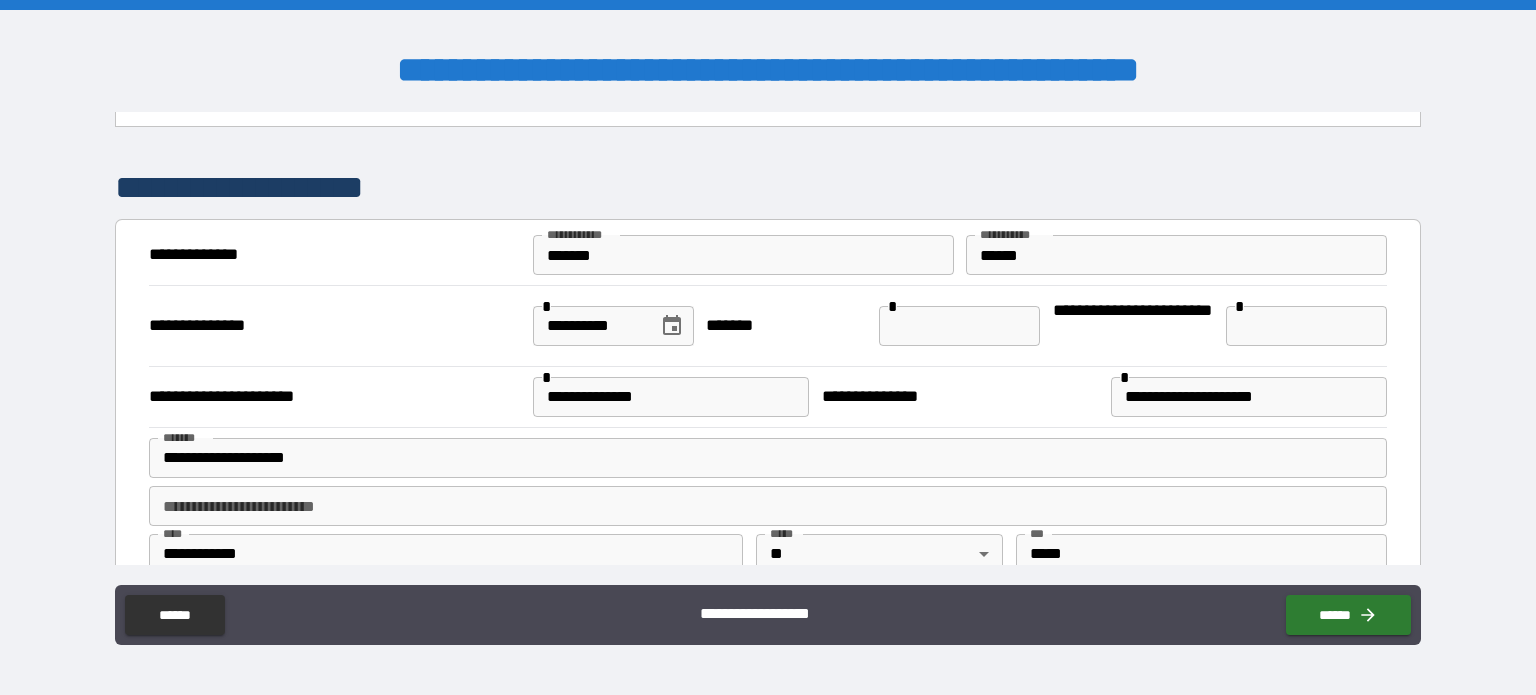 click on "*" at bounding box center (959, 326) 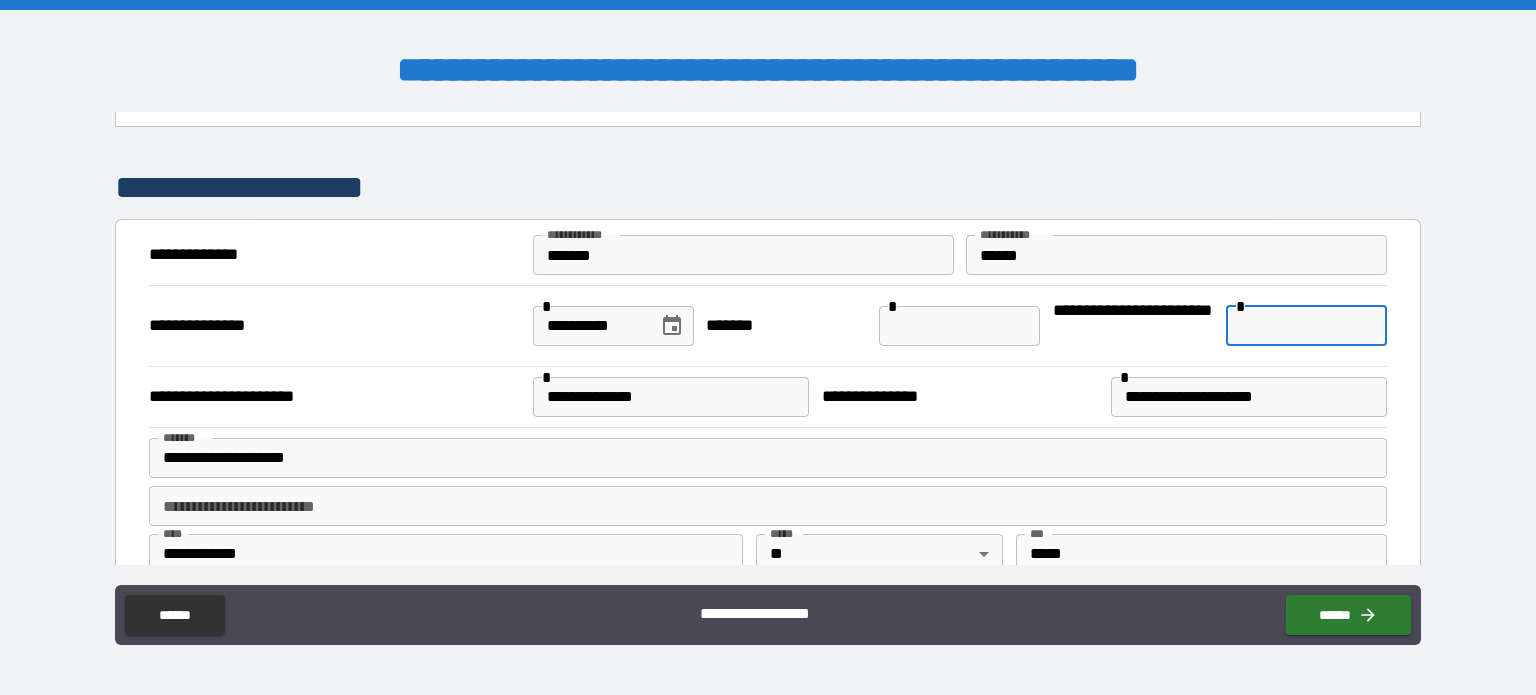 click at bounding box center [1306, 326] 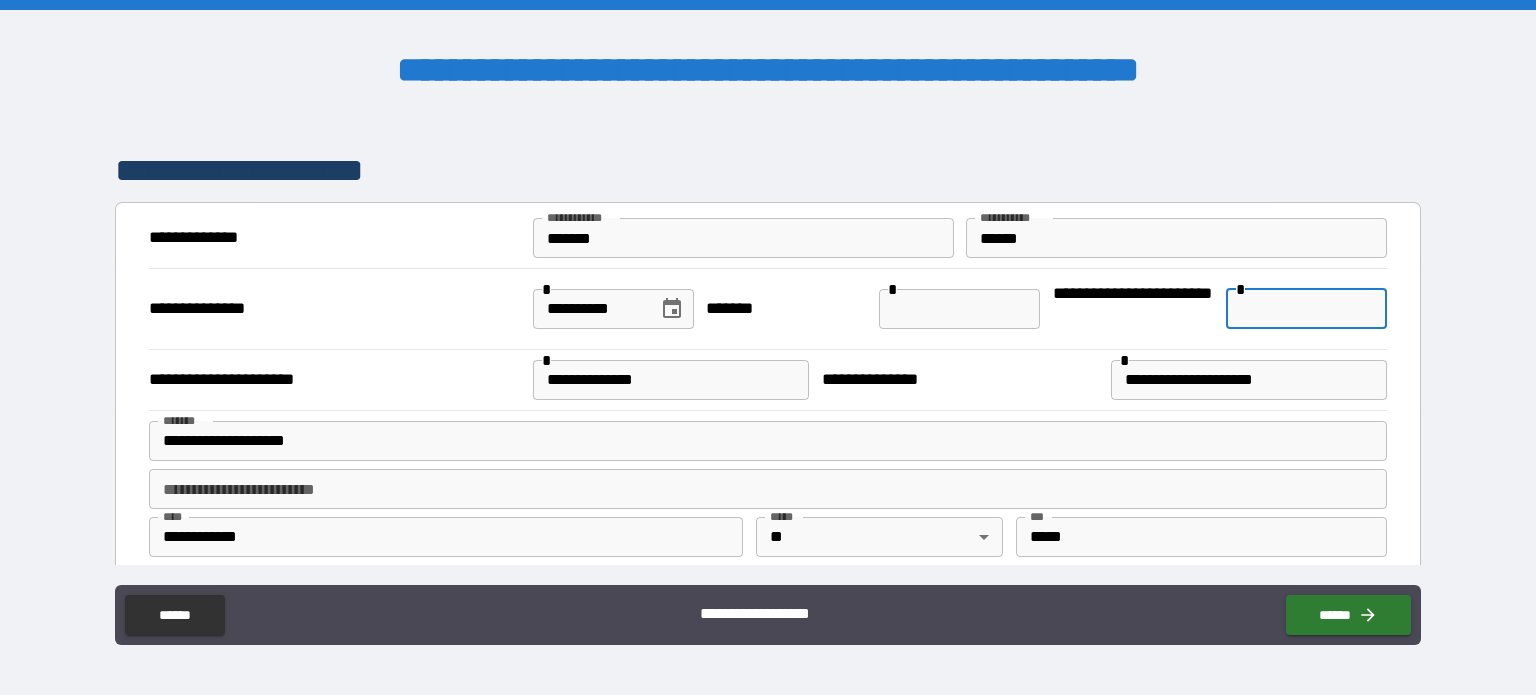 scroll, scrollTop: 79, scrollLeft: 0, axis: vertical 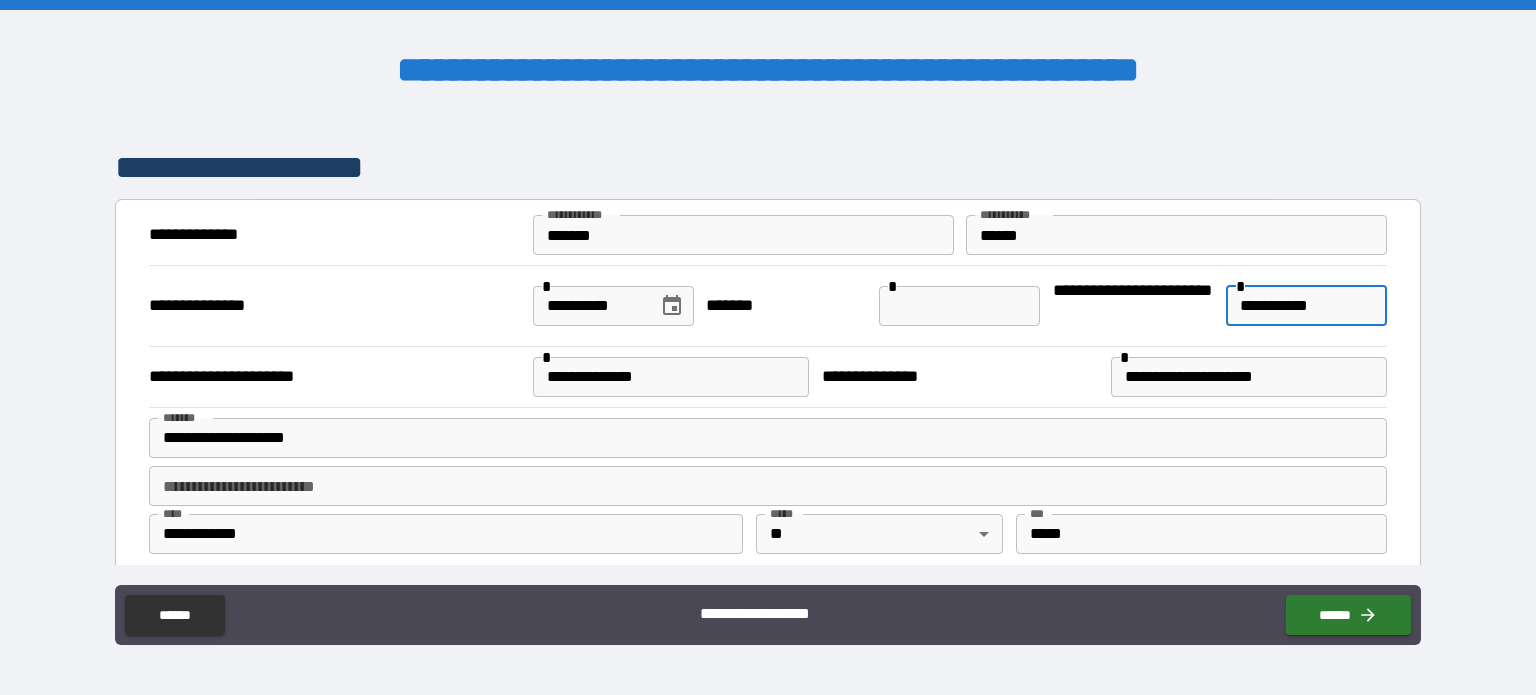 type on "**********" 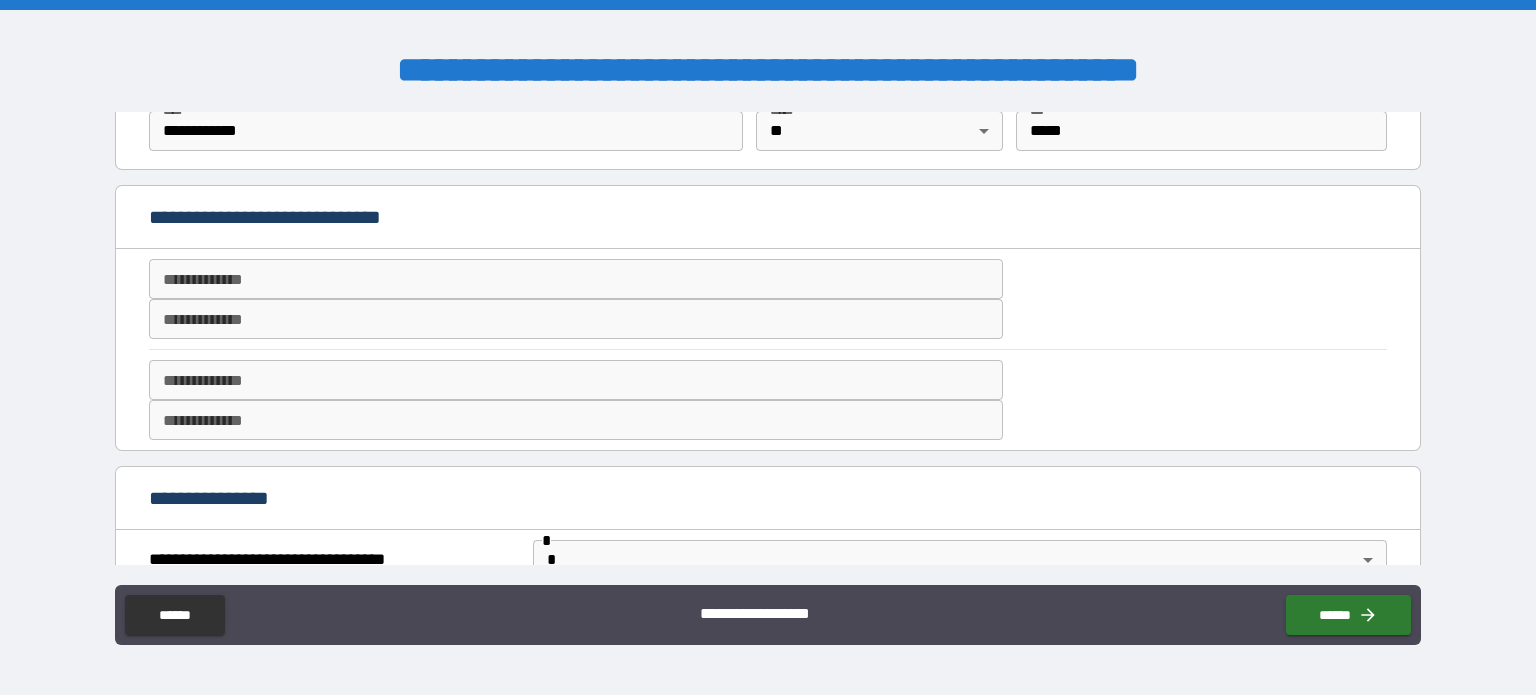 scroll, scrollTop: 483, scrollLeft: 0, axis: vertical 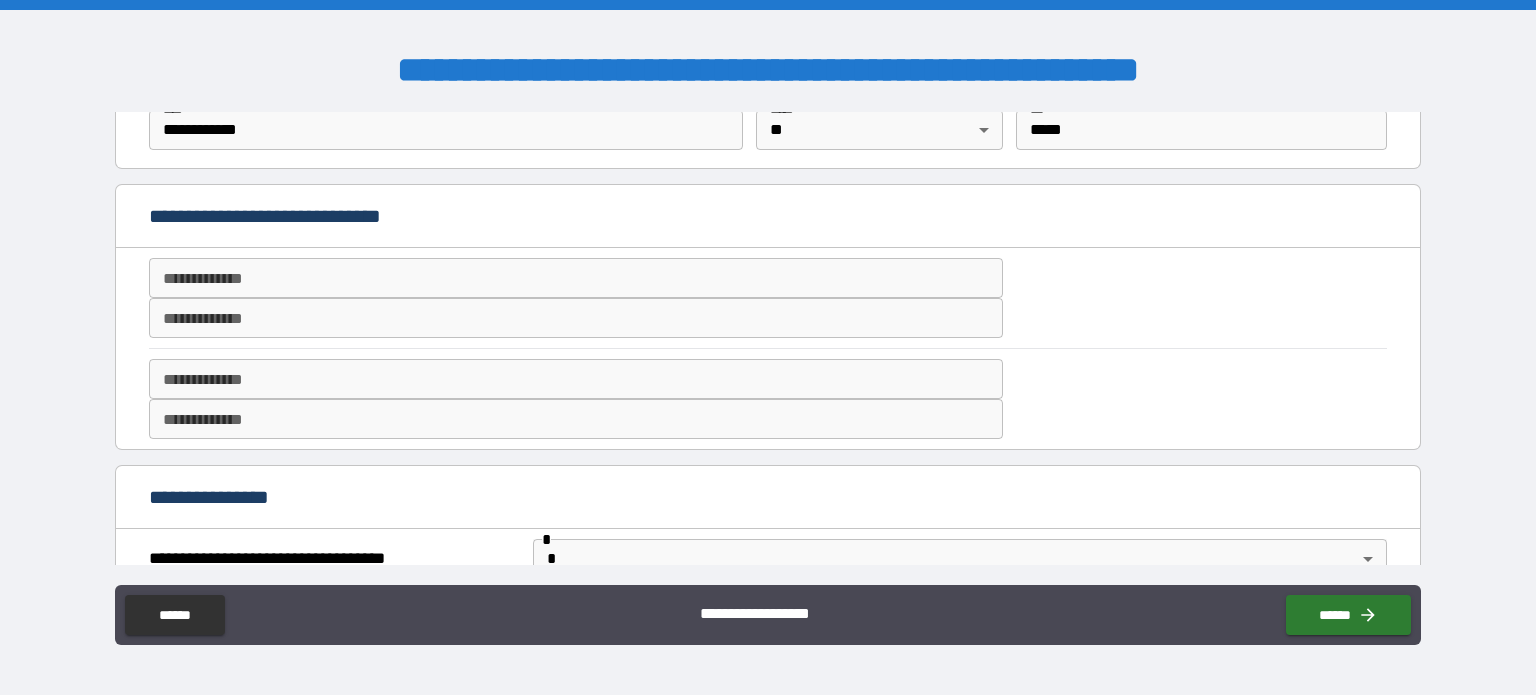 type on "******" 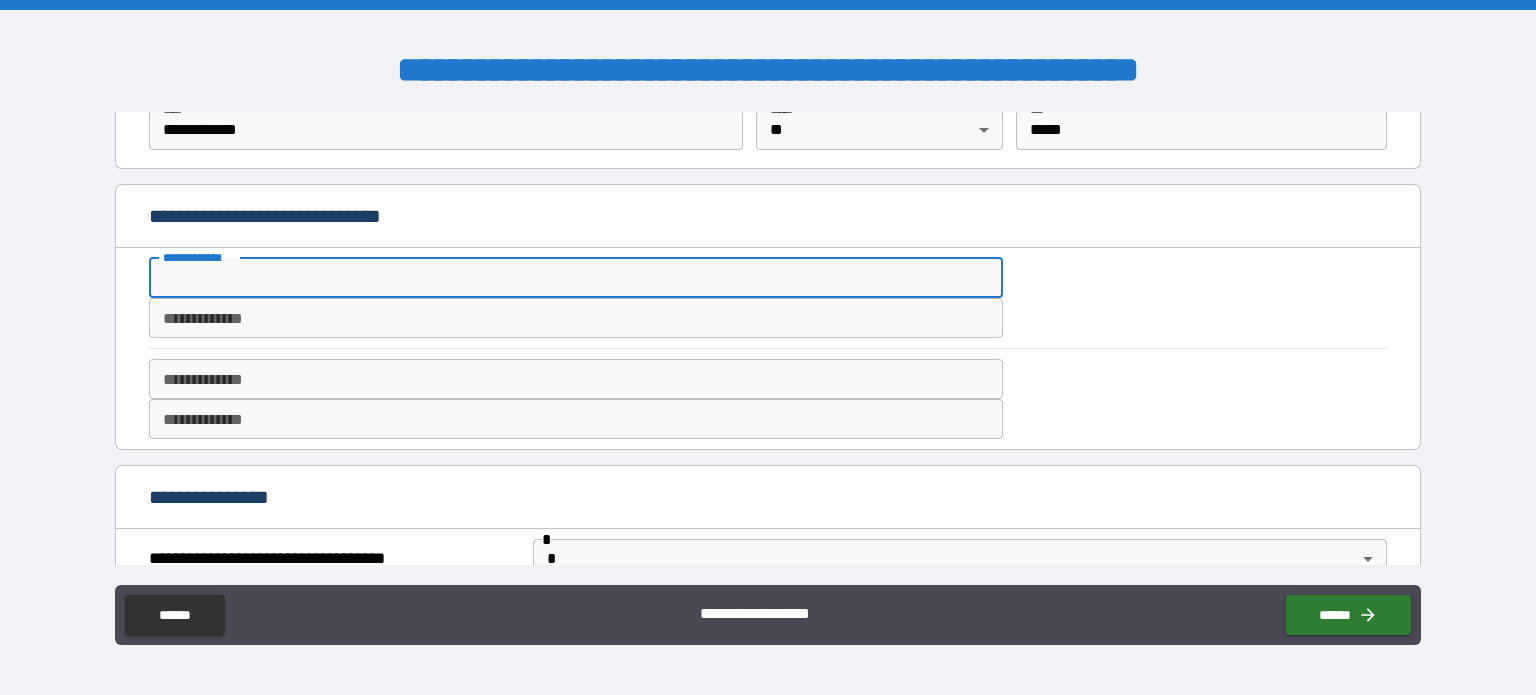 click on "**********" at bounding box center [576, 278] 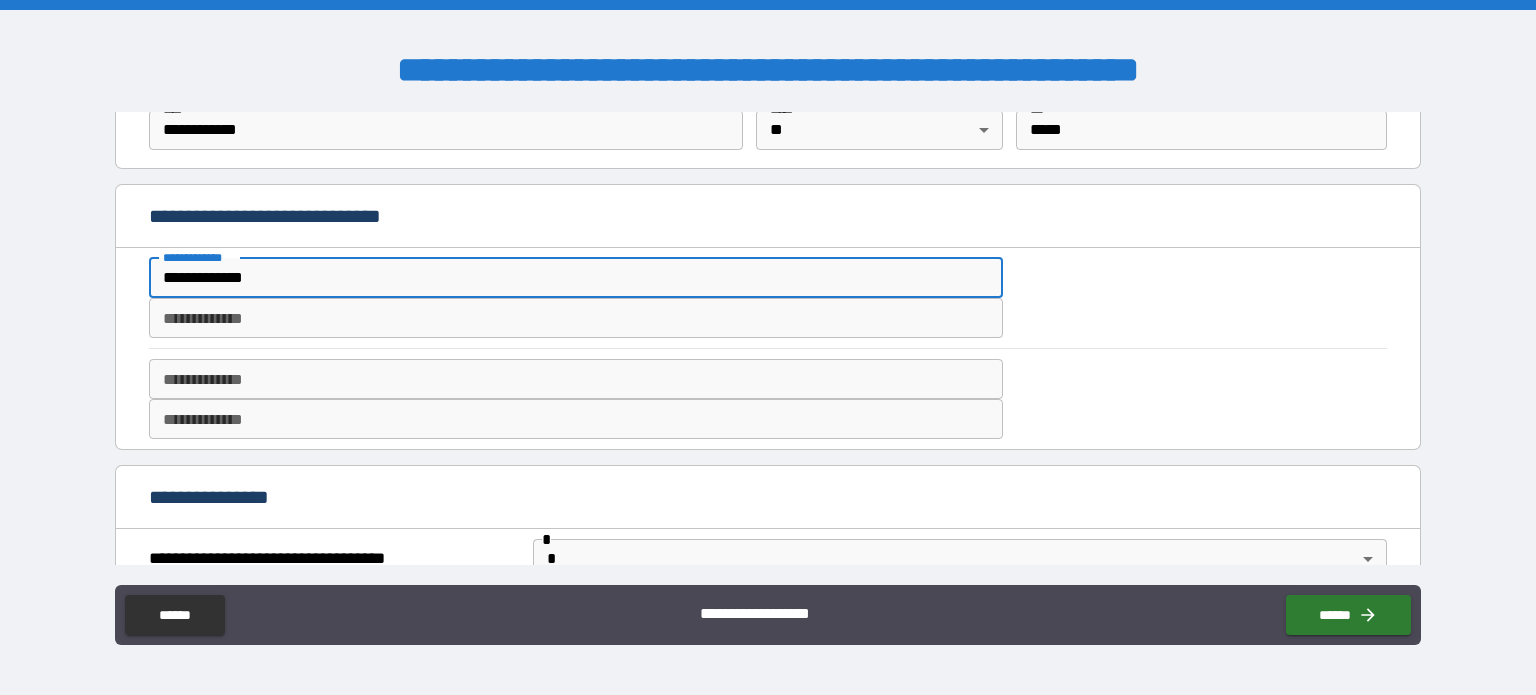 type on "**********" 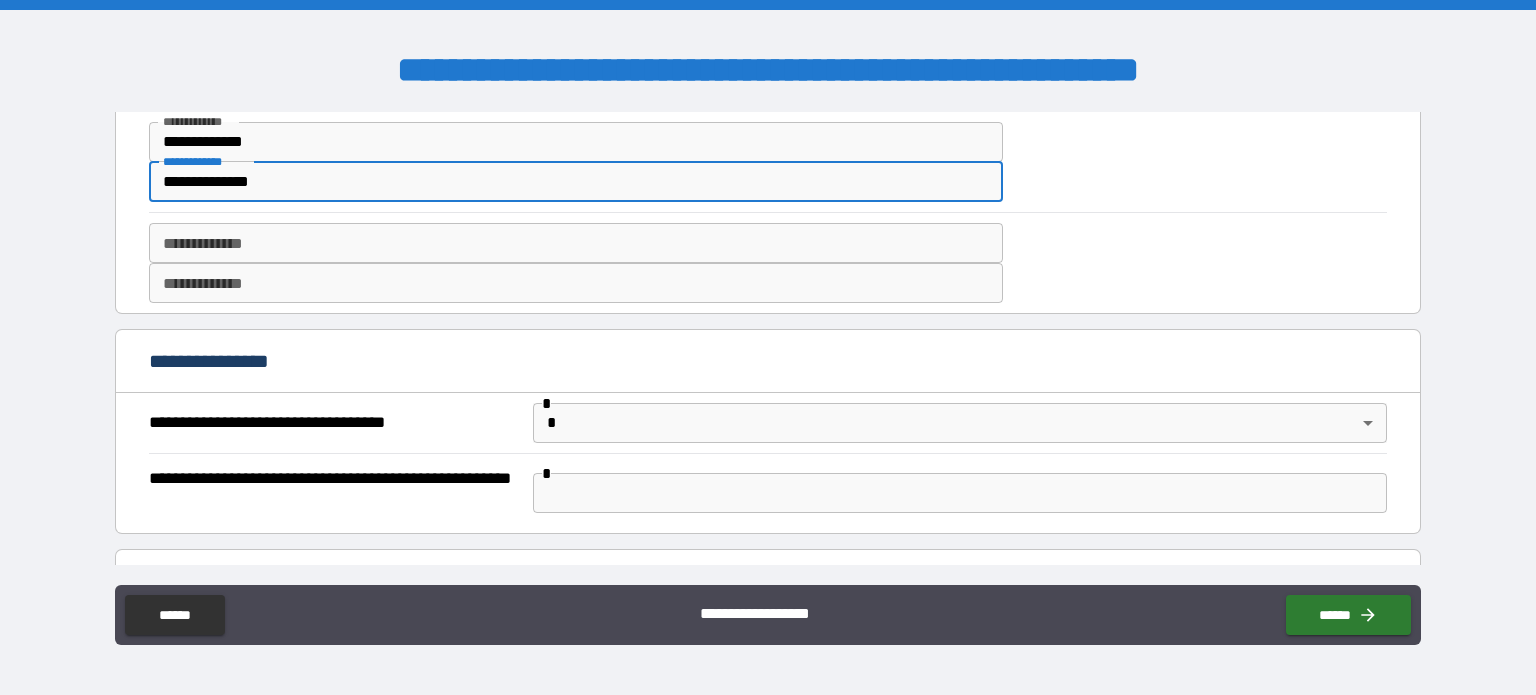 scroll, scrollTop: 675, scrollLeft: 0, axis: vertical 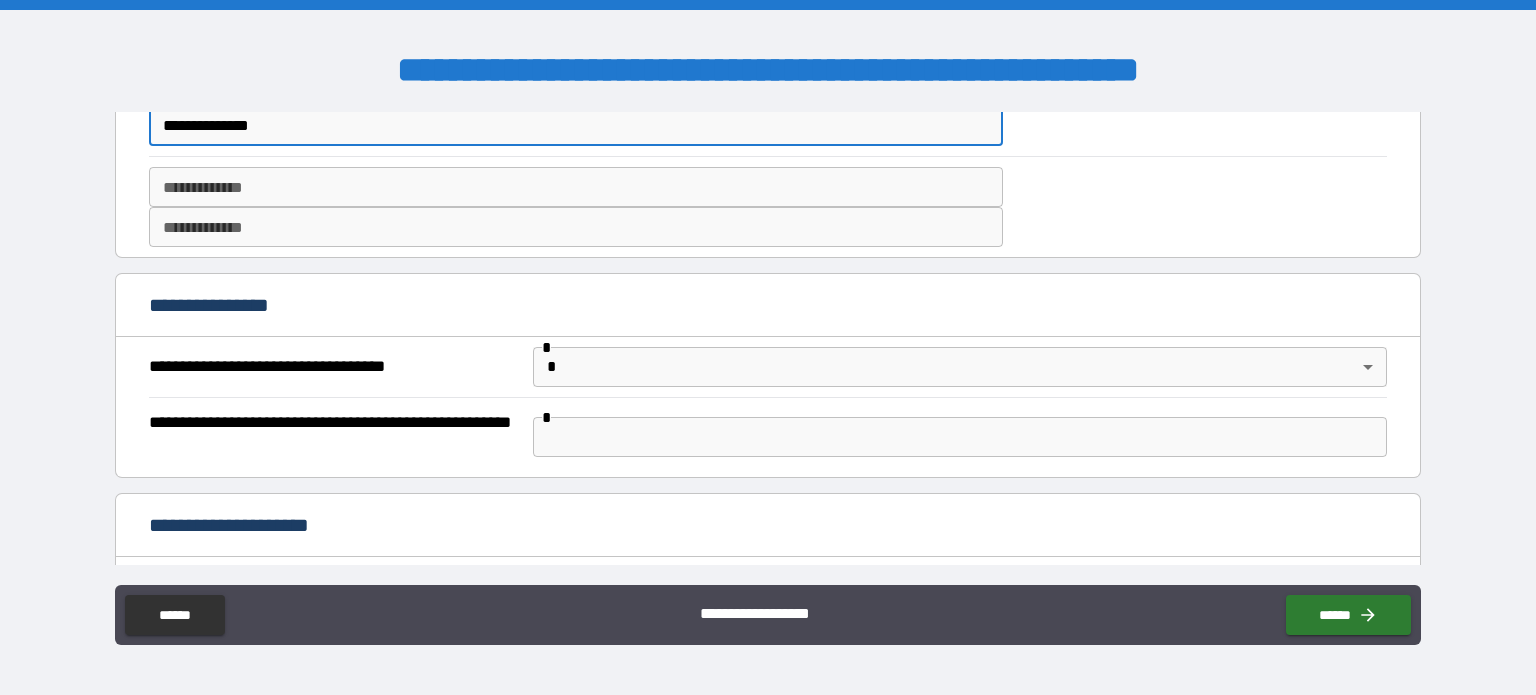 type on "**********" 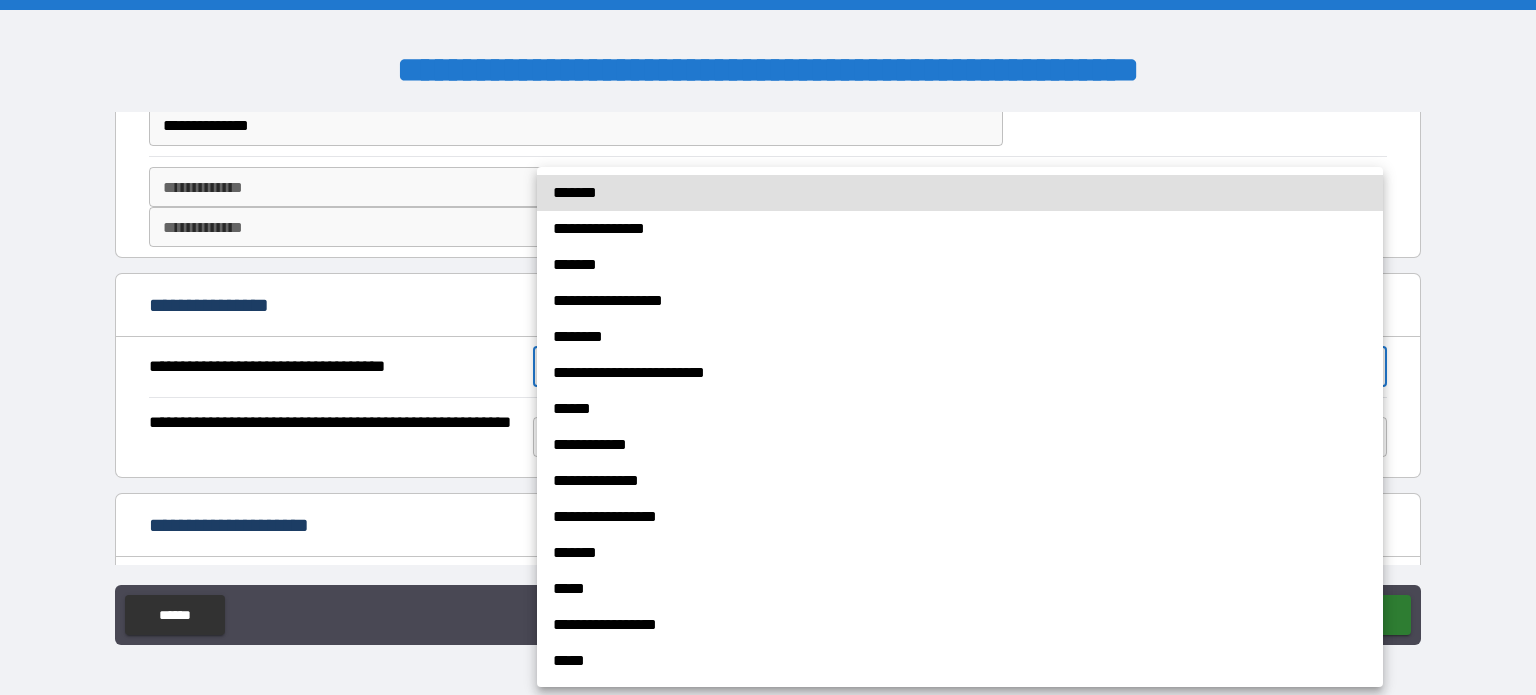 click on "**********" at bounding box center (768, 347) 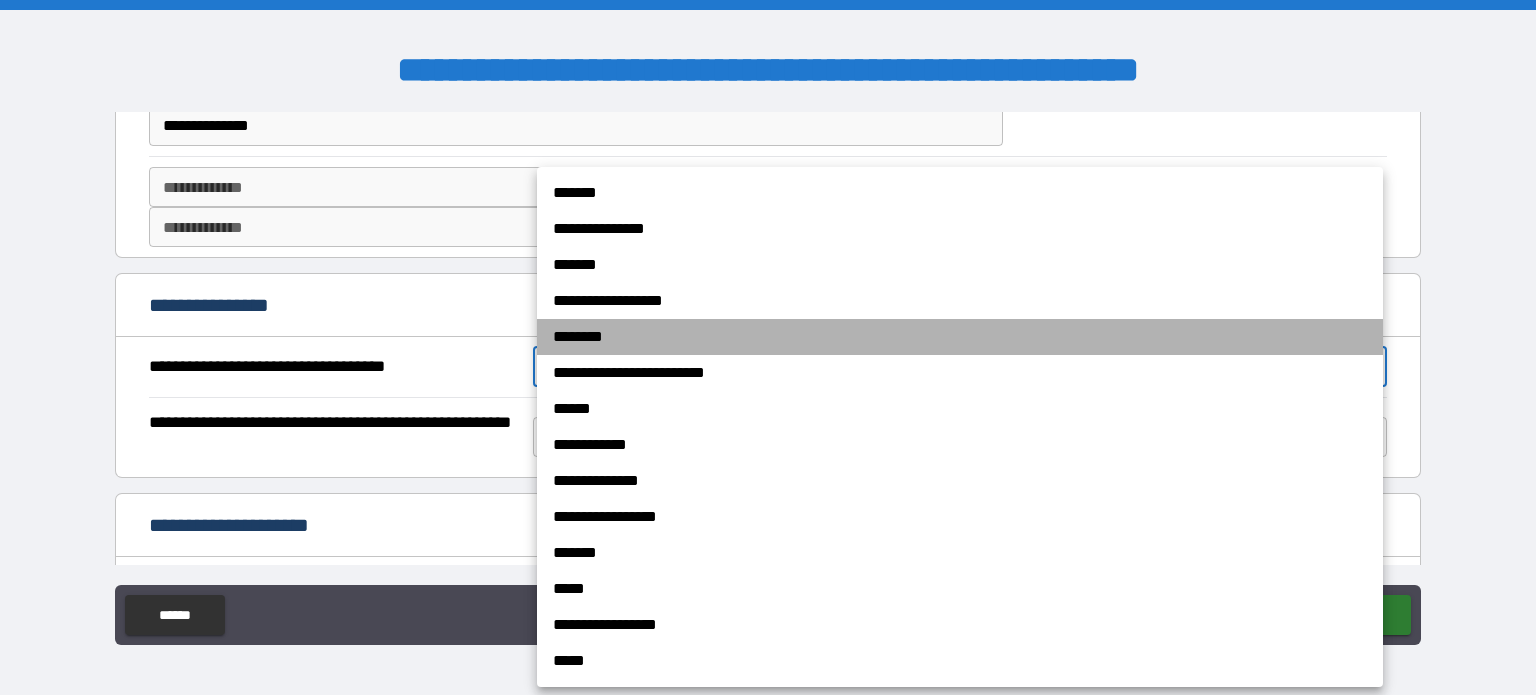 click on "********" at bounding box center [960, 337] 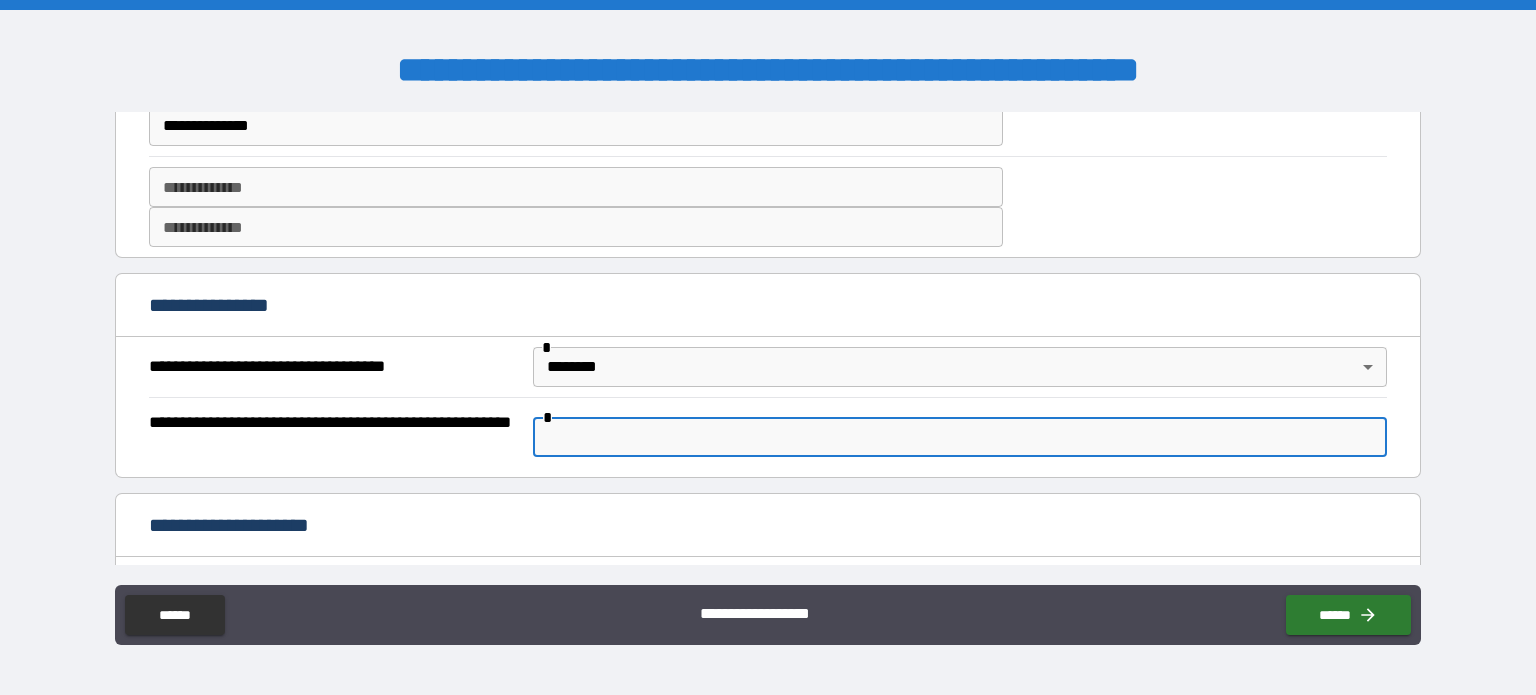 click at bounding box center [960, 437] 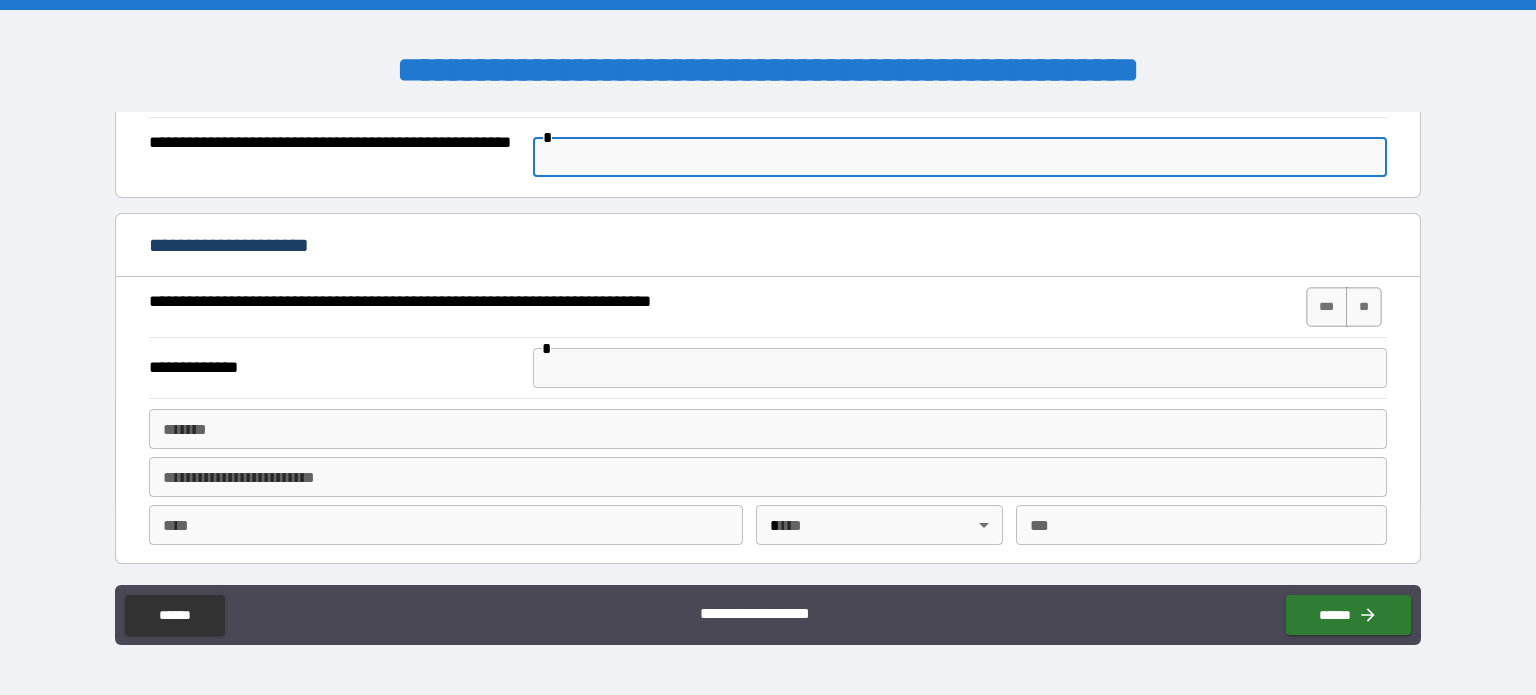 scroll, scrollTop: 956, scrollLeft: 0, axis: vertical 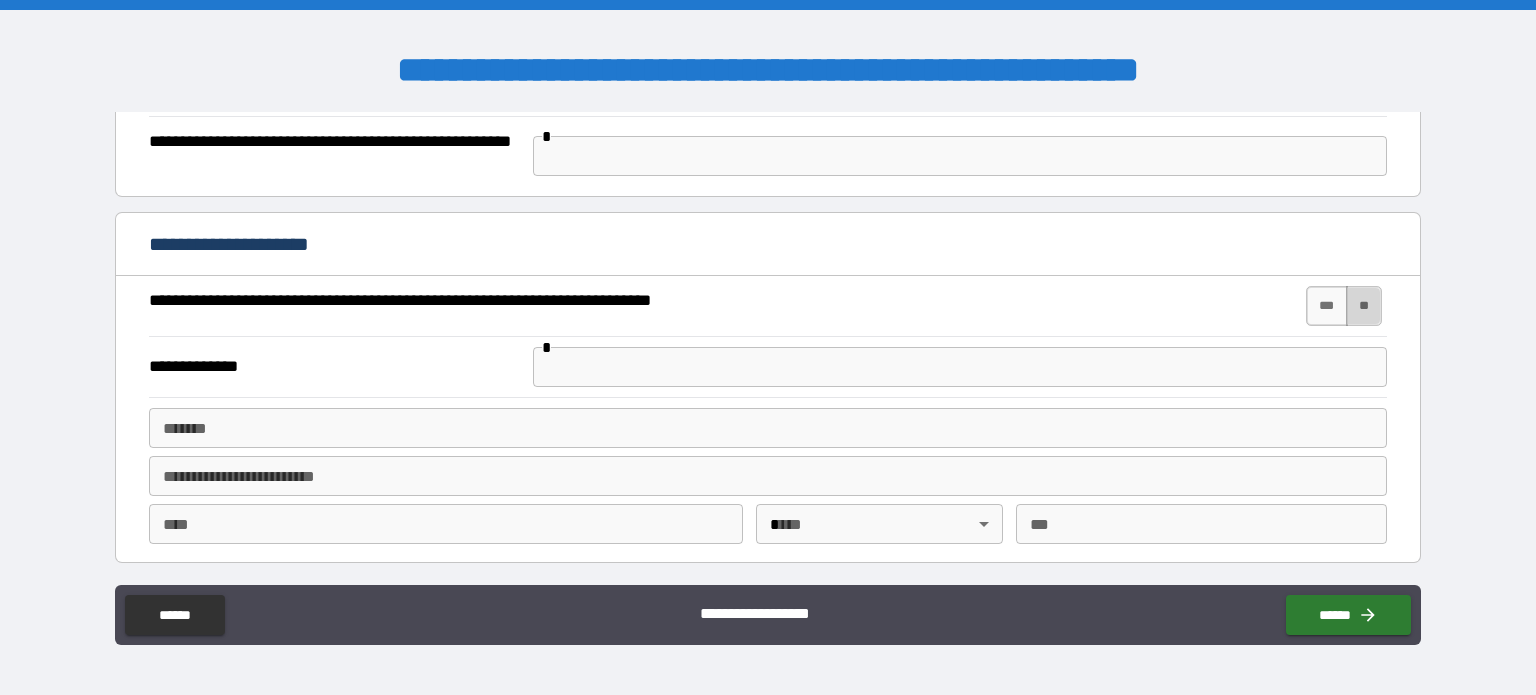 click on "**" at bounding box center [1364, 306] 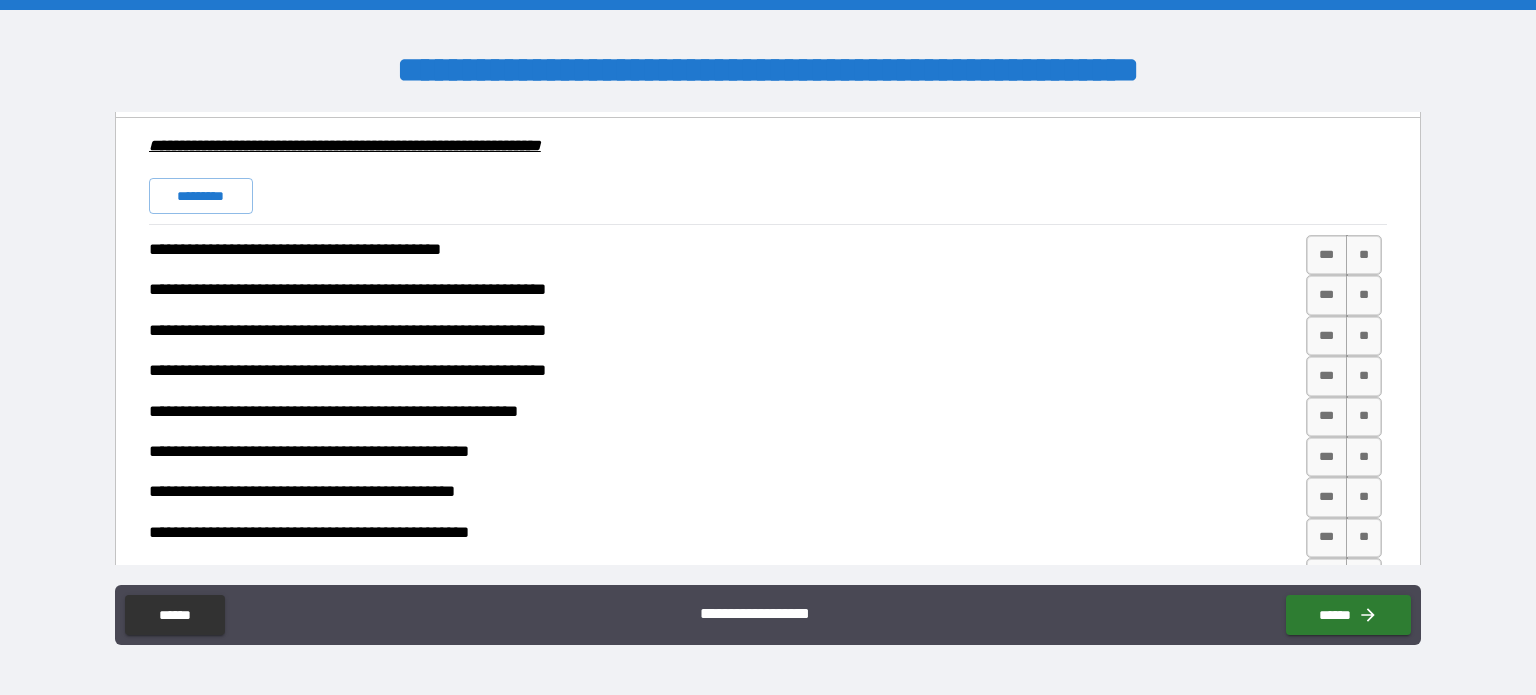 scroll, scrollTop: 1572, scrollLeft: 0, axis: vertical 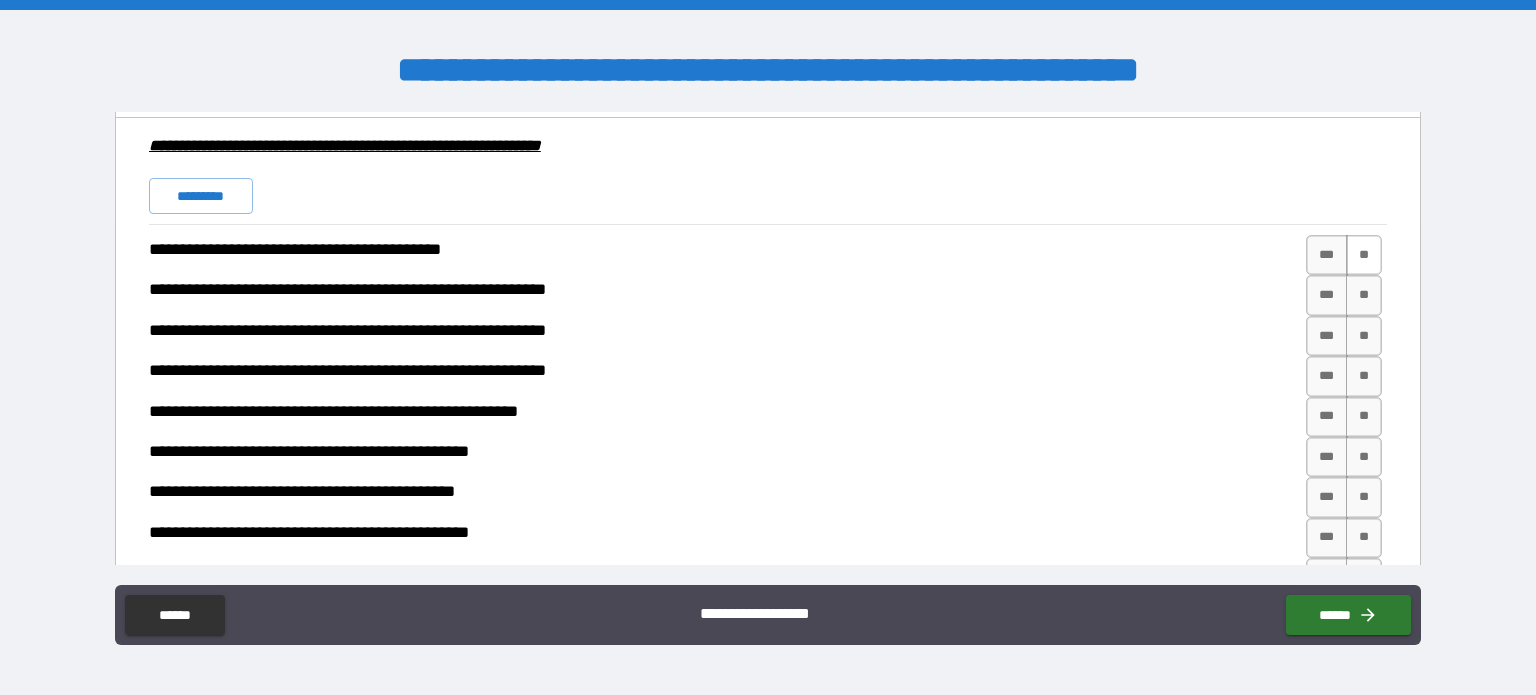 click on "**" at bounding box center [1364, 255] 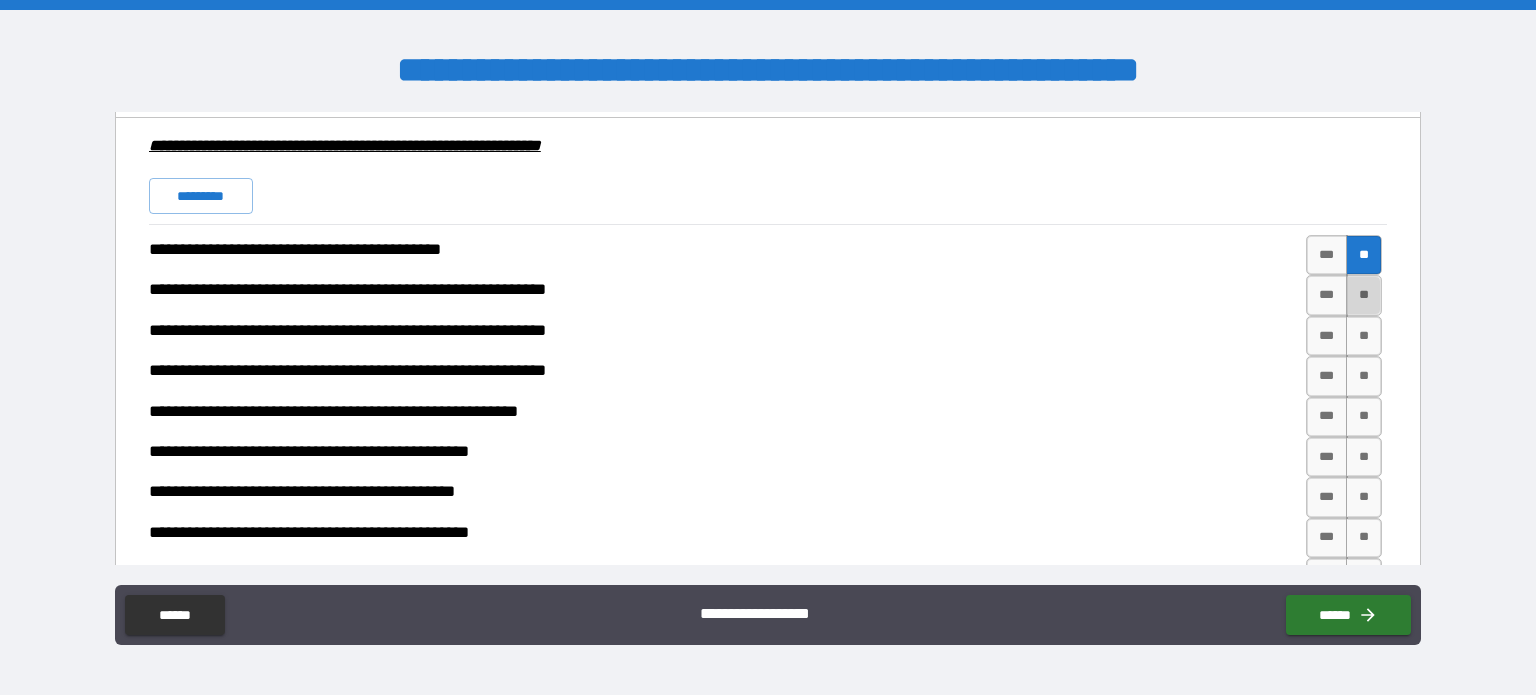 click on "**" at bounding box center [1364, 295] 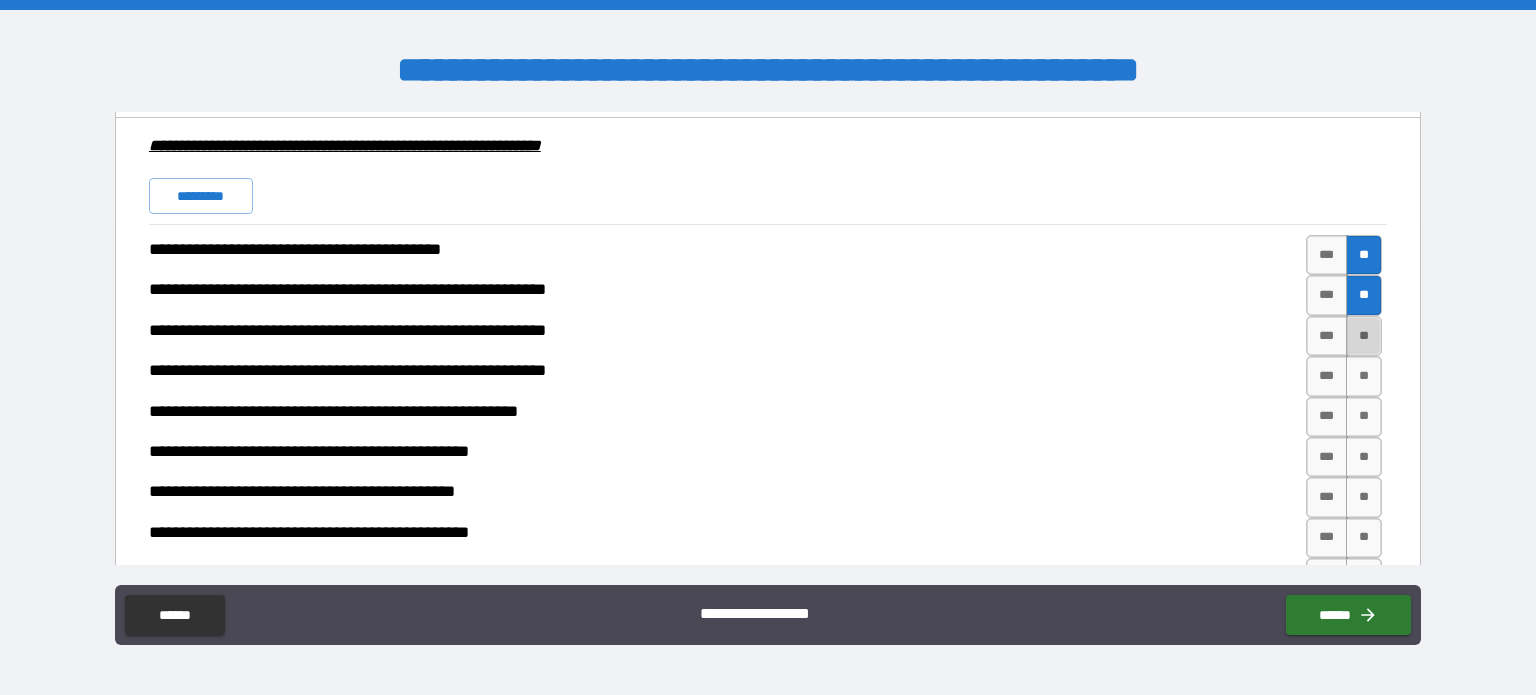 click on "**" at bounding box center [1364, 336] 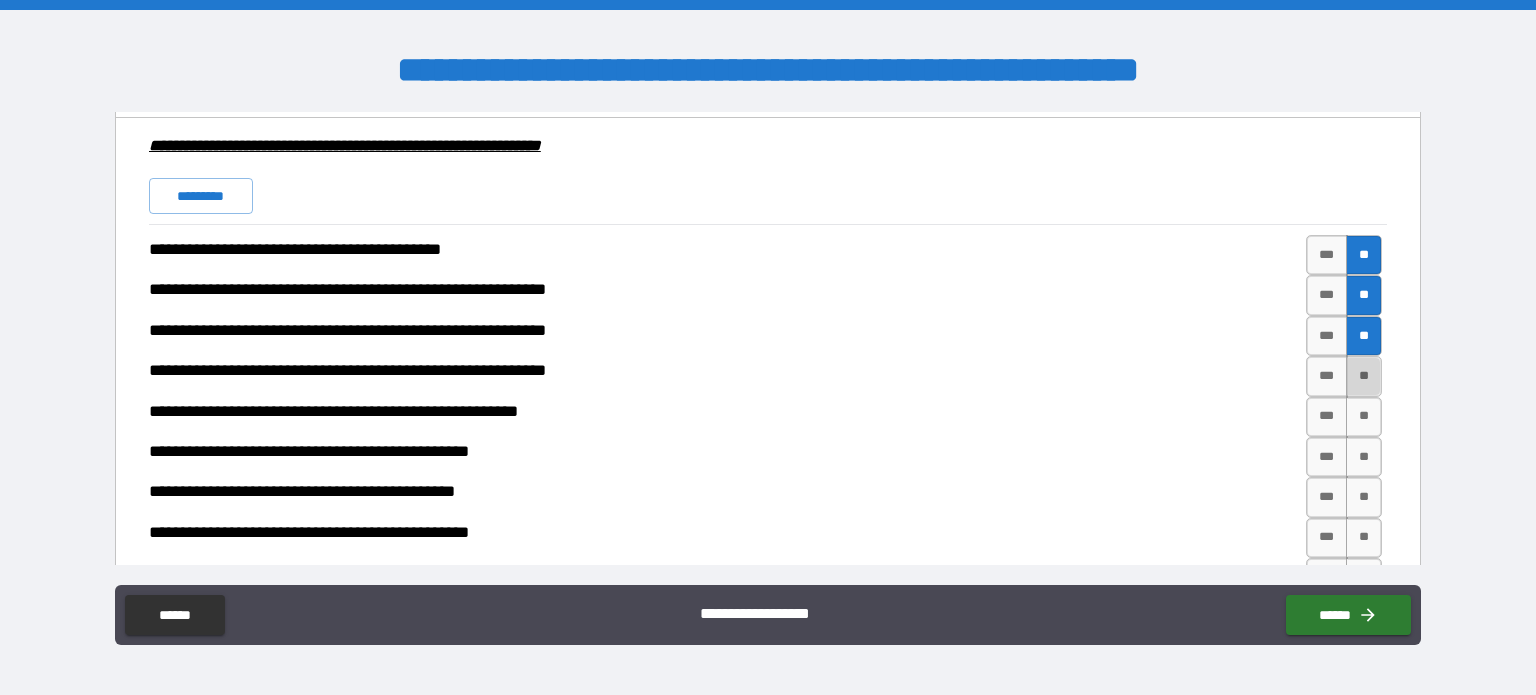 click on "**" at bounding box center [1364, 376] 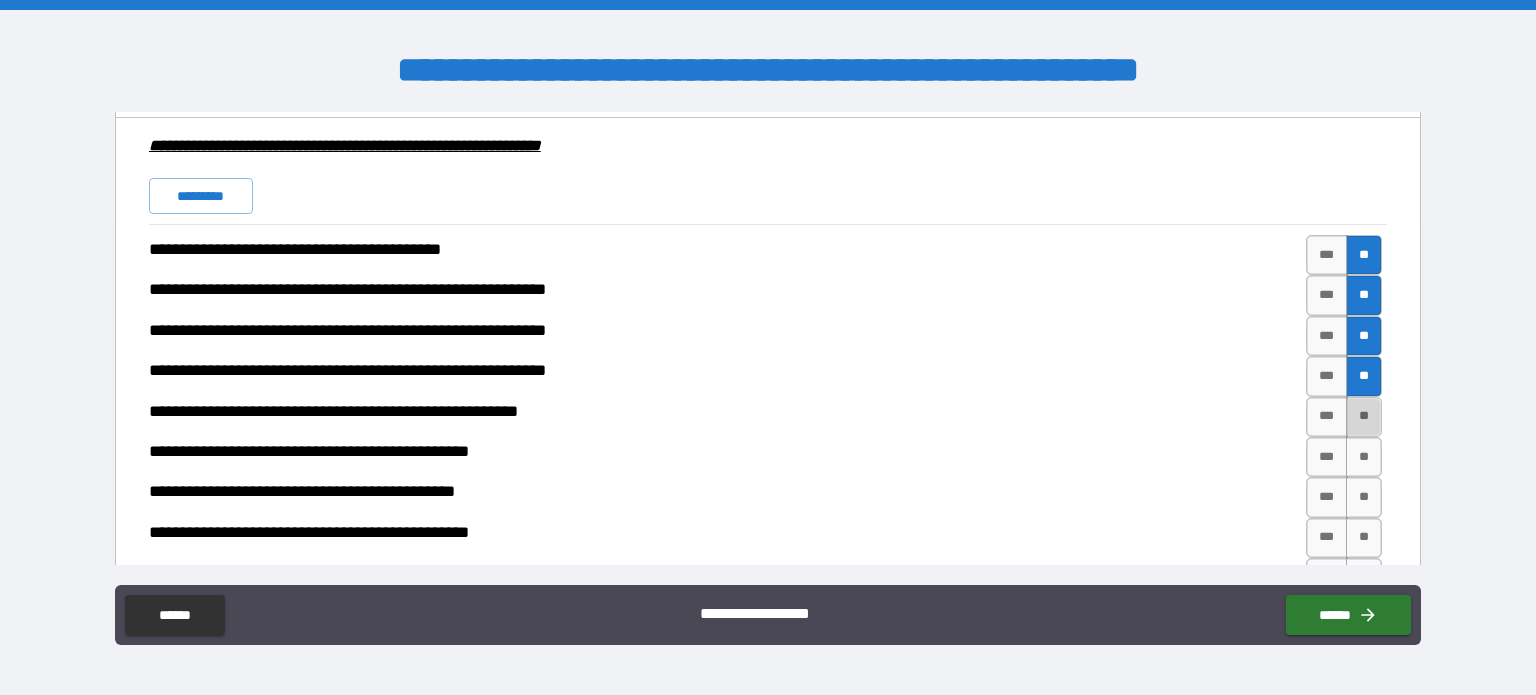 click on "**" at bounding box center (1364, 417) 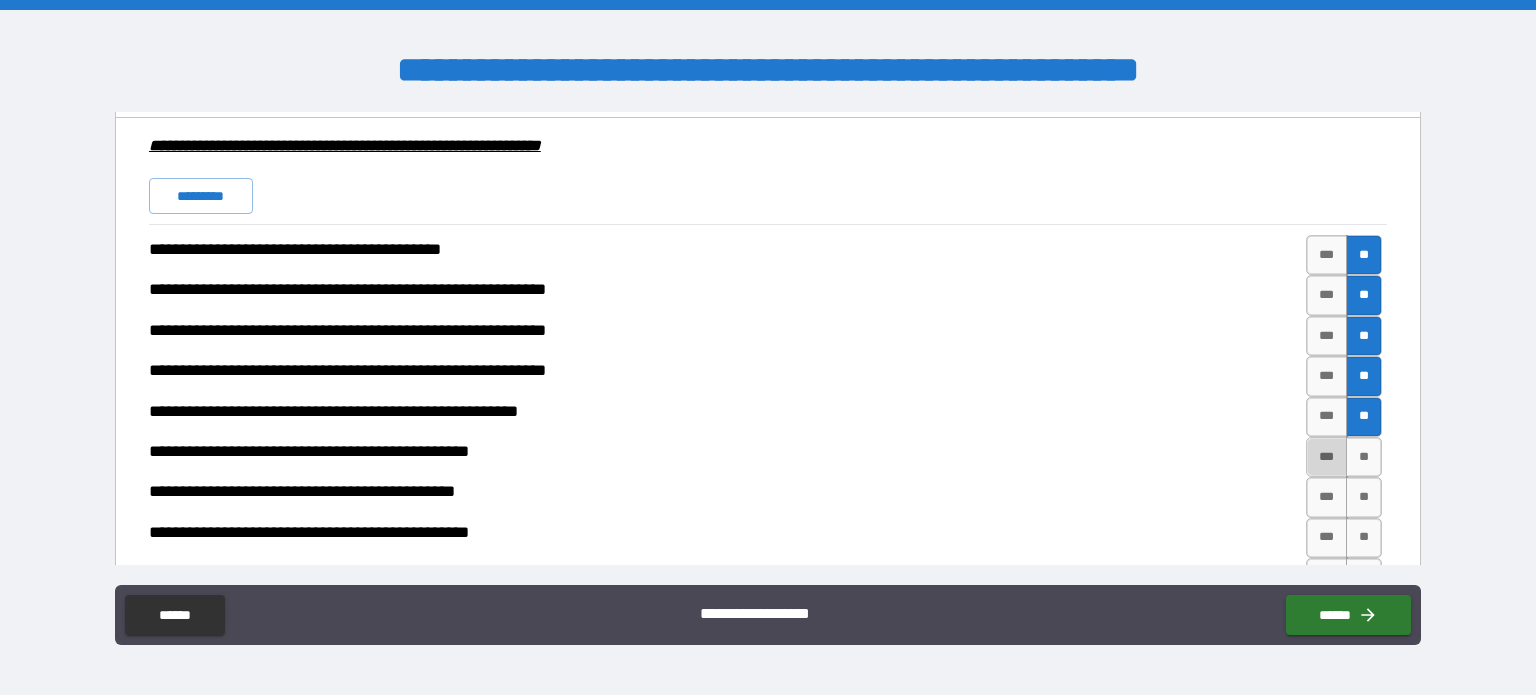 click on "***" at bounding box center [1327, 457] 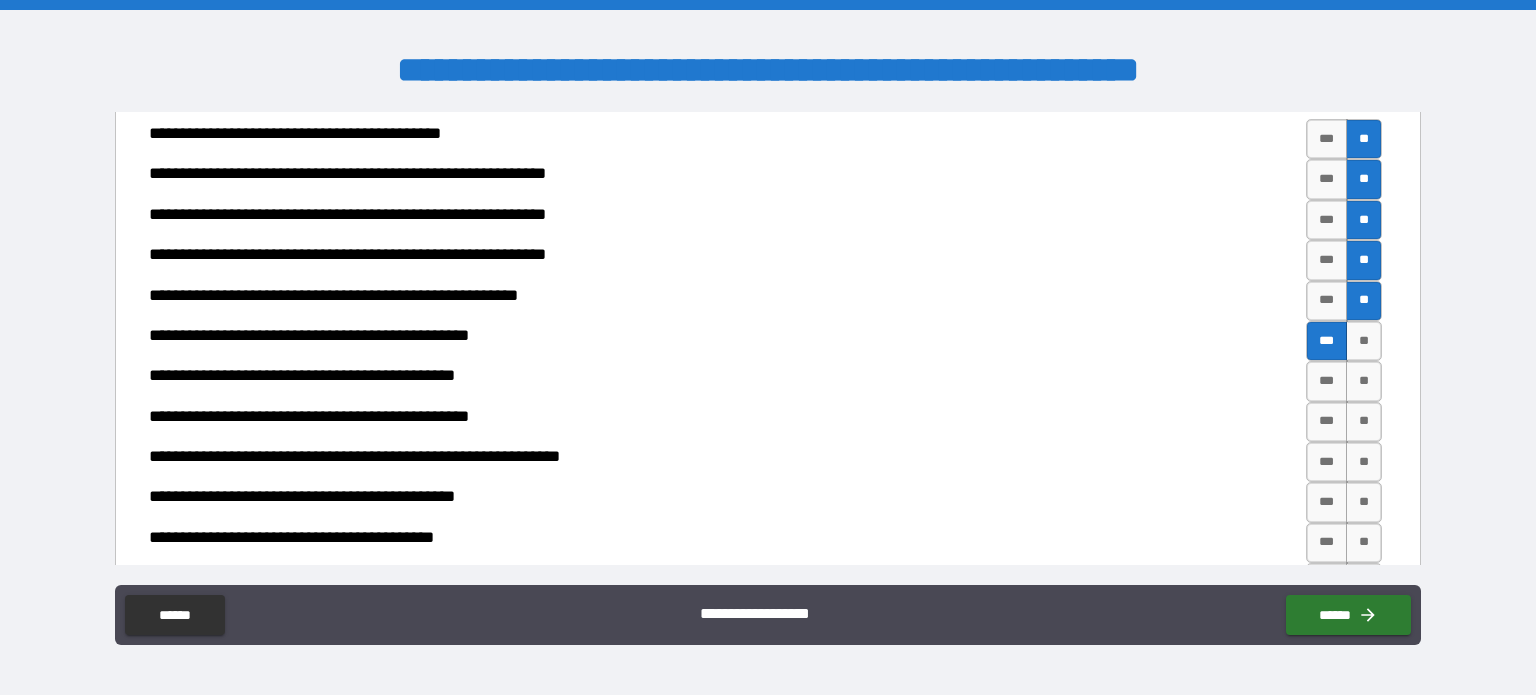 scroll, scrollTop: 1688, scrollLeft: 0, axis: vertical 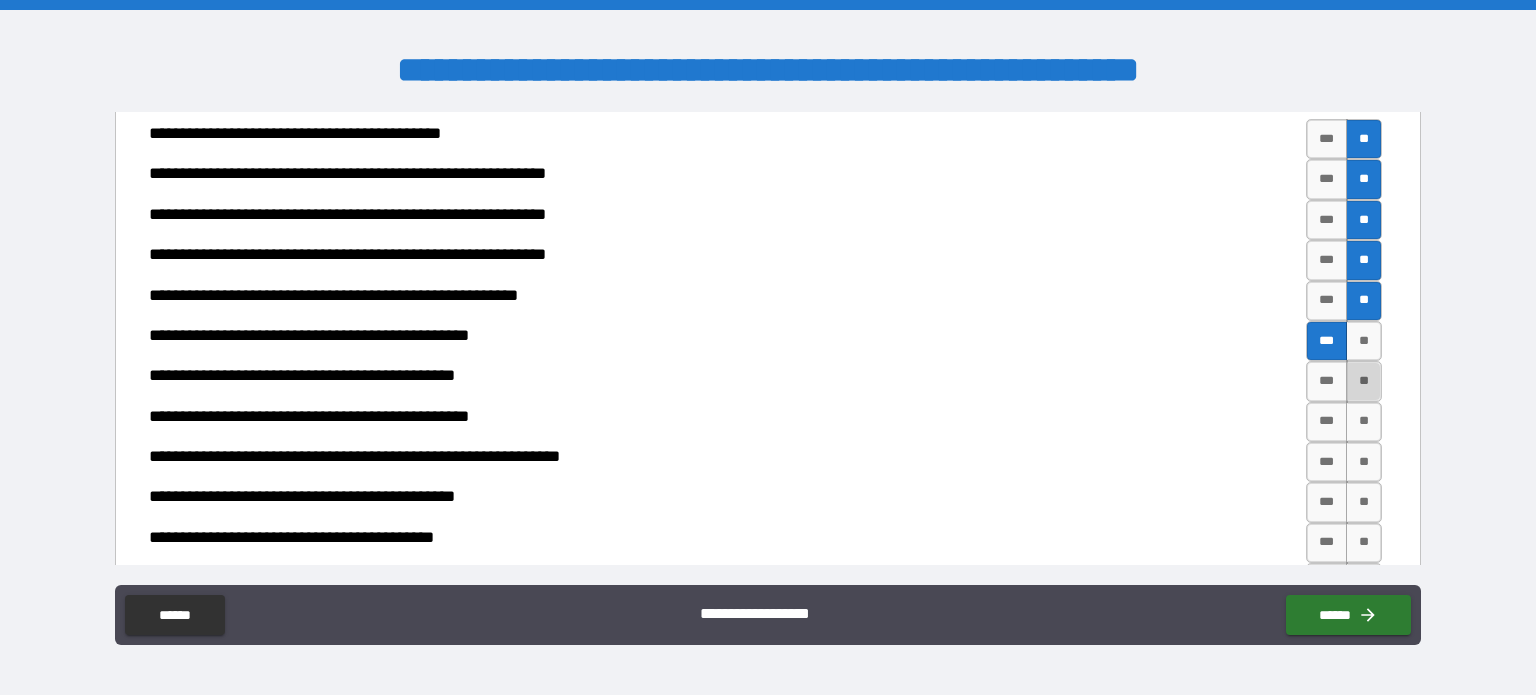 click on "**" at bounding box center [1364, 381] 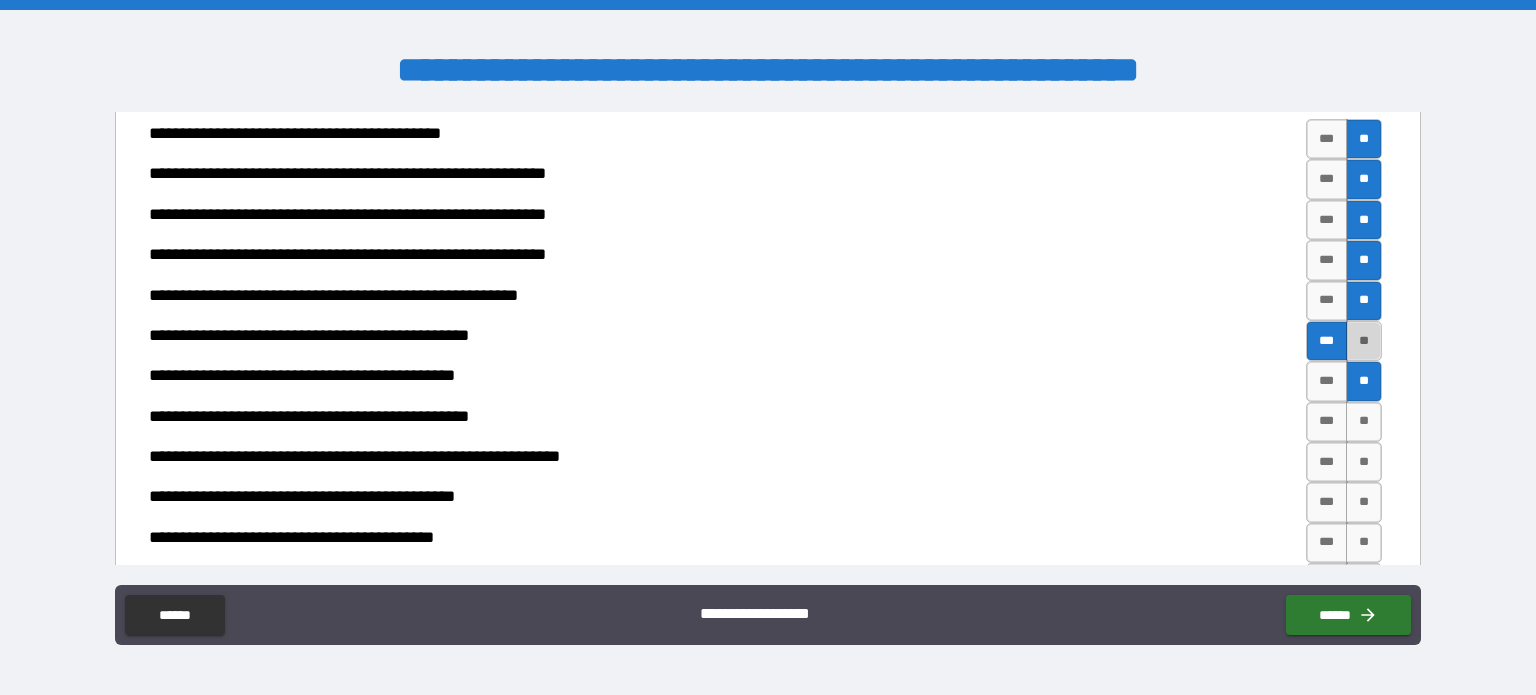 click on "**" at bounding box center [1364, 341] 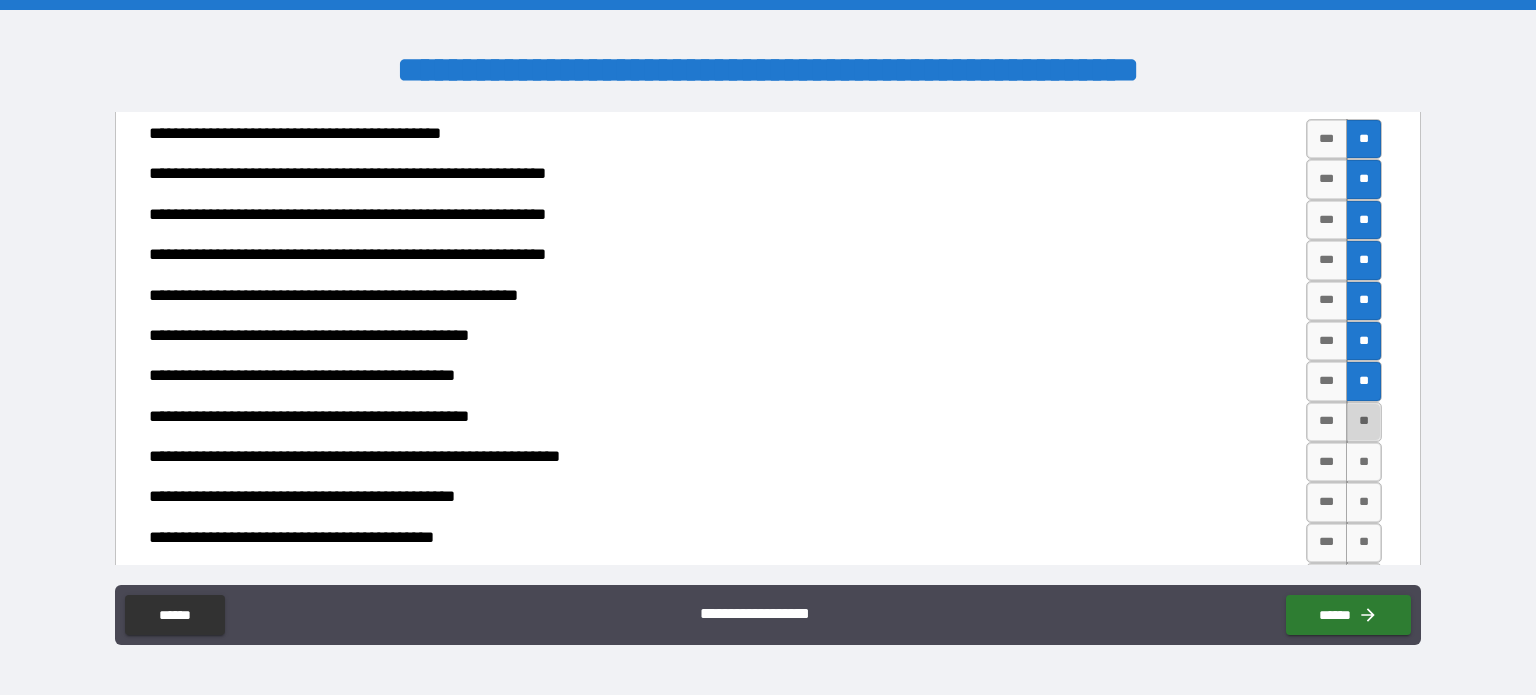 click on "**" at bounding box center [1364, 422] 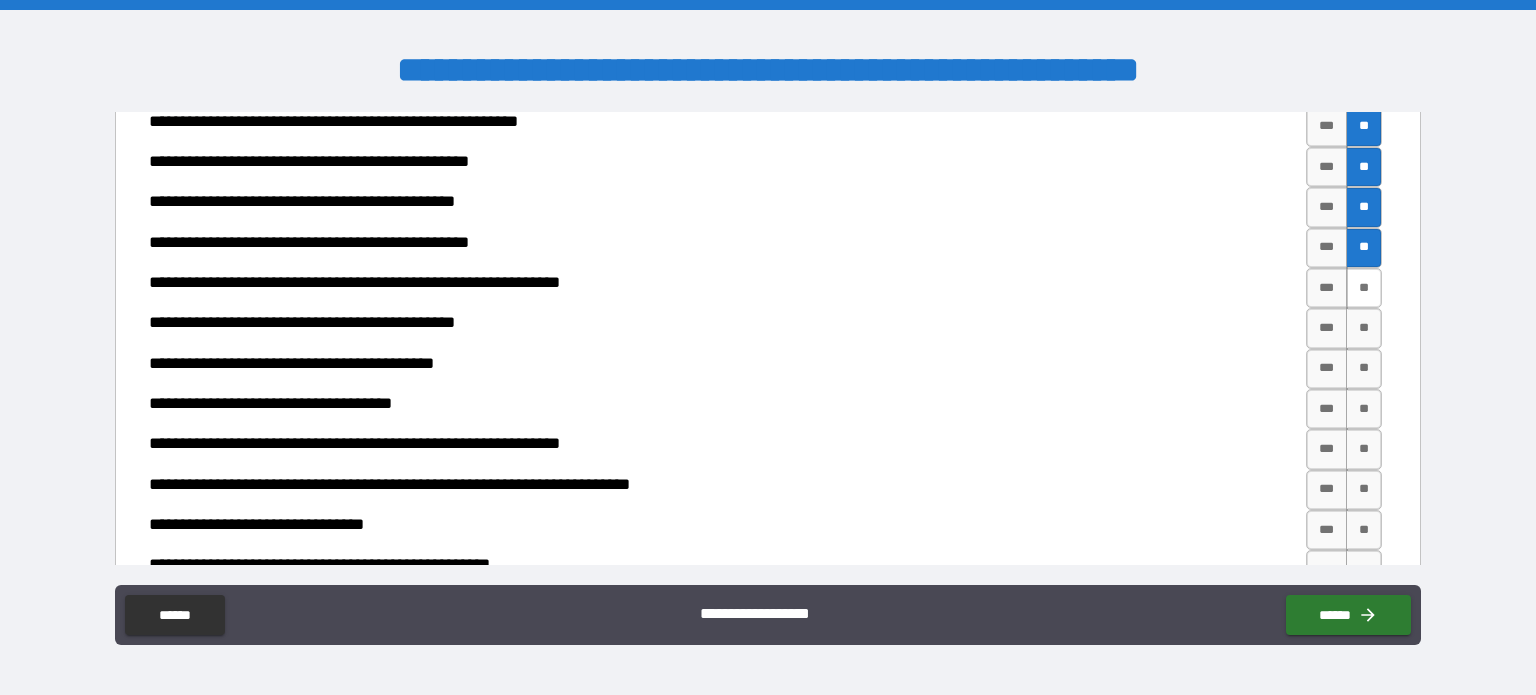 scroll, scrollTop: 1900, scrollLeft: 0, axis: vertical 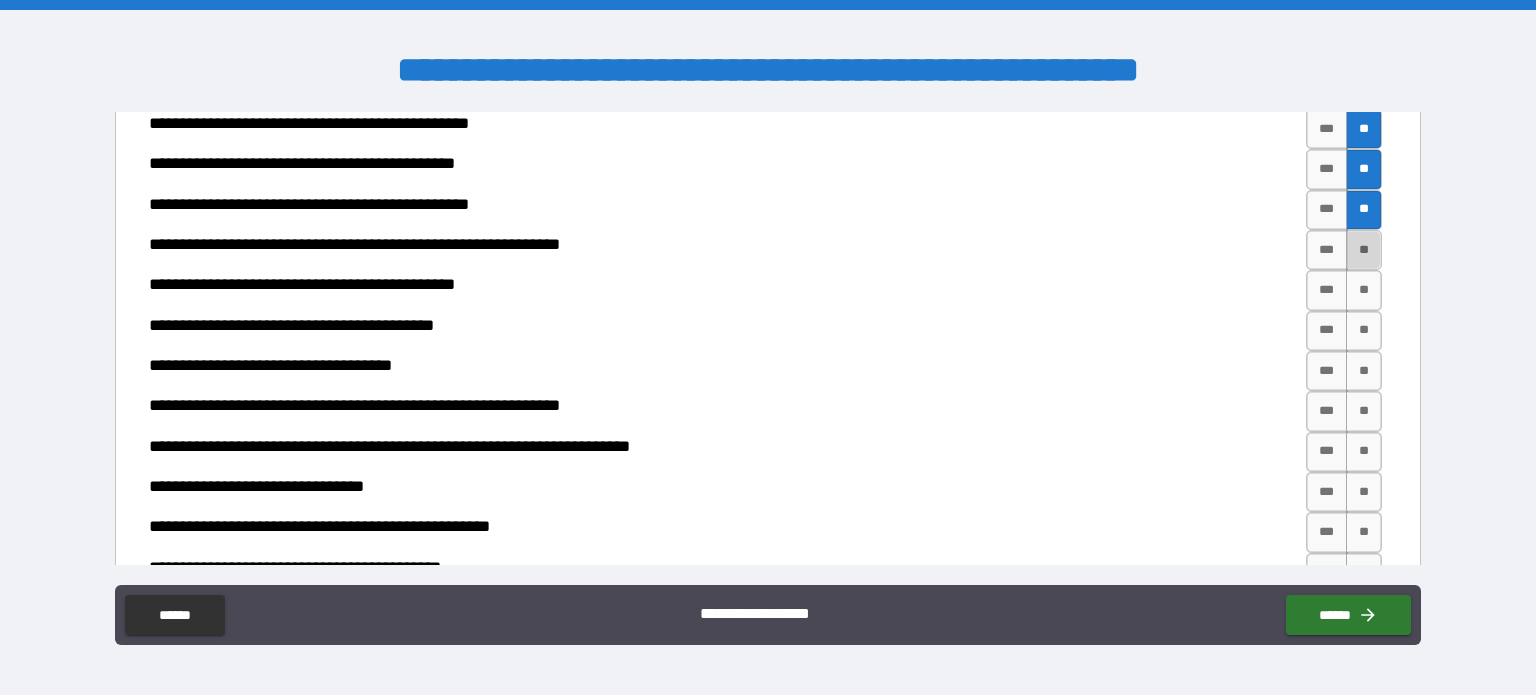 click on "**" at bounding box center [1364, 250] 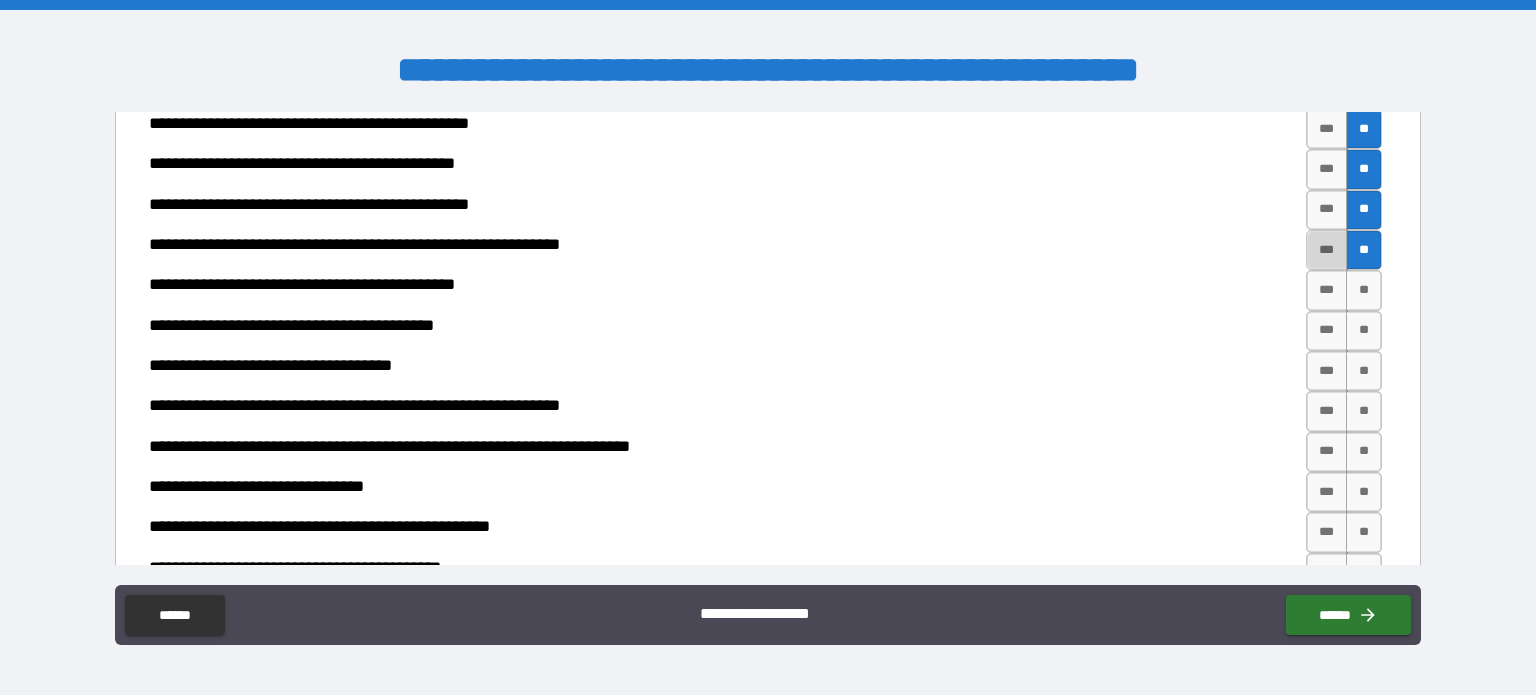 click on "***" at bounding box center (1327, 250) 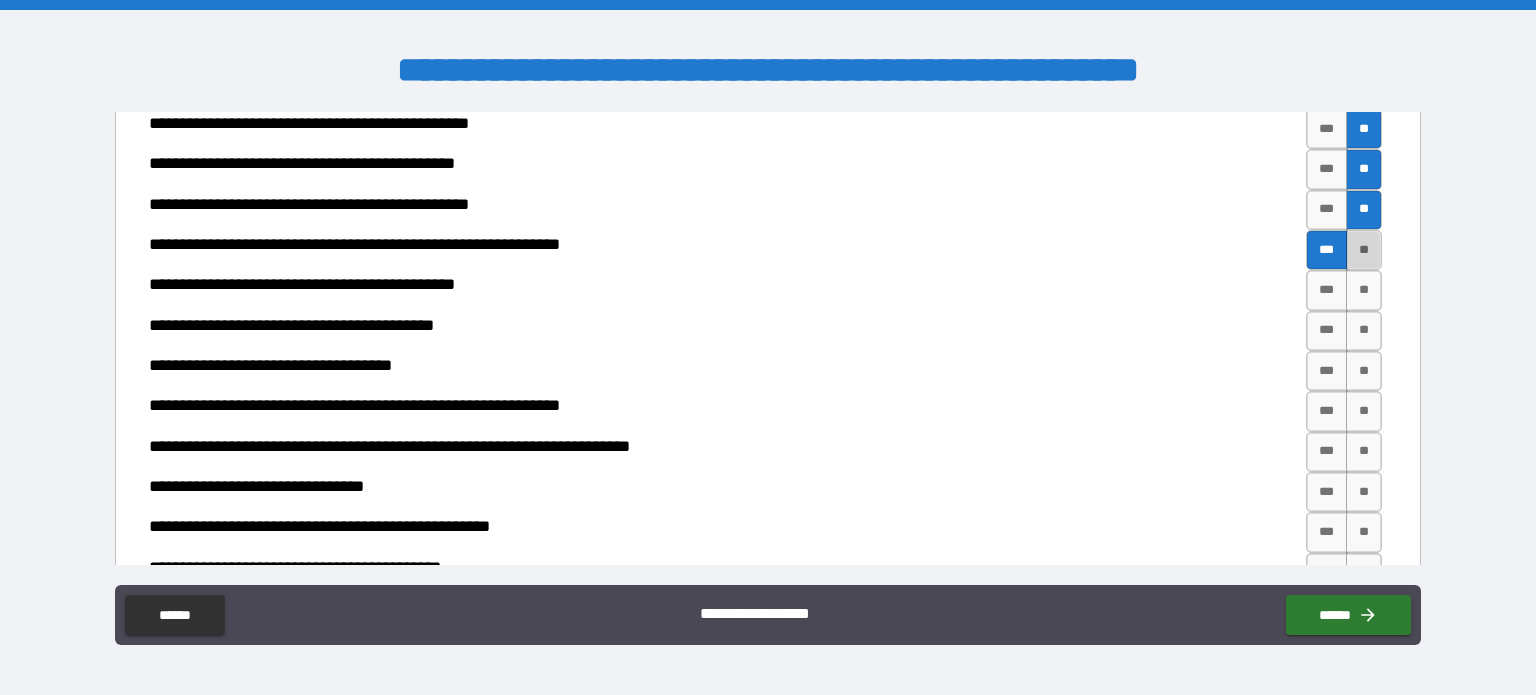 click on "**" at bounding box center [1364, 250] 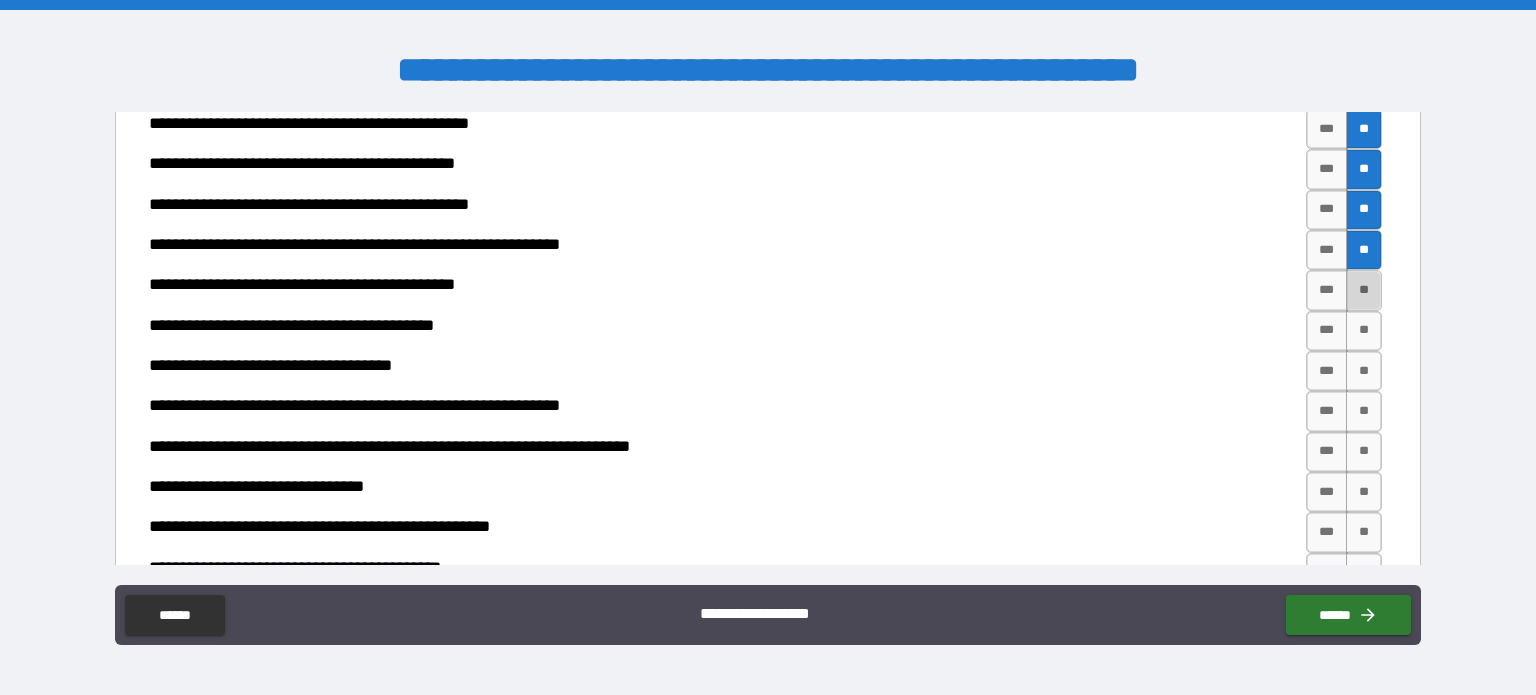 click on "**" at bounding box center (1364, 290) 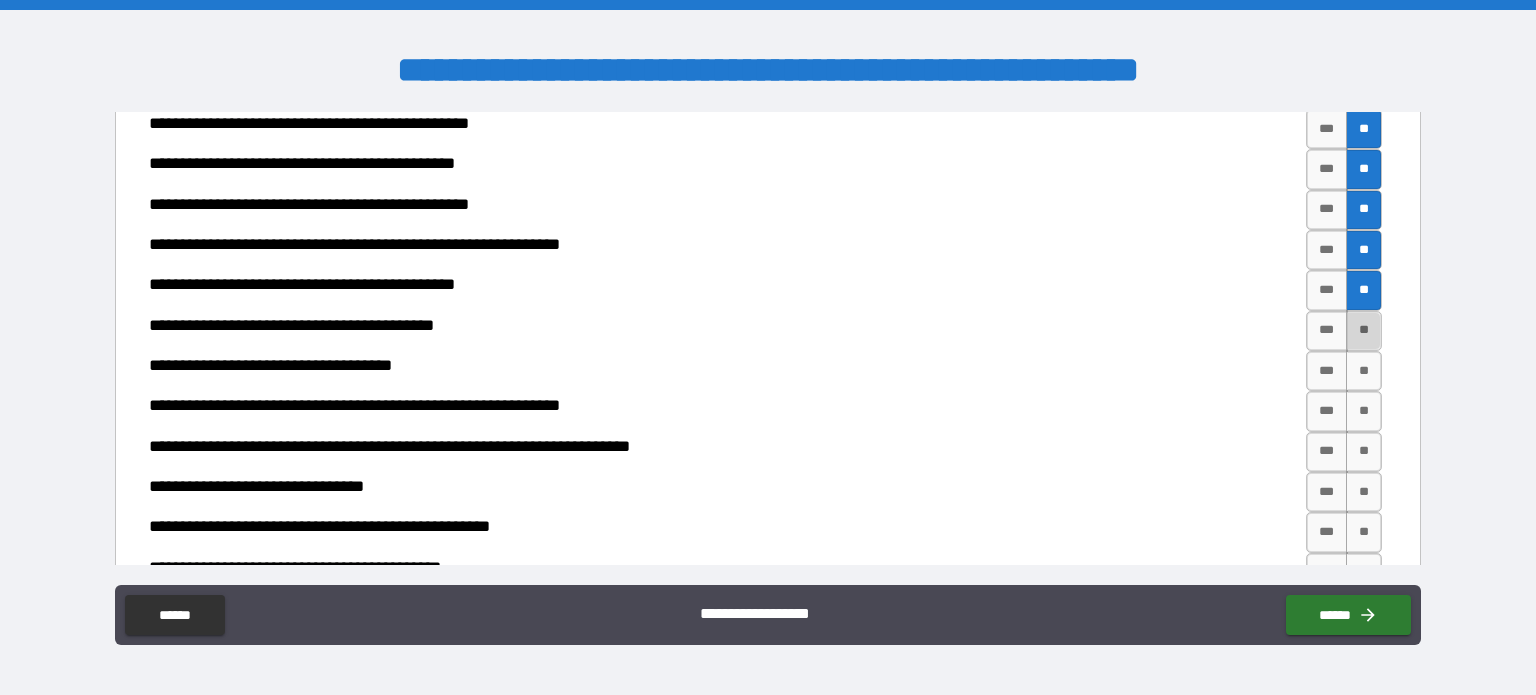 click on "**" at bounding box center [1364, 331] 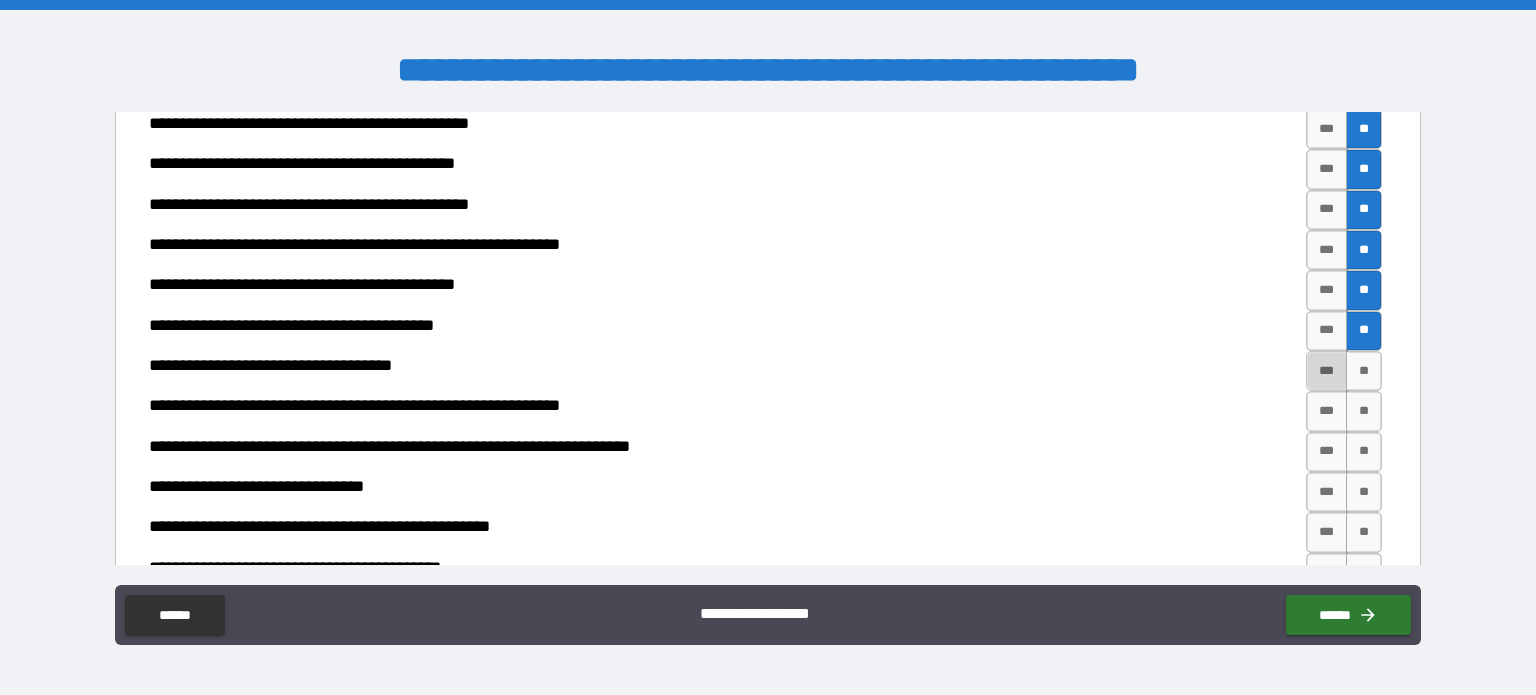 click on "***" at bounding box center (1327, 371) 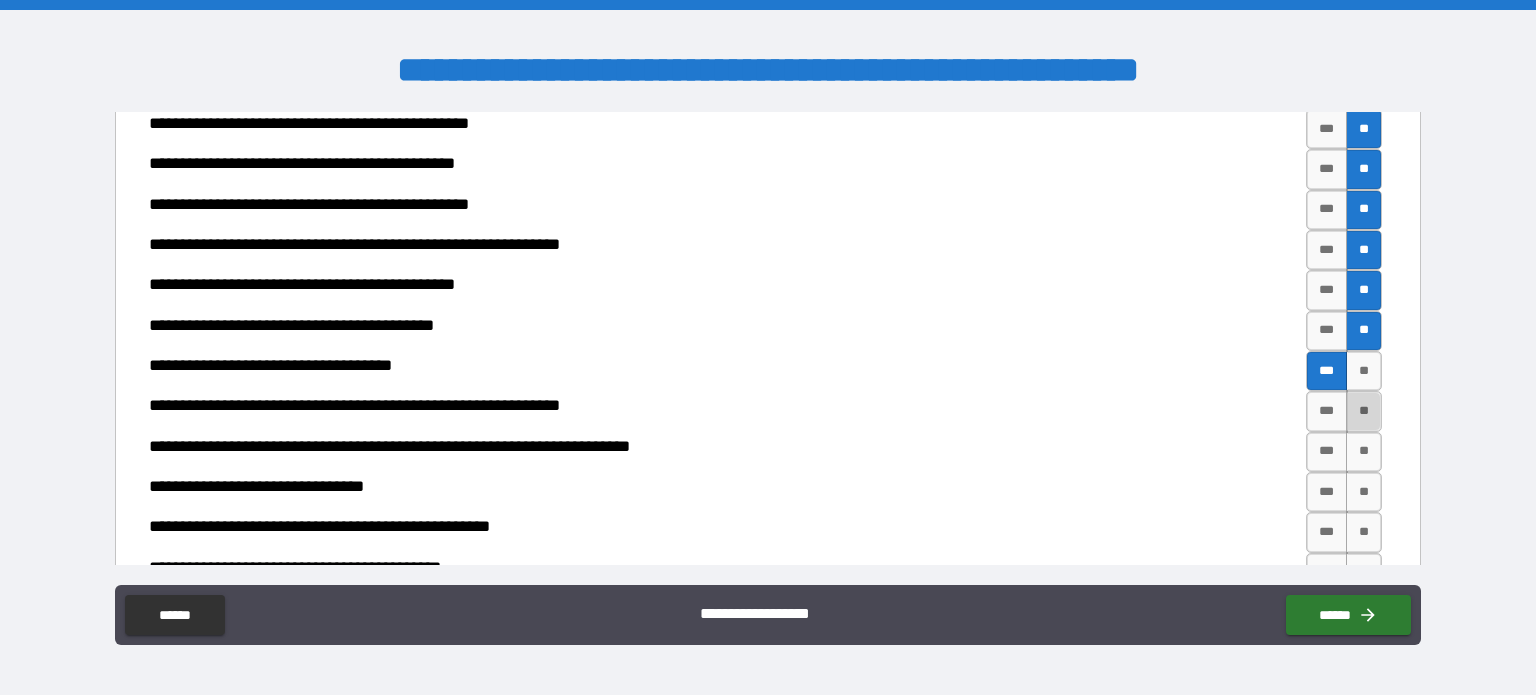 click on "**" at bounding box center [1364, 411] 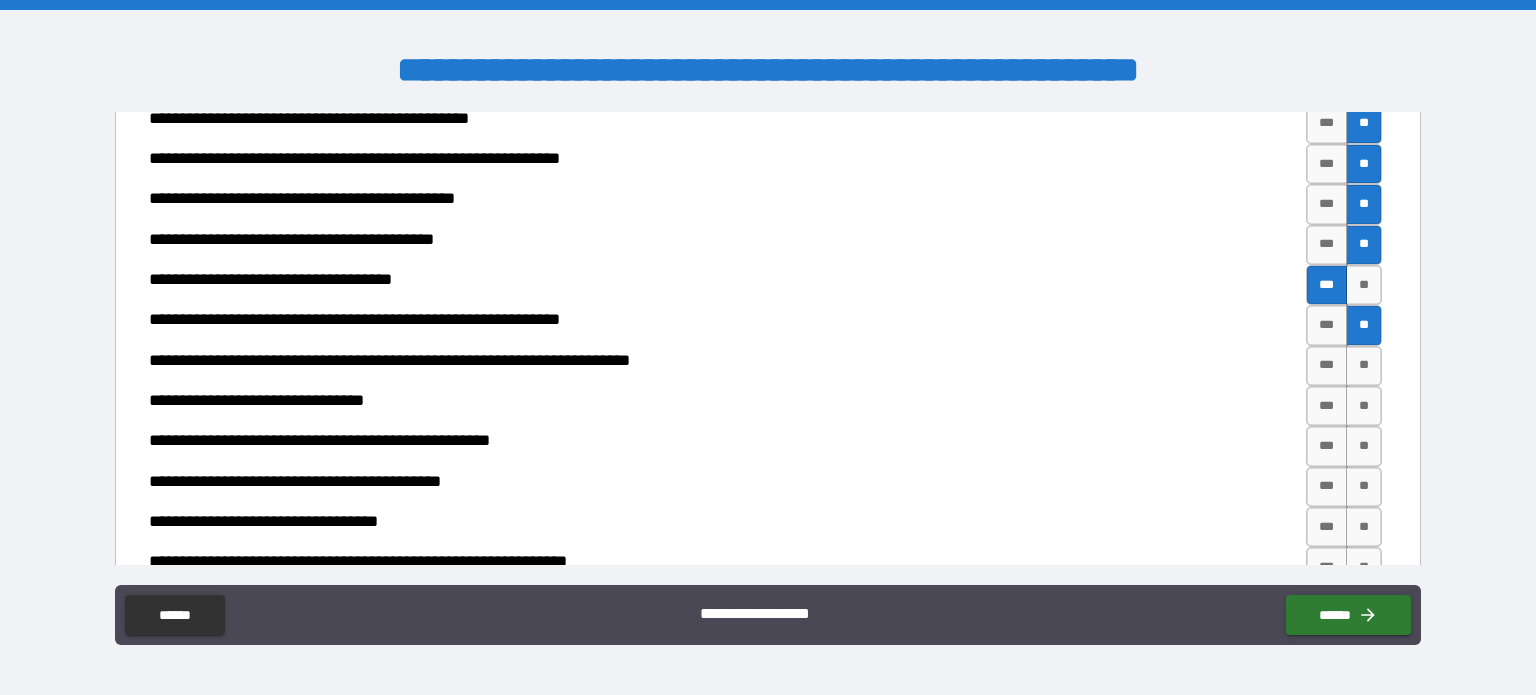 scroll, scrollTop: 2008, scrollLeft: 0, axis: vertical 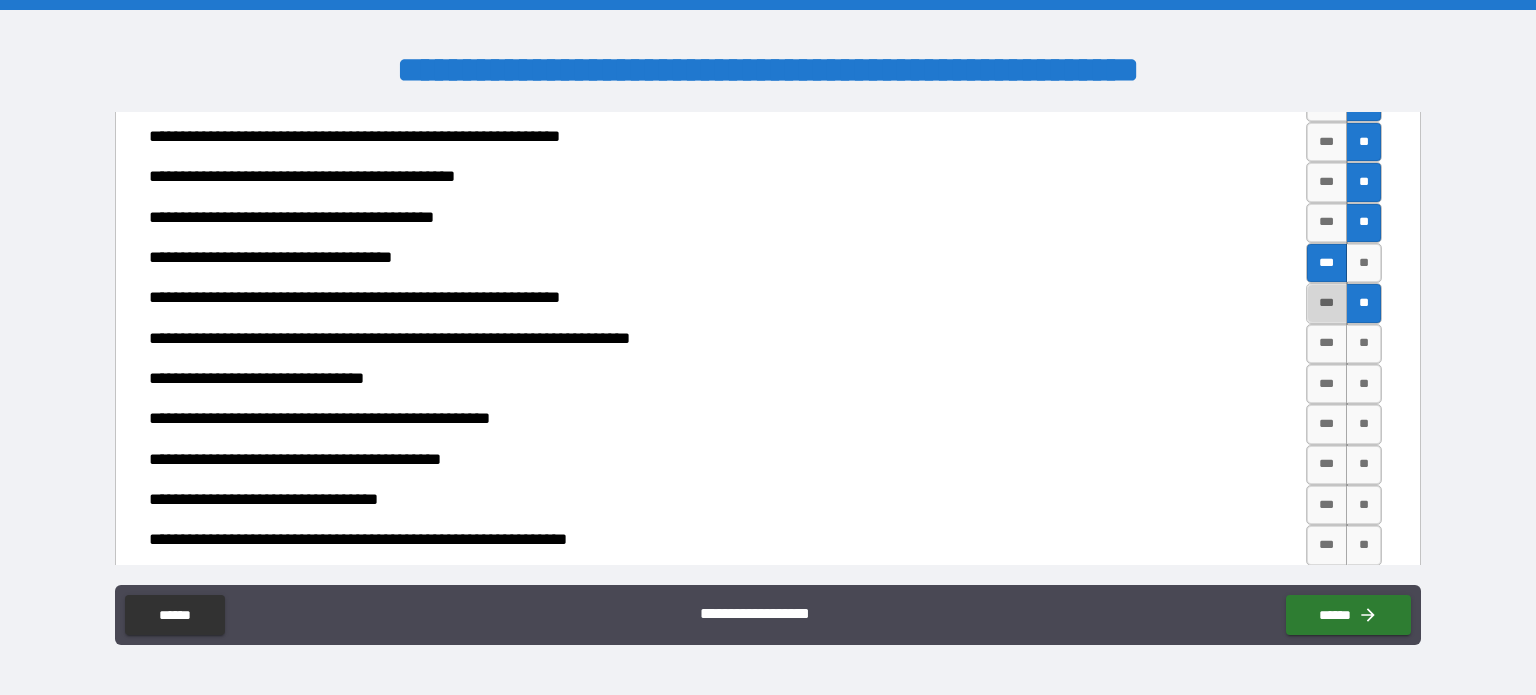click on "***" at bounding box center [1327, 303] 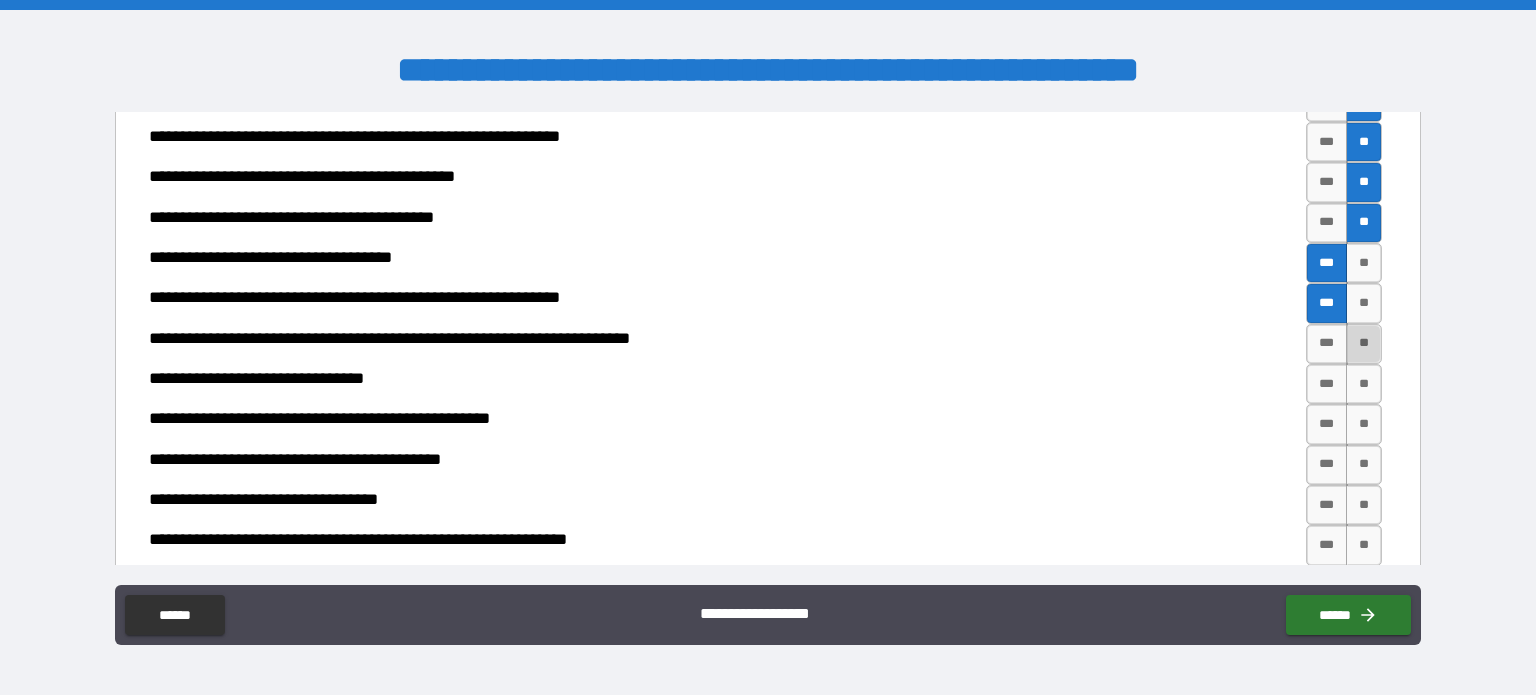 click on "**" at bounding box center (1364, 344) 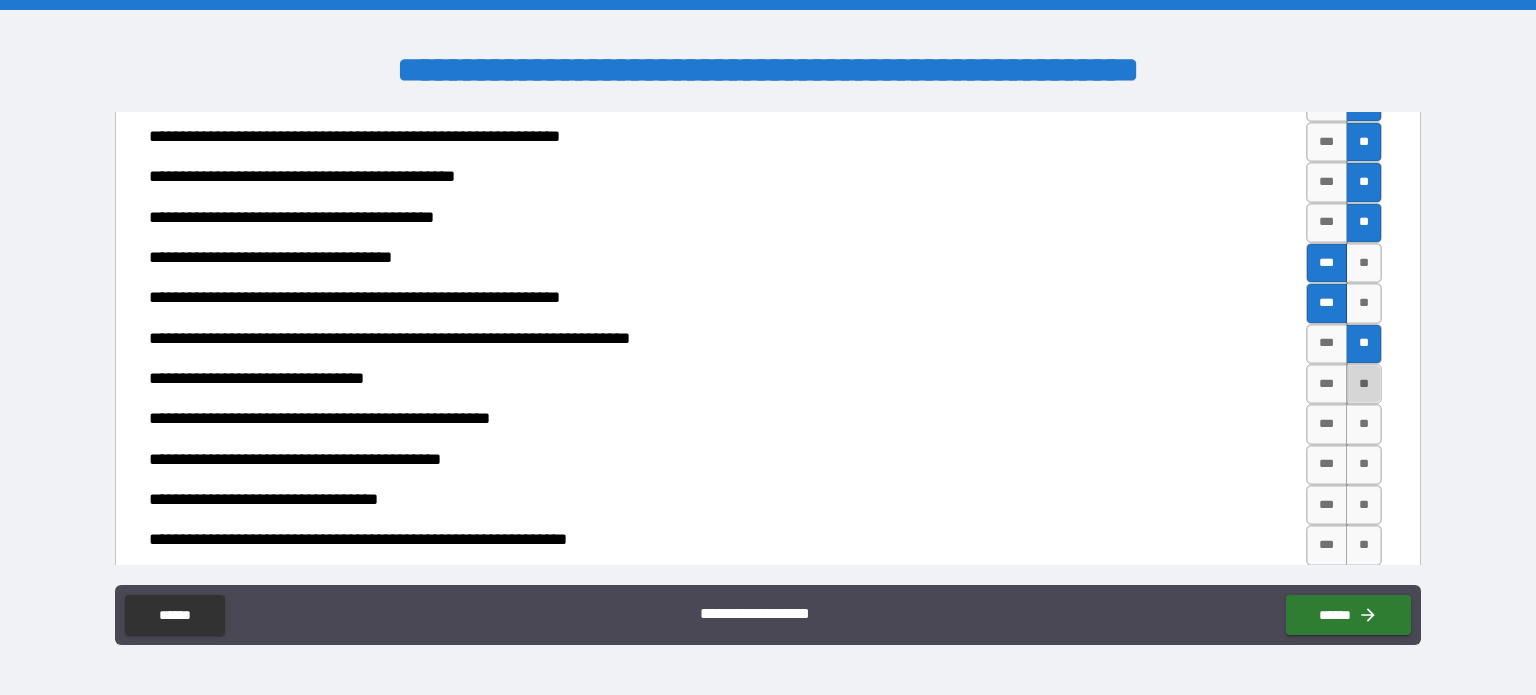 click on "**" at bounding box center (1364, 384) 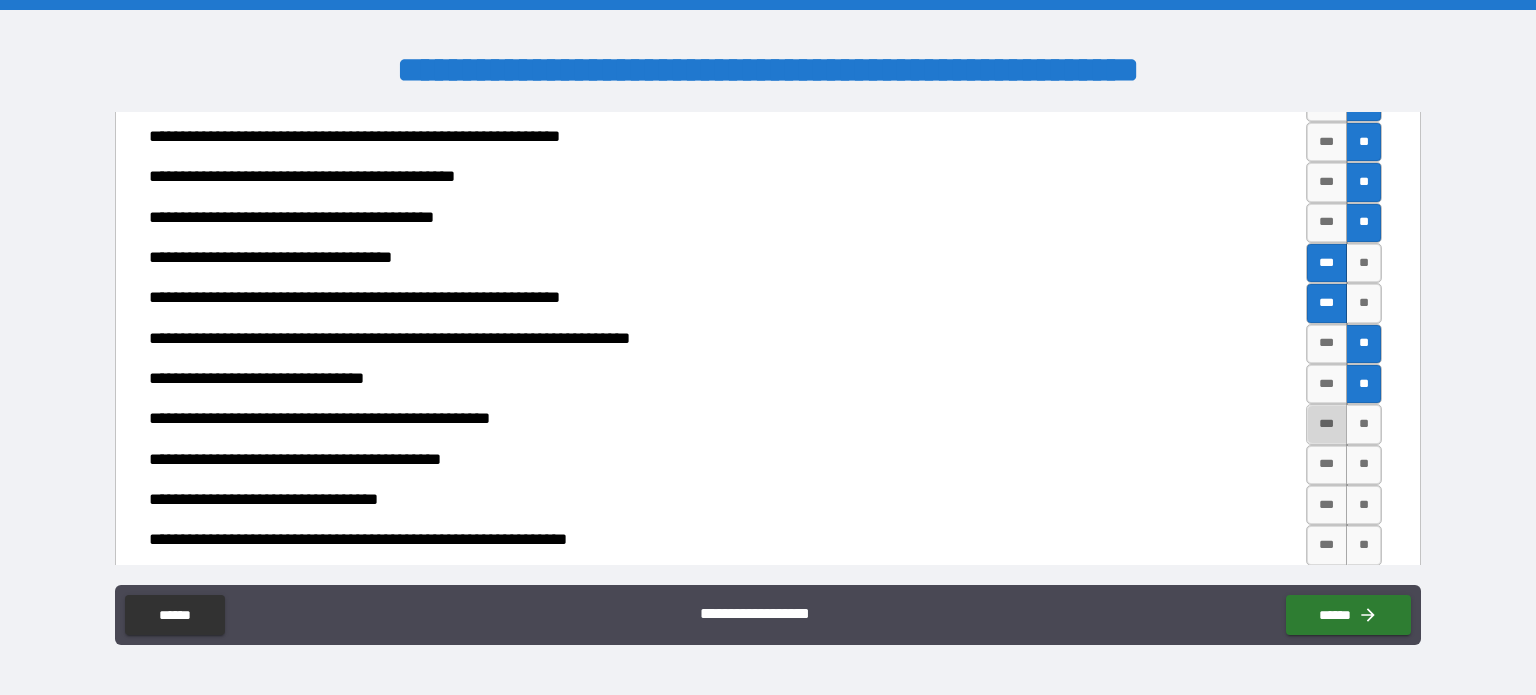 click on "***" at bounding box center [1327, 424] 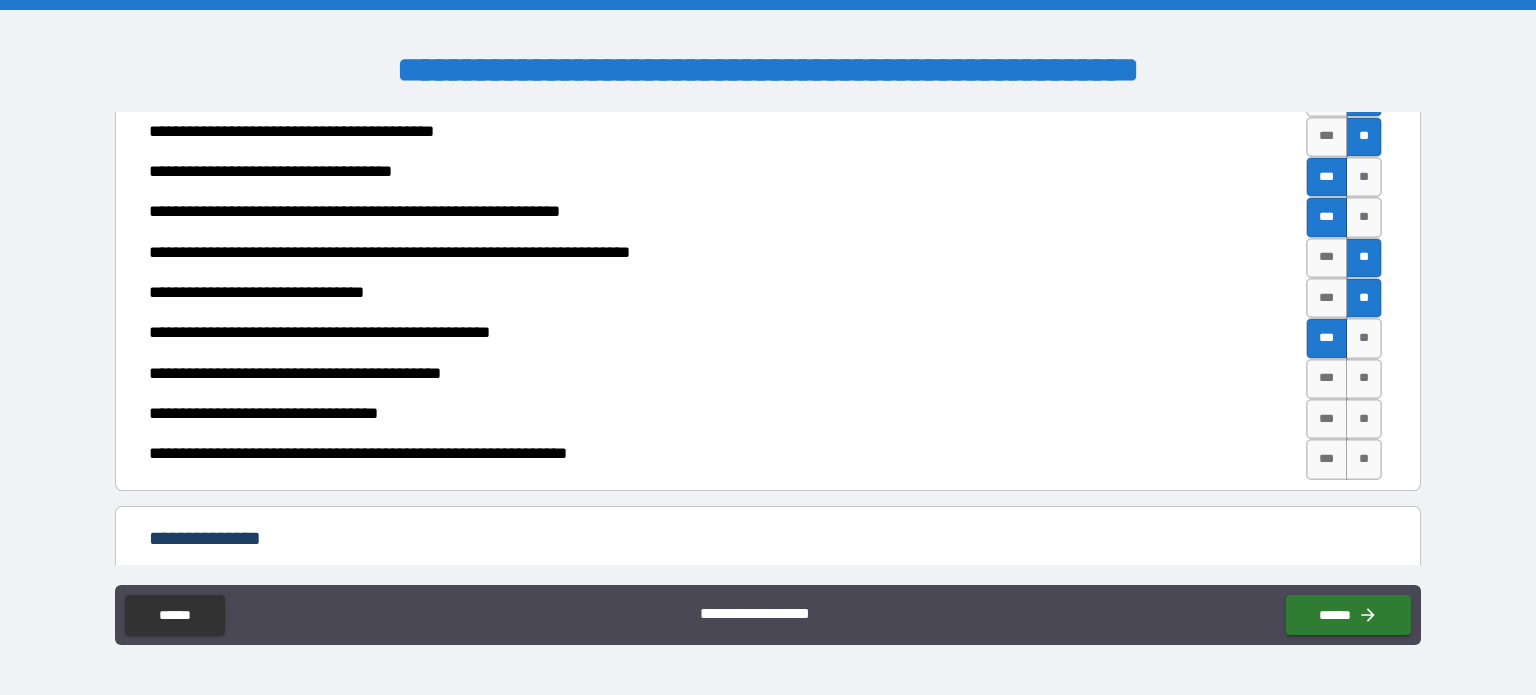 scroll, scrollTop: 2095, scrollLeft: 0, axis: vertical 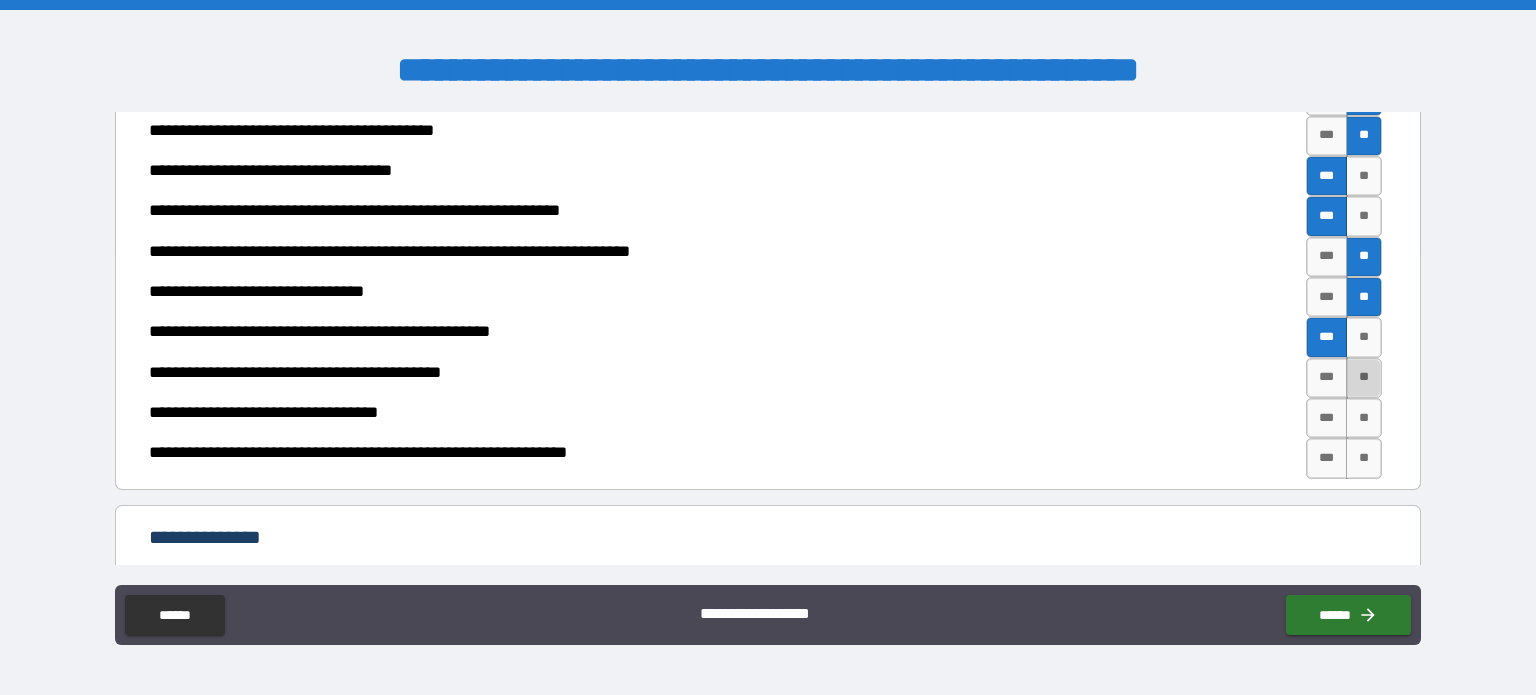 click on "**" at bounding box center (1364, 378) 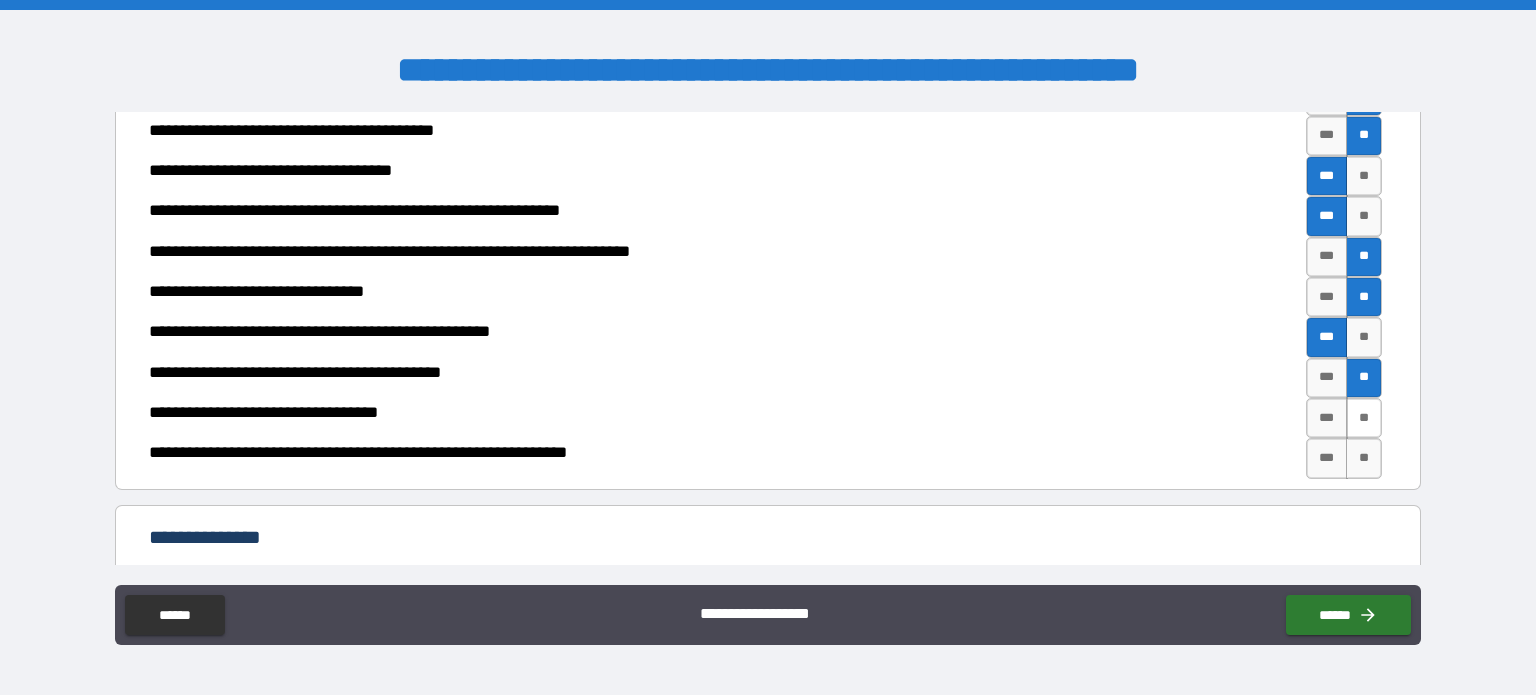 click on "**" at bounding box center [1364, 418] 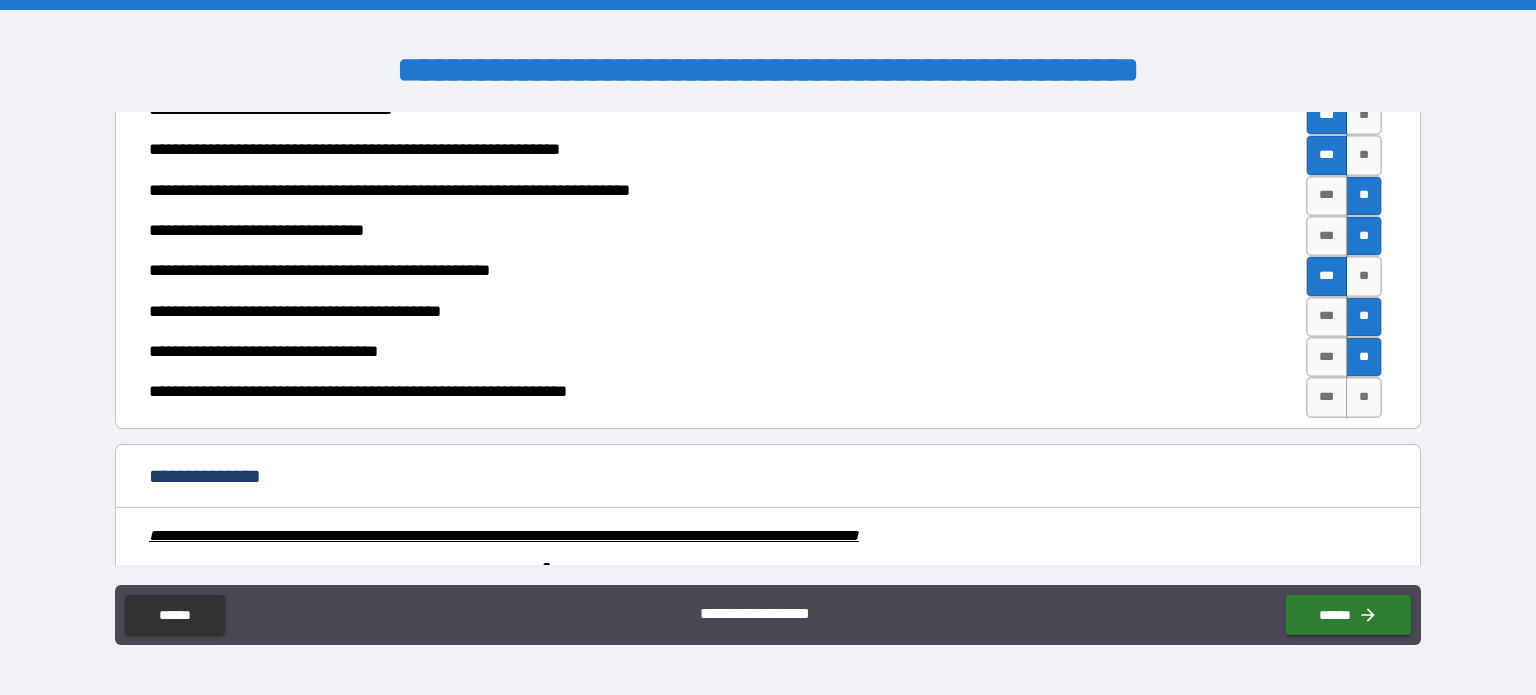 scroll, scrollTop: 2158, scrollLeft: 0, axis: vertical 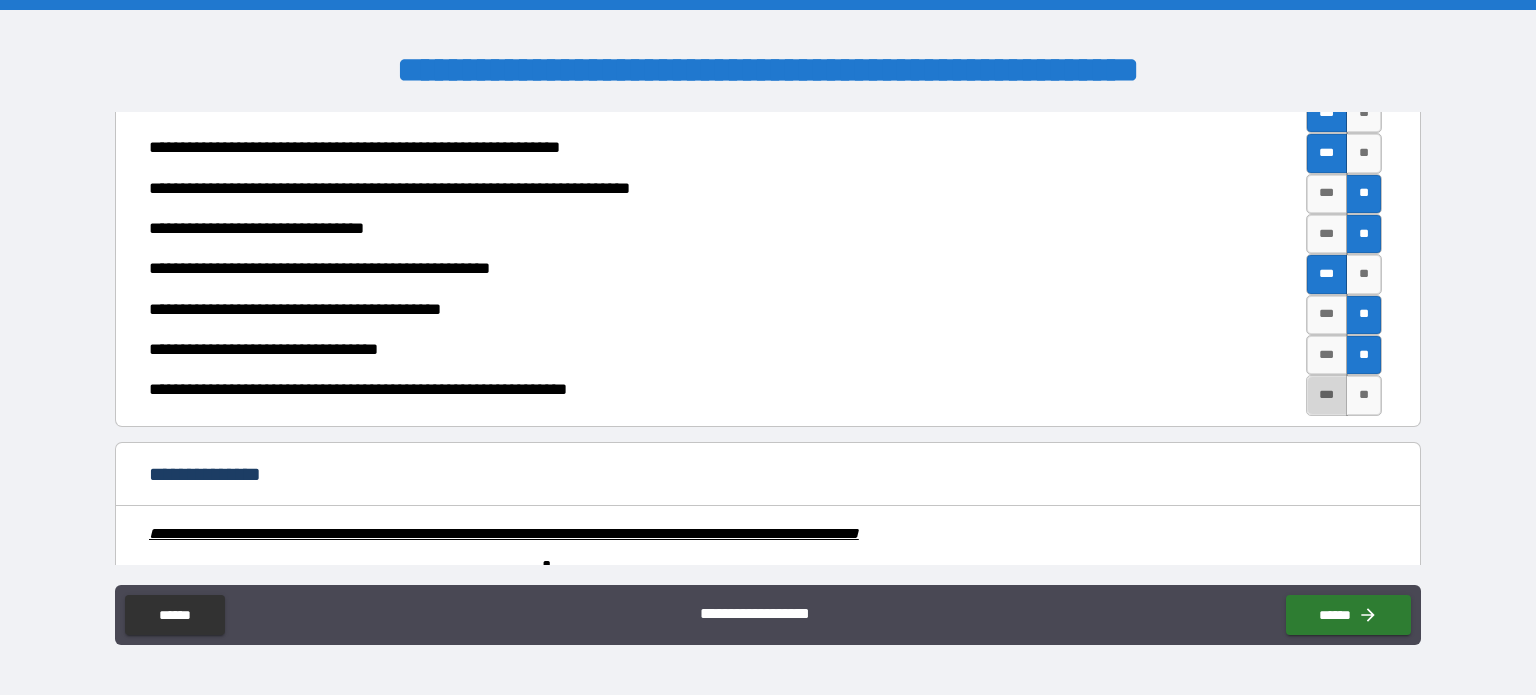 click on "***" at bounding box center [1327, 395] 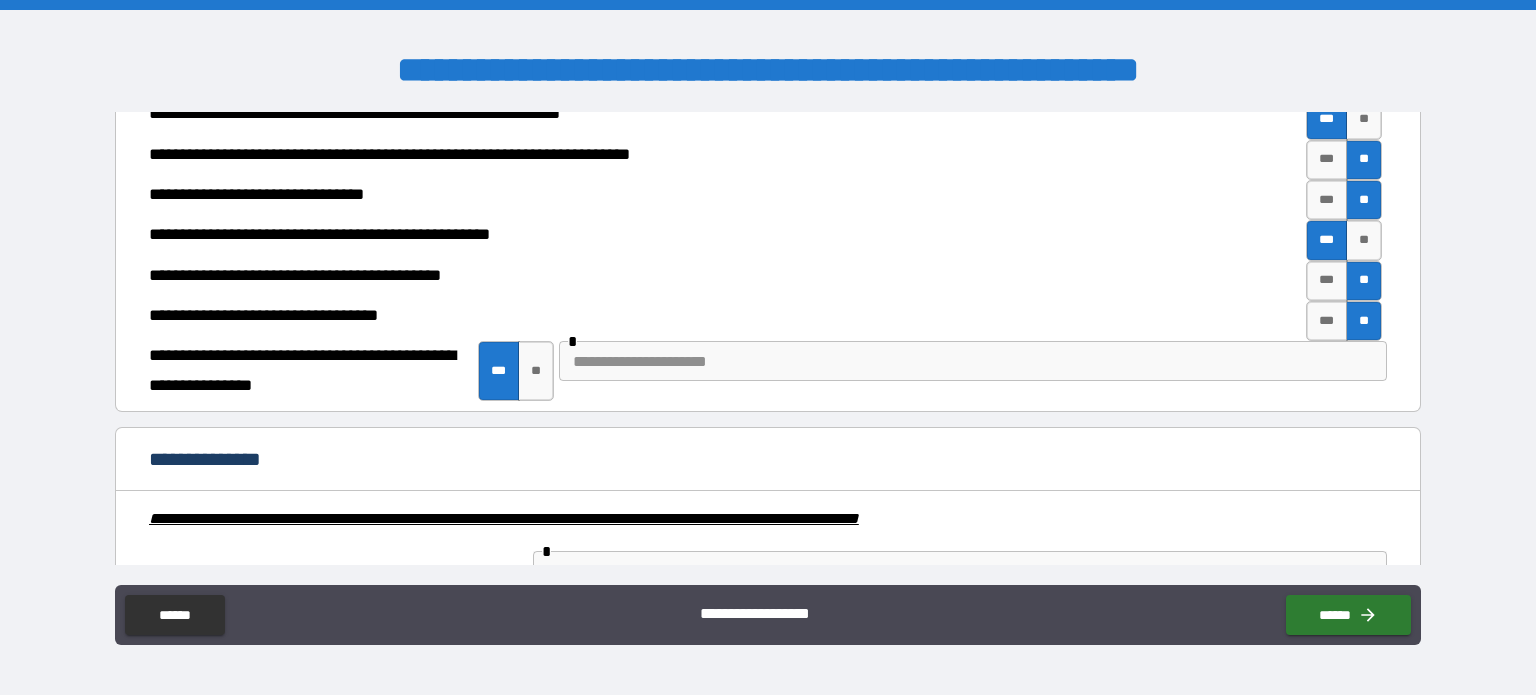 scroll, scrollTop: 2198, scrollLeft: 0, axis: vertical 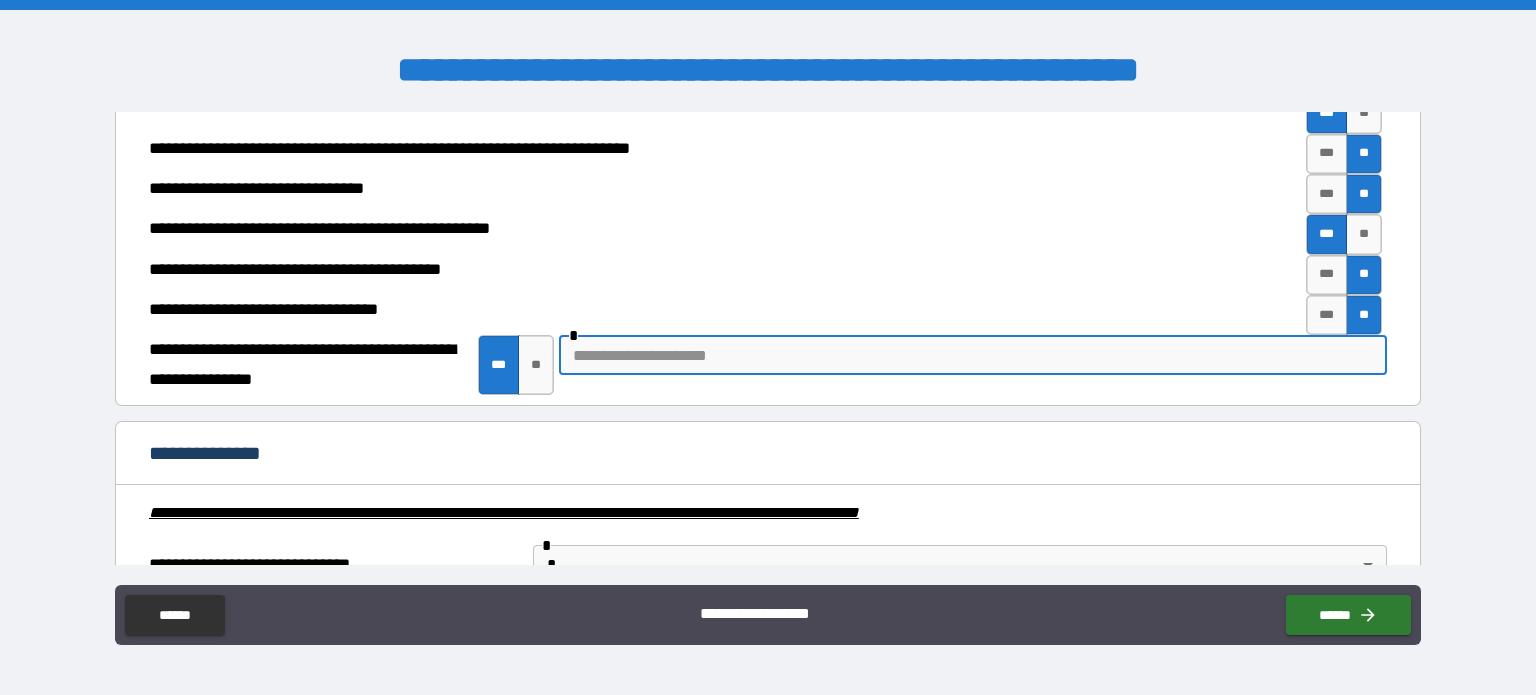 click at bounding box center (973, 355) 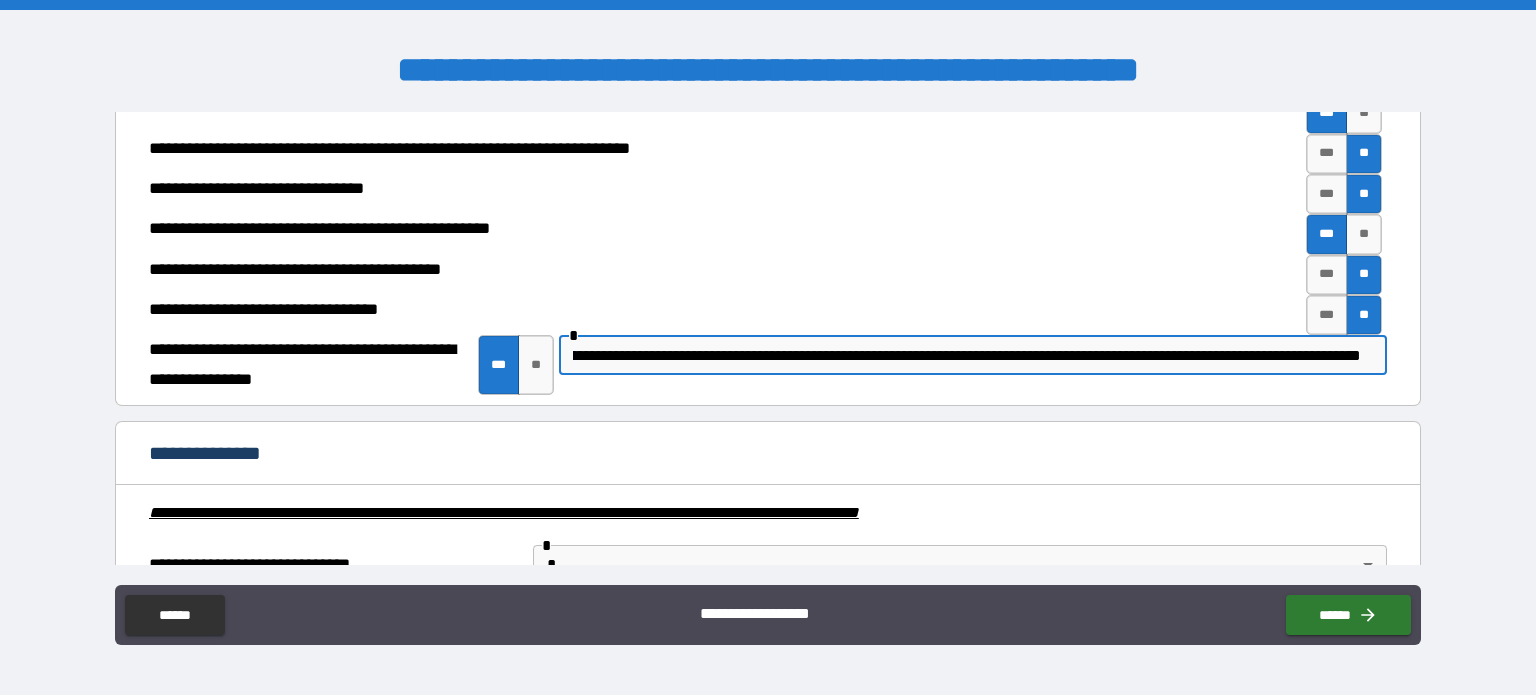 scroll, scrollTop: 0, scrollLeft: 245, axis: horizontal 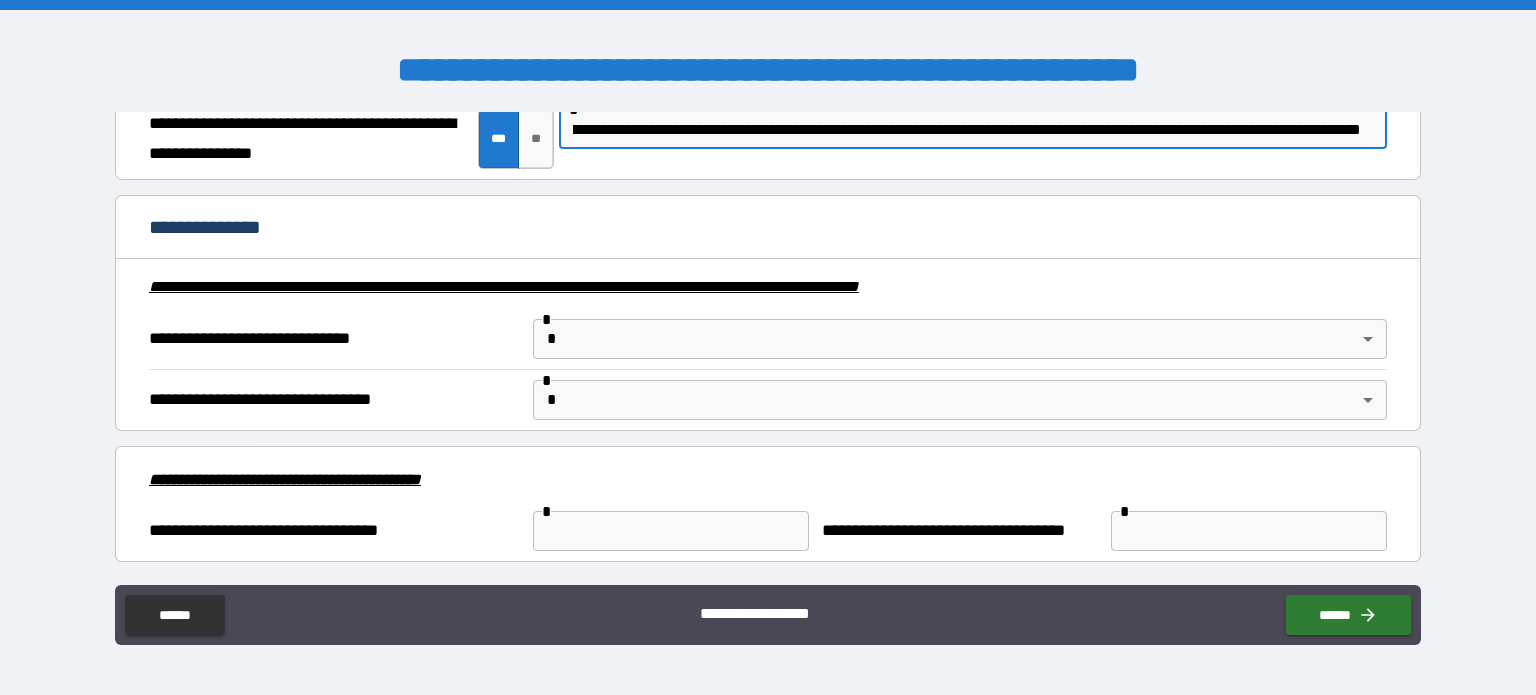 type on "**********" 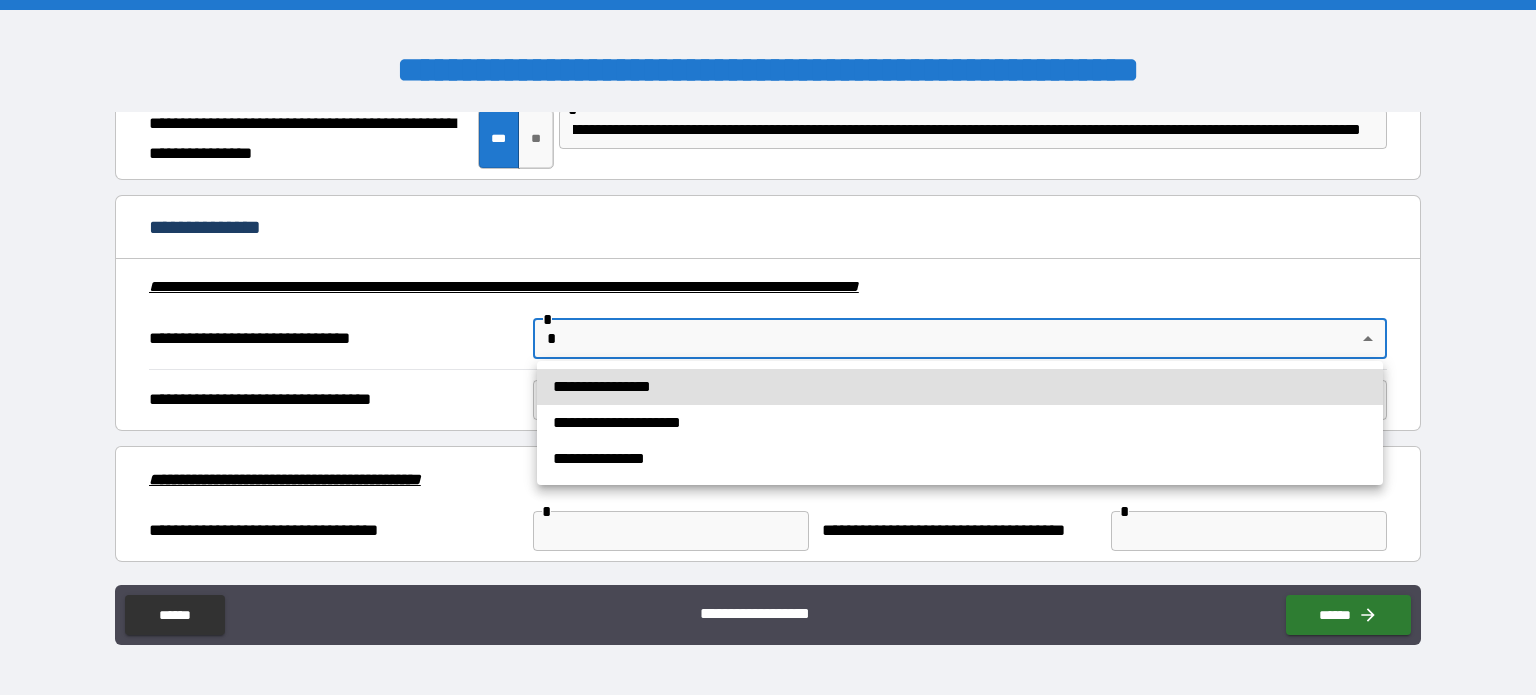 scroll, scrollTop: 0, scrollLeft: 0, axis: both 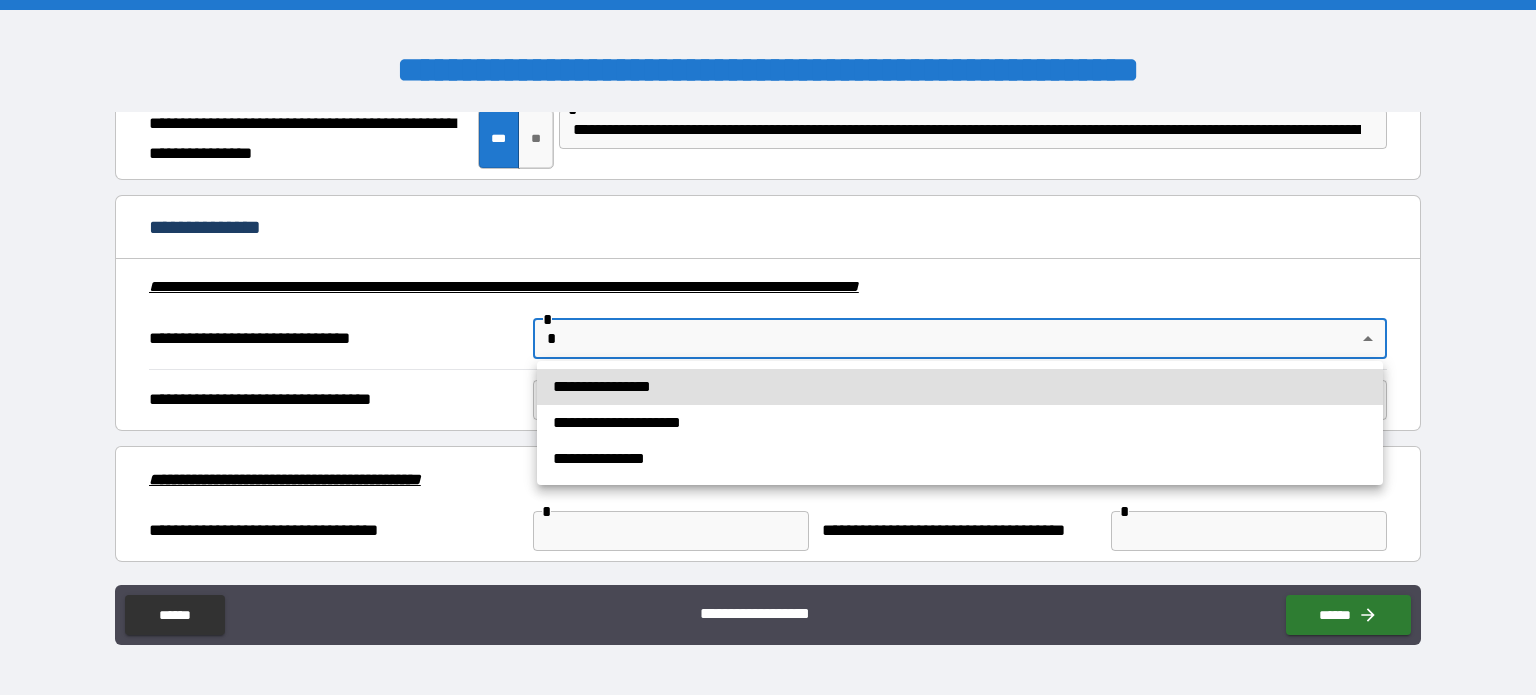 click on "**********" at bounding box center (960, 423) 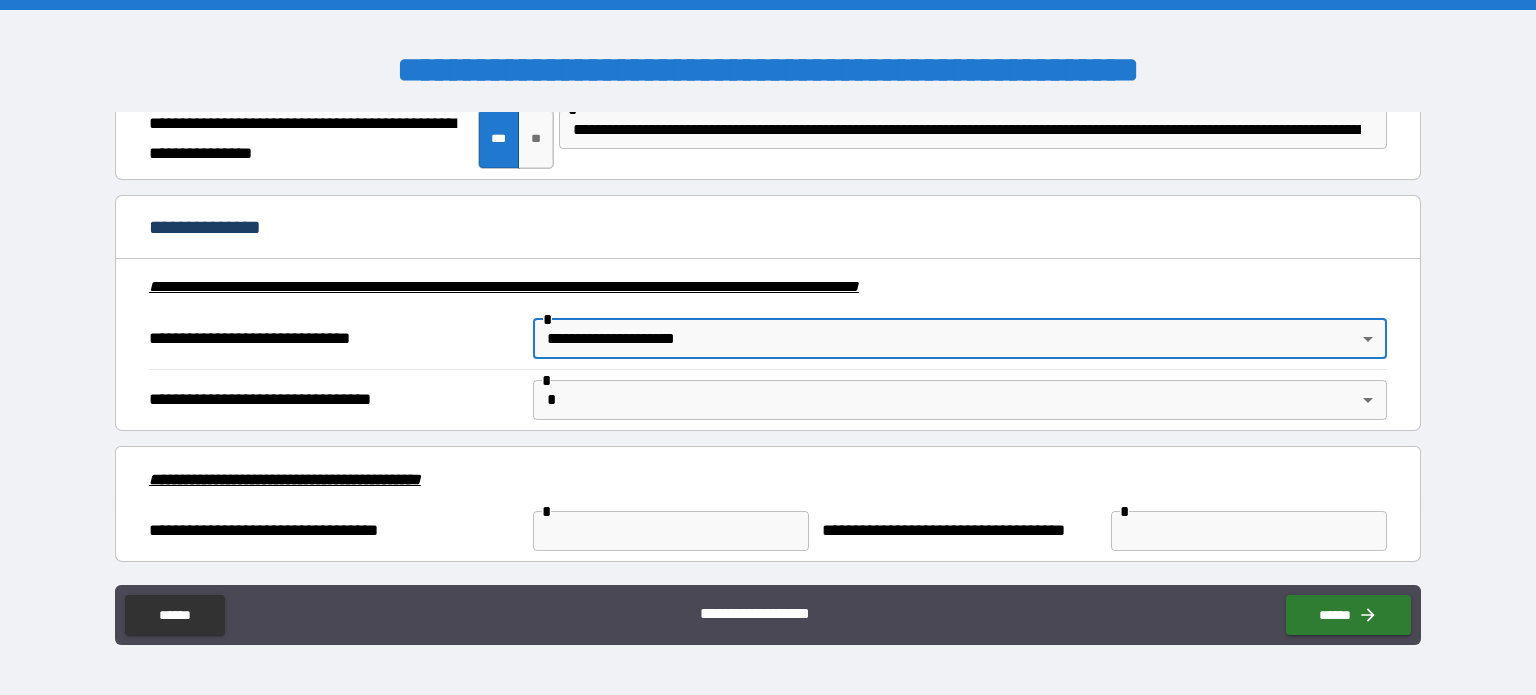 click on "**********" at bounding box center [768, 347] 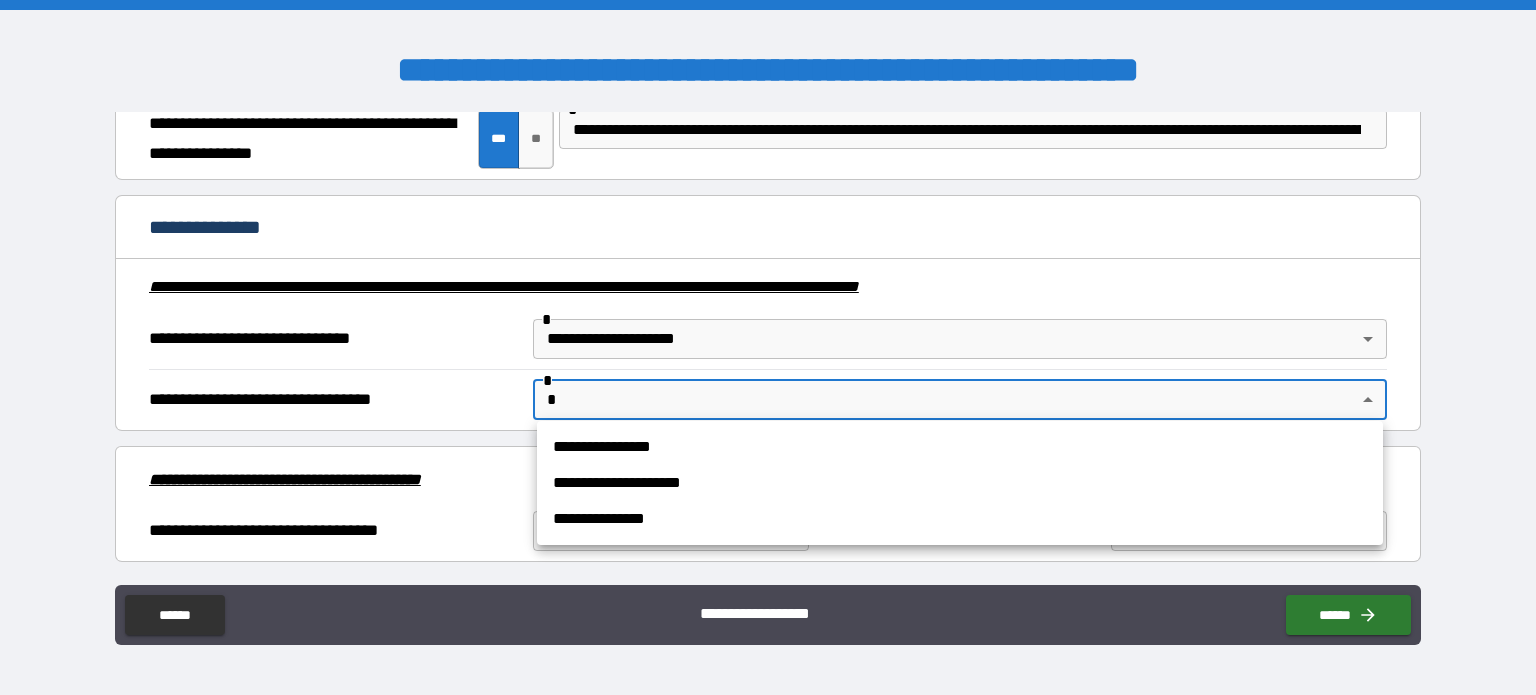 click at bounding box center [768, 347] 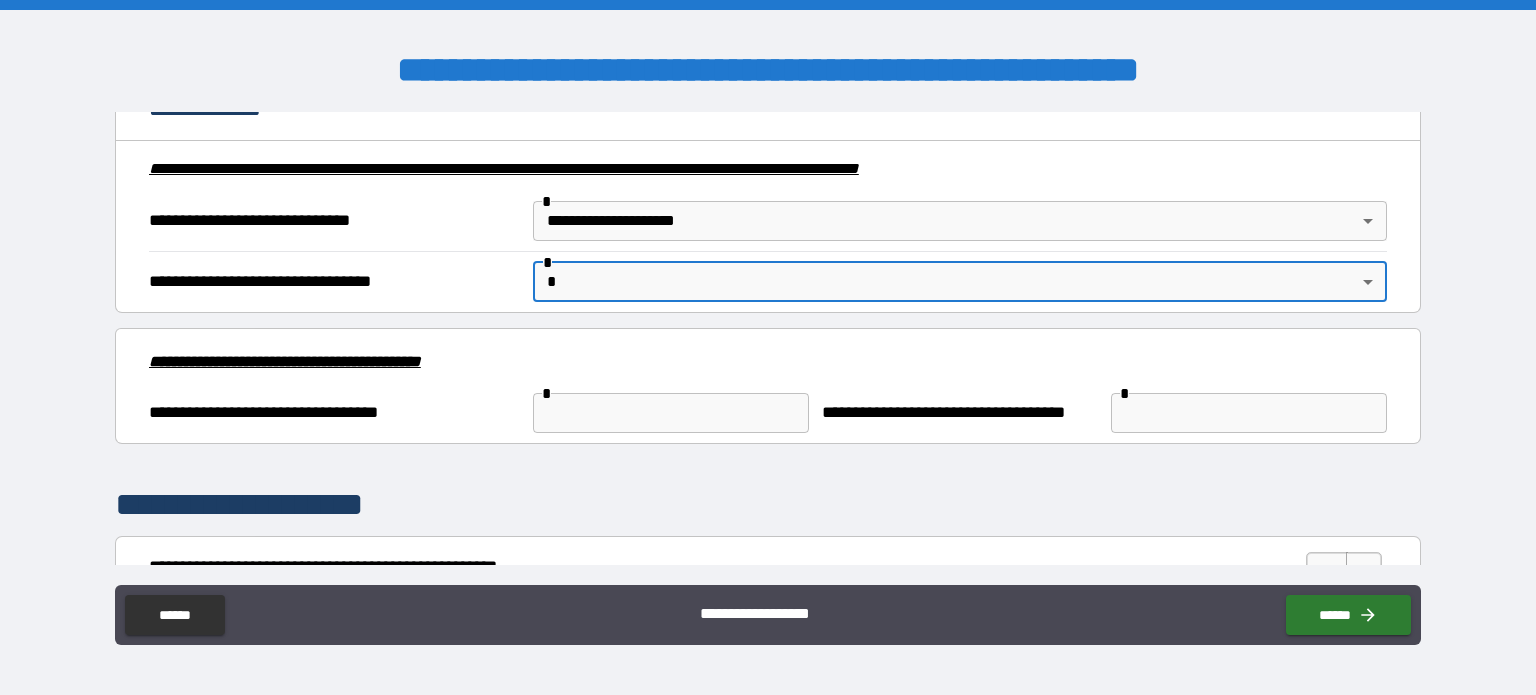 scroll, scrollTop: 2543, scrollLeft: 0, axis: vertical 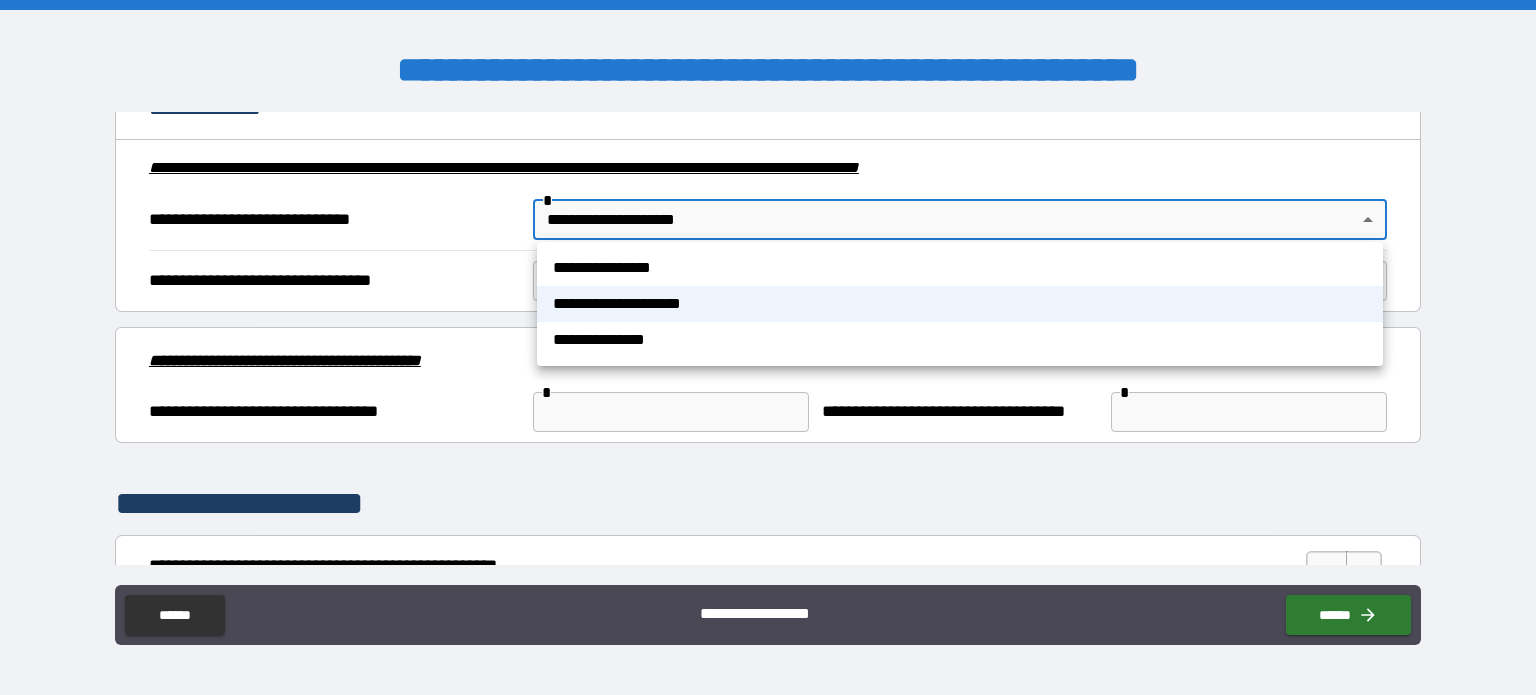 click on "**********" at bounding box center [768, 347] 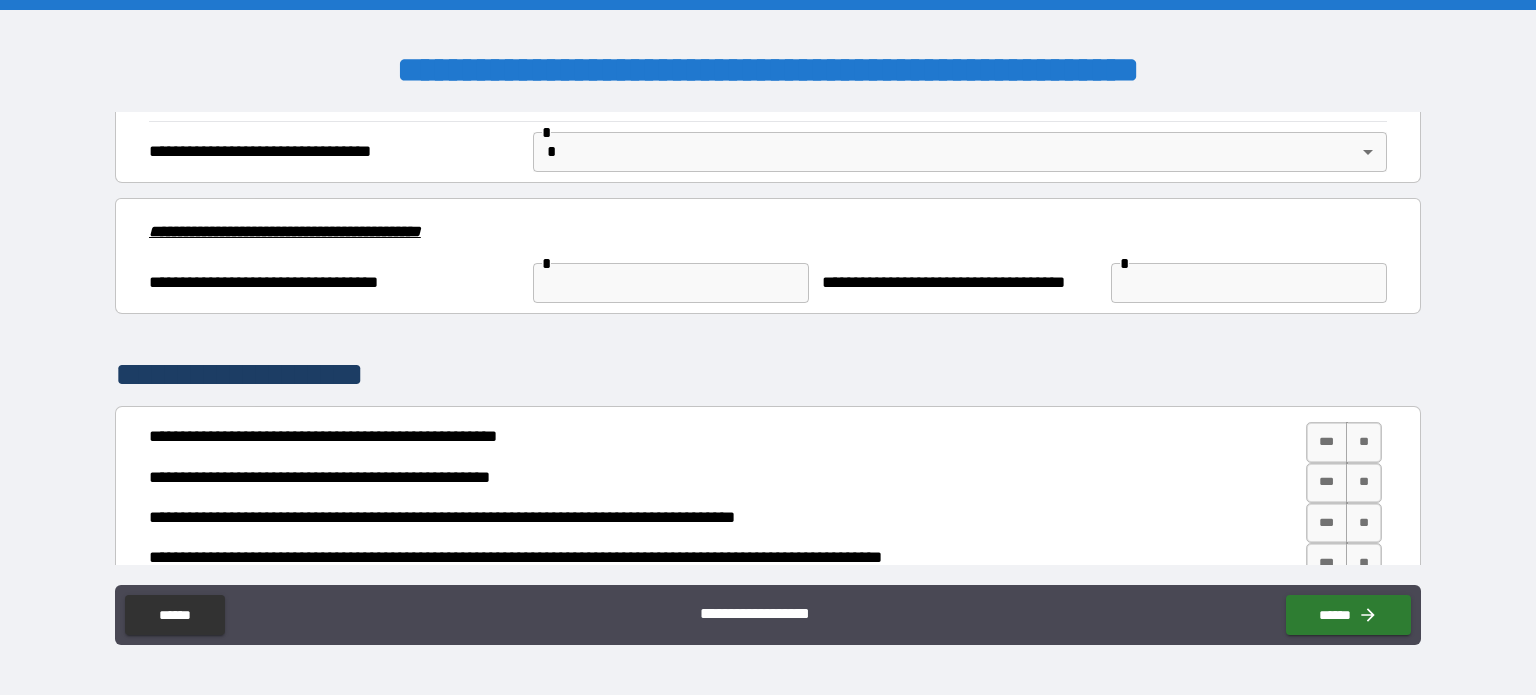 scroll, scrollTop: 2888, scrollLeft: 0, axis: vertical 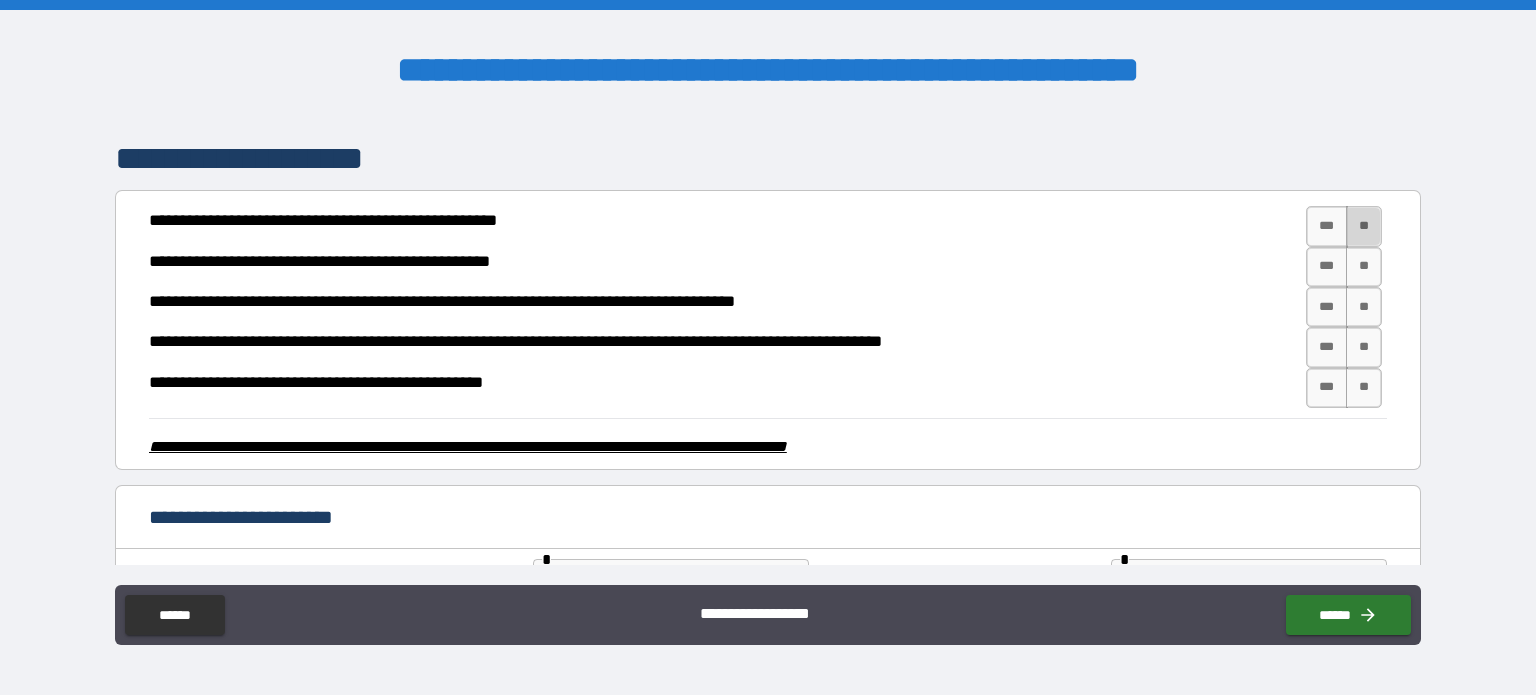 click on "**" at bounding box center (1364, 226) 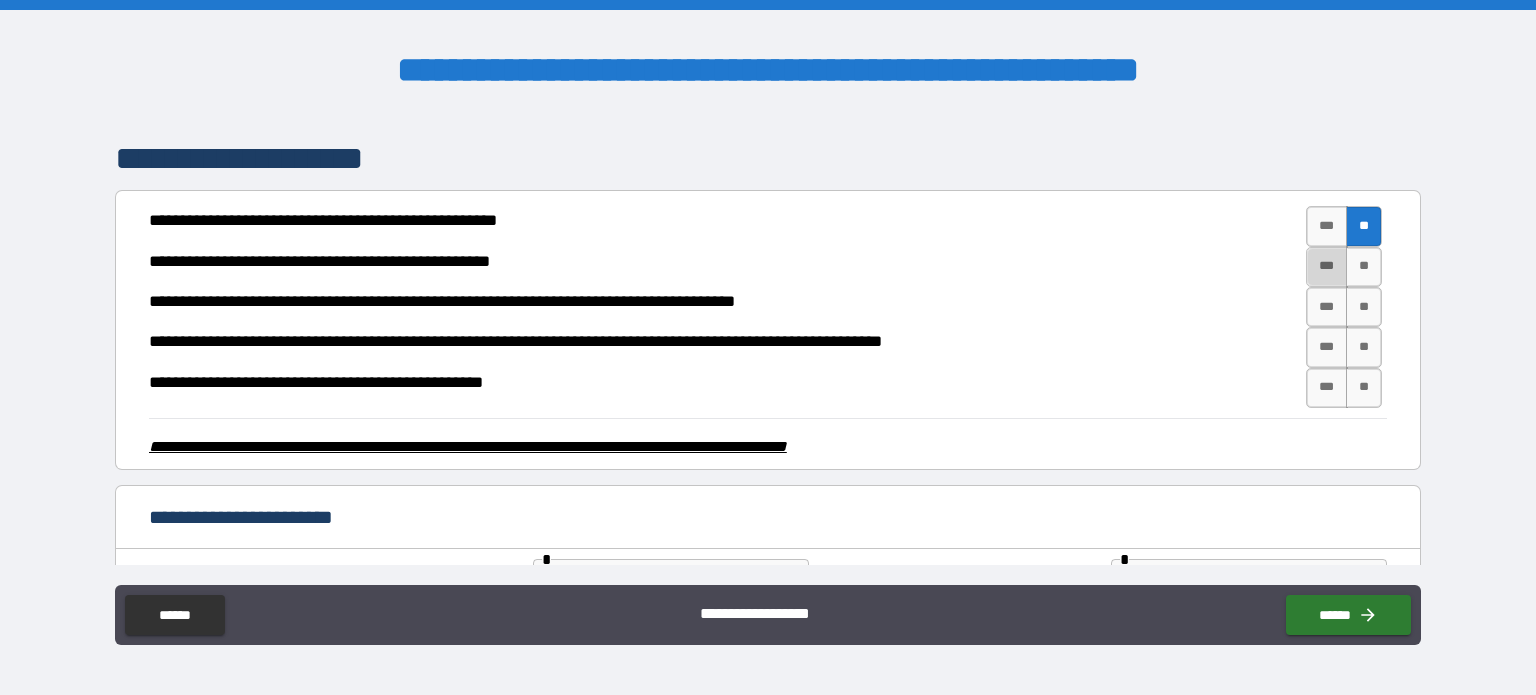 click on "***" at bounding box center (1327, 267) 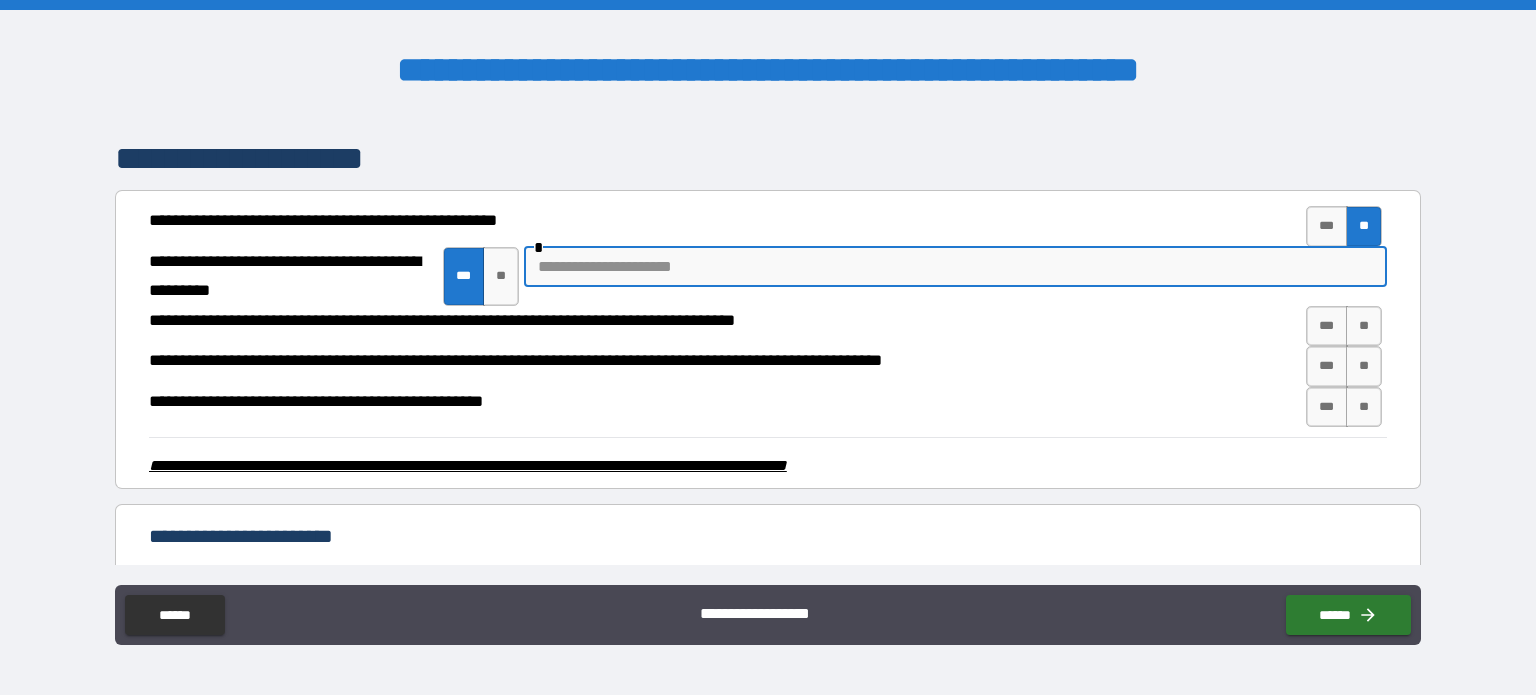 click at bounding box center [955, 267] 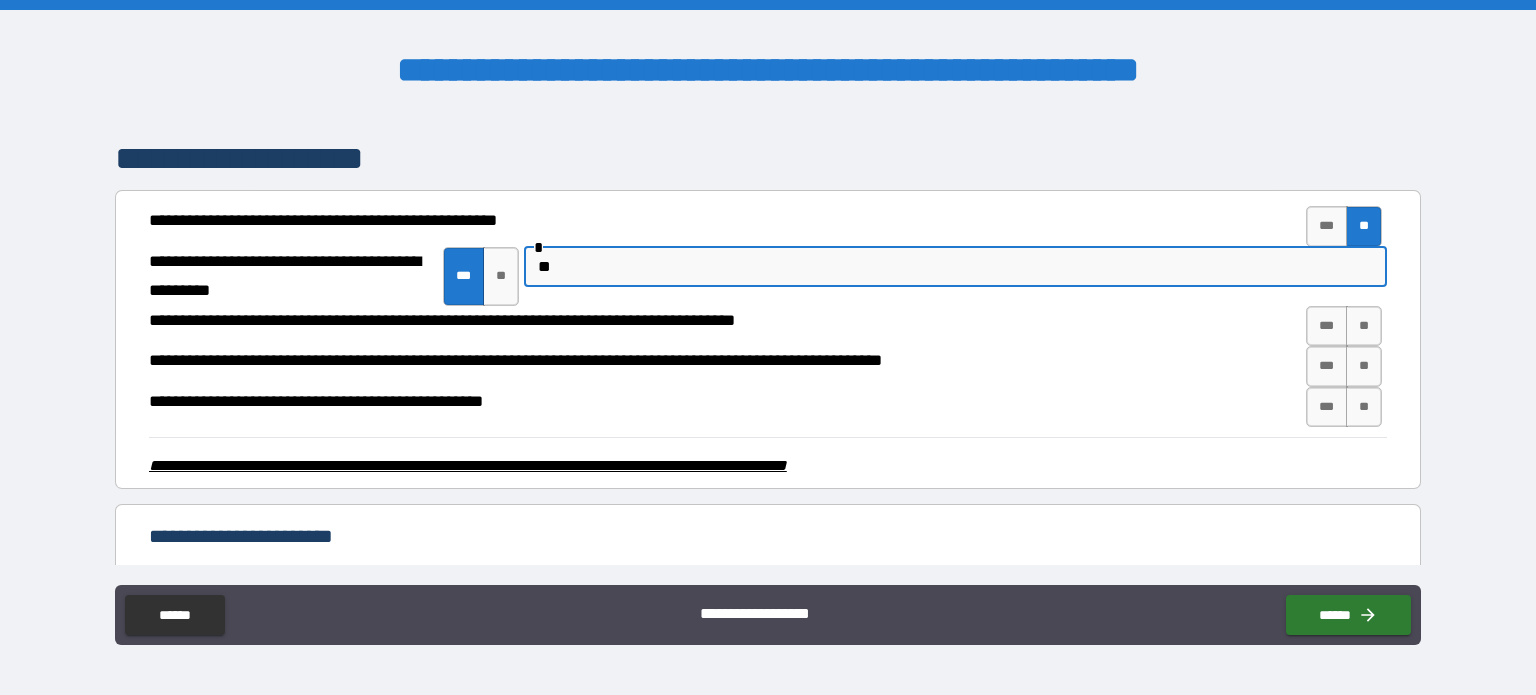 type on "*" 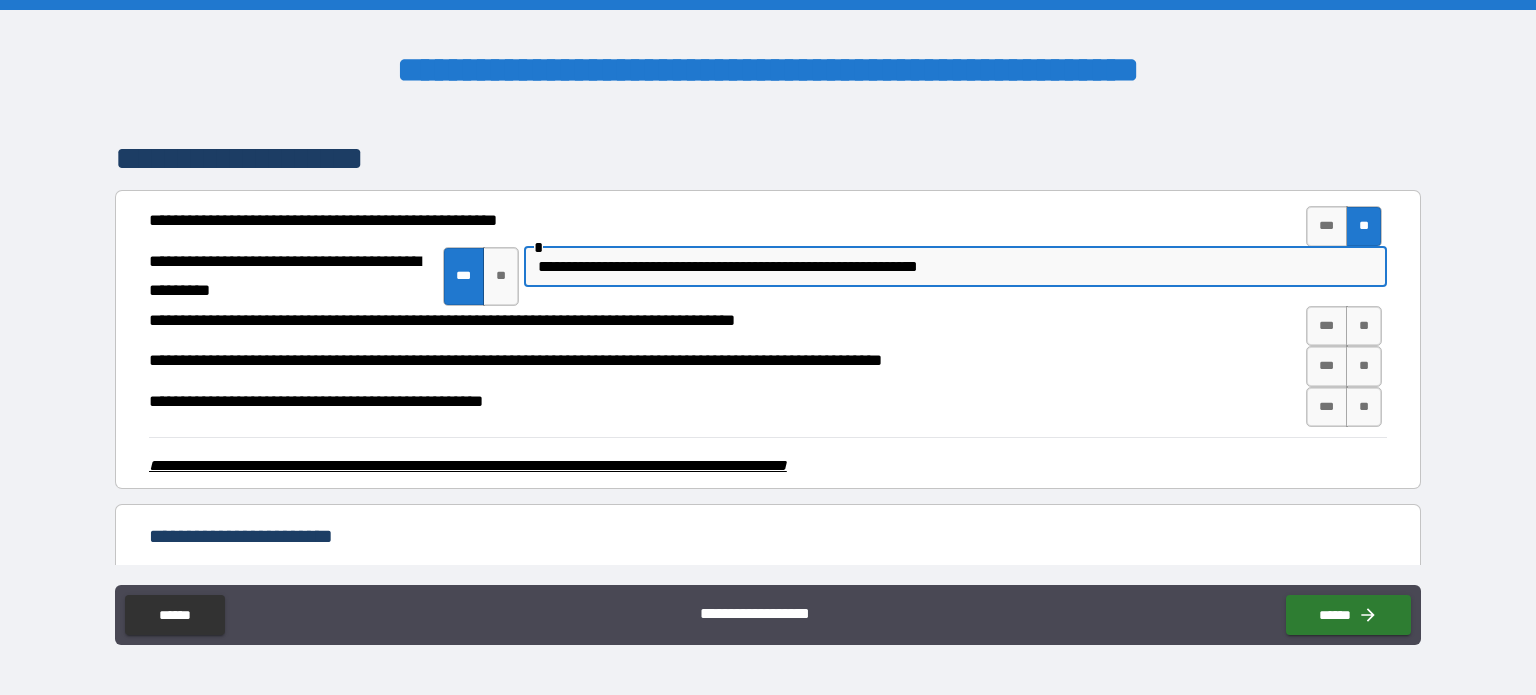 click on "**********" at bounding box center [955, 267] 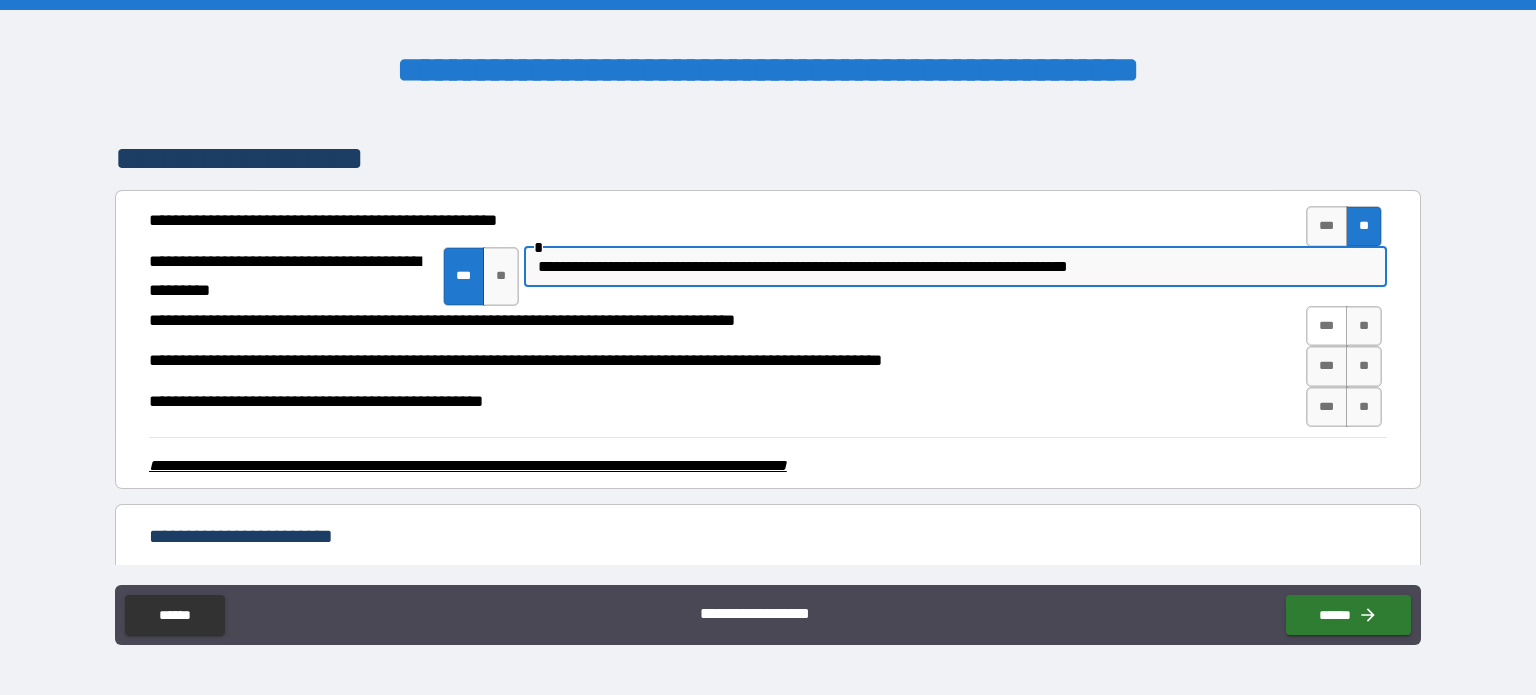 type on "**********" 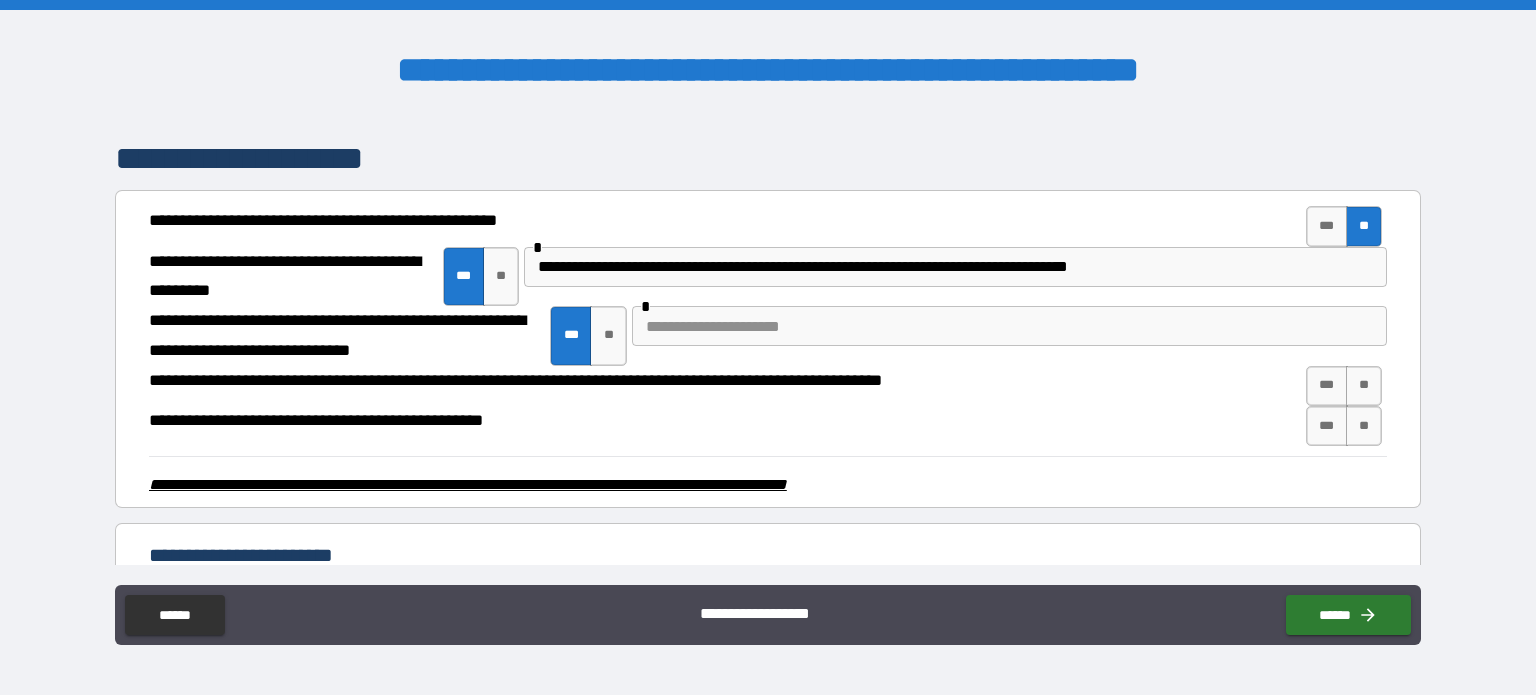 click at bounding box center [1009, 326] 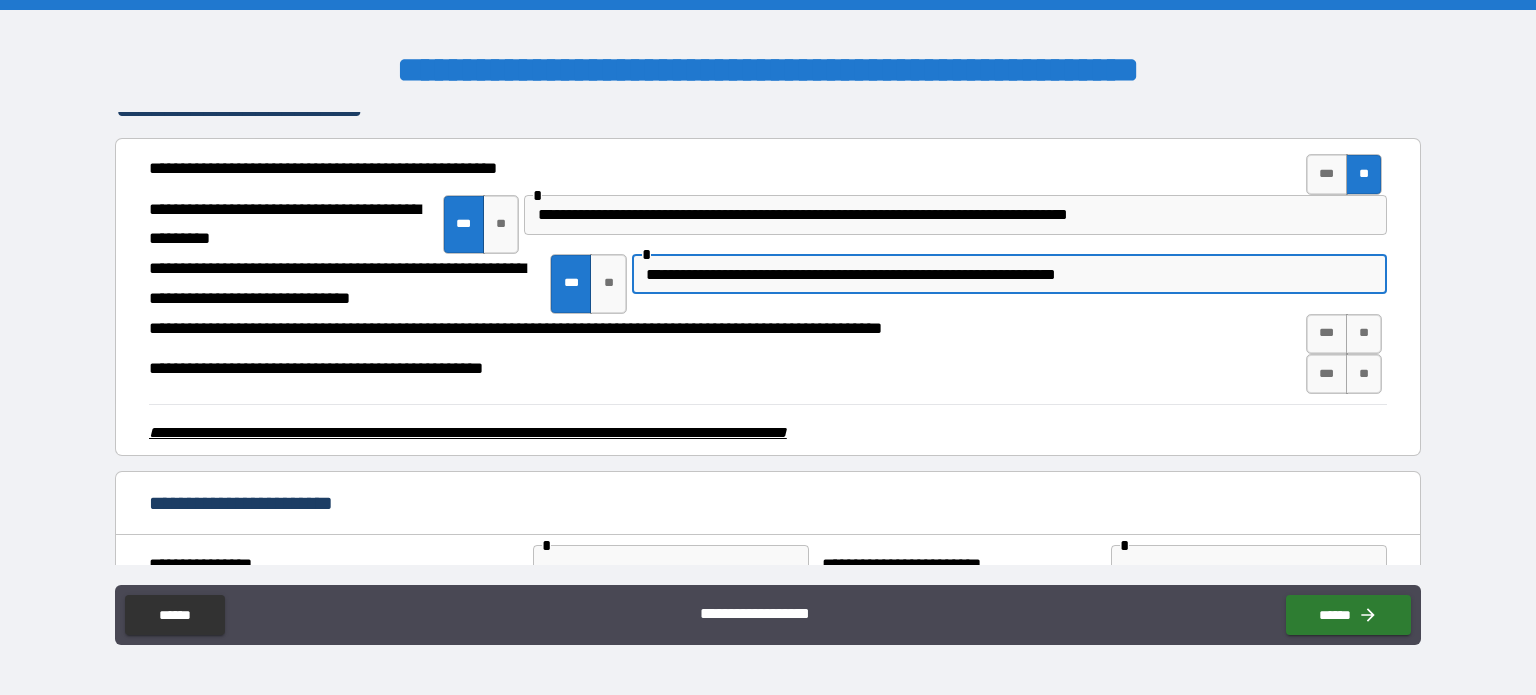scroll, scrollTop: 2940, scrollLeft: 0, axis: vertical 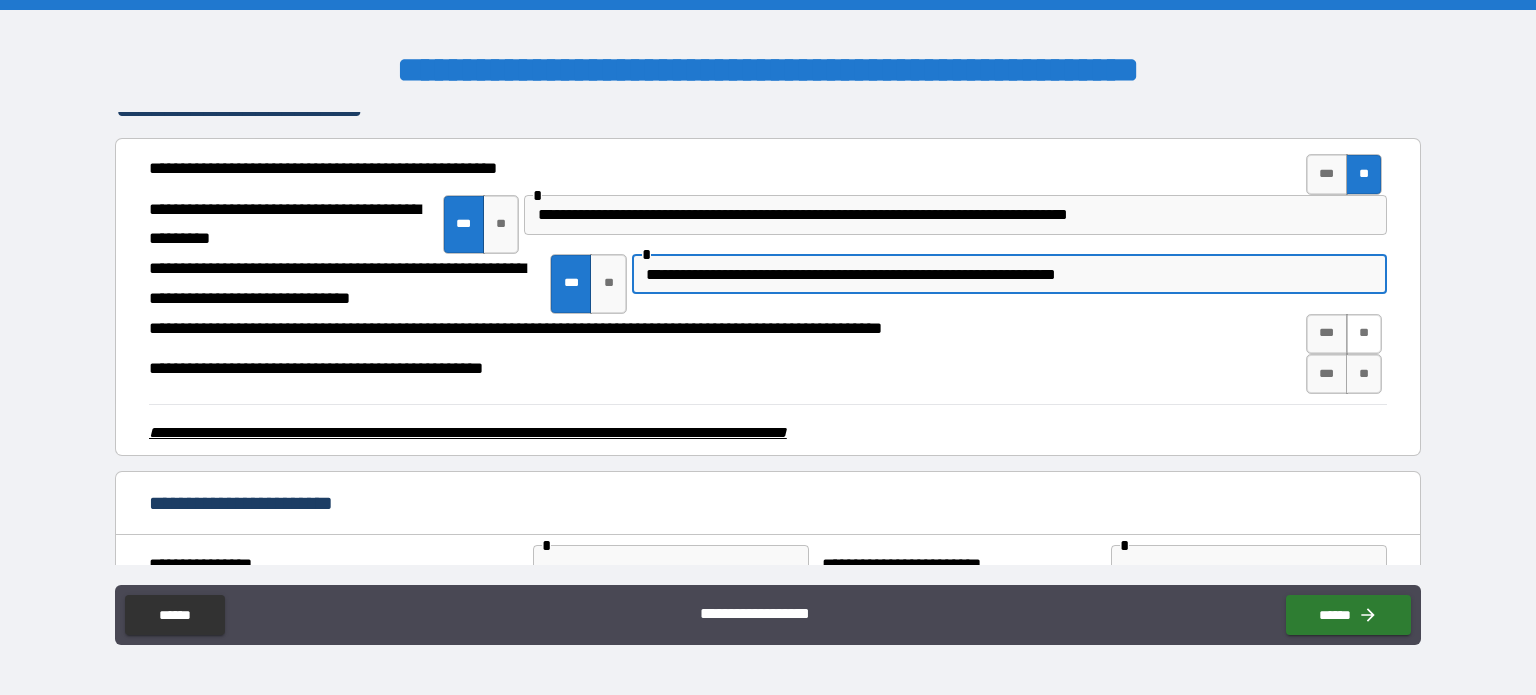 type on "**********" 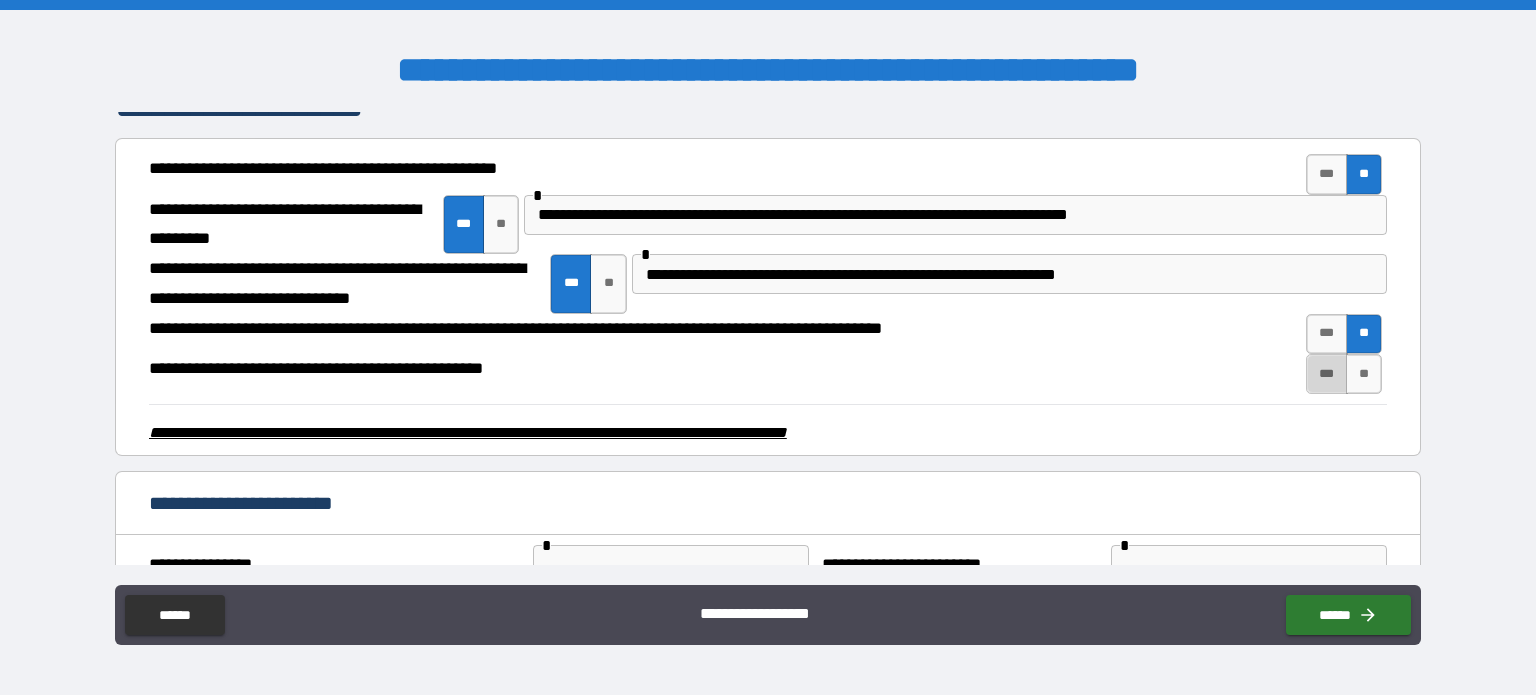 click on "***" at bounding box center (1327, 374) 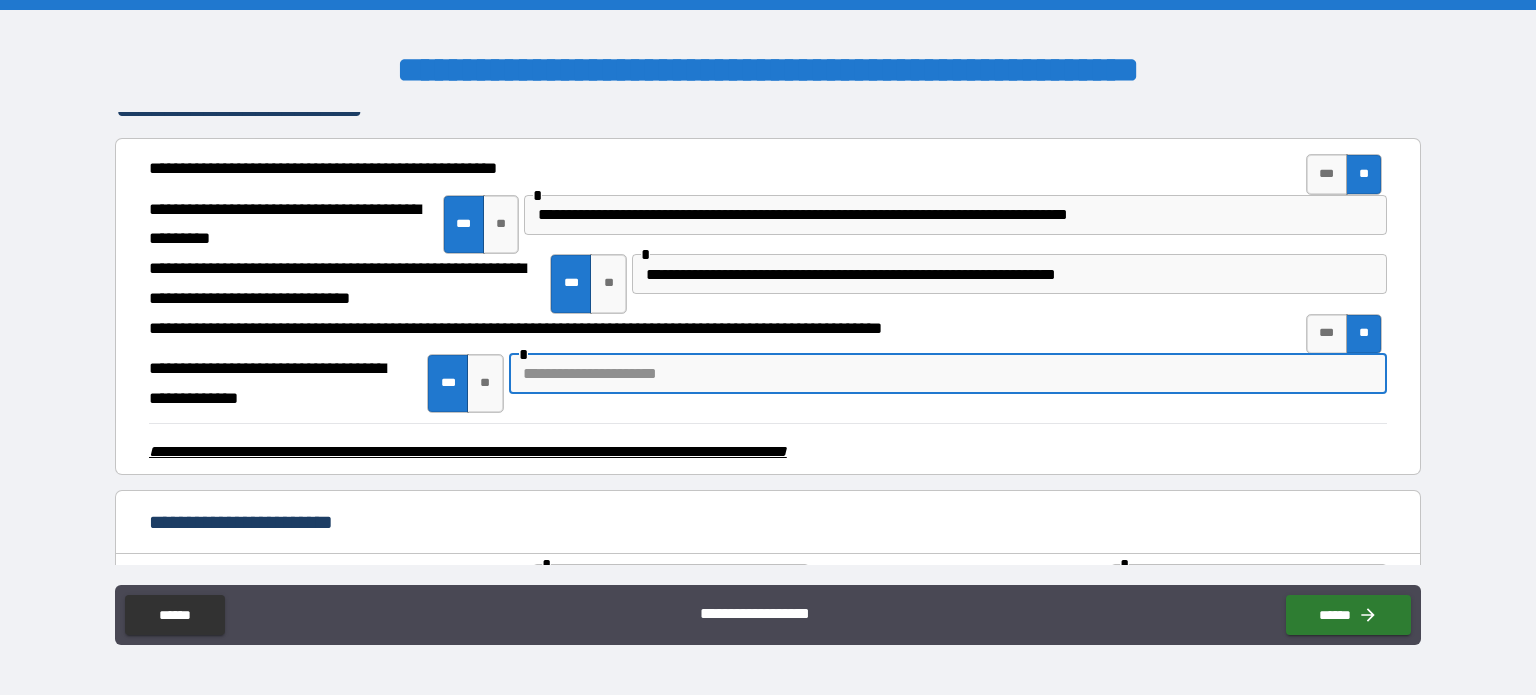 click at bounding box center (948, 374) 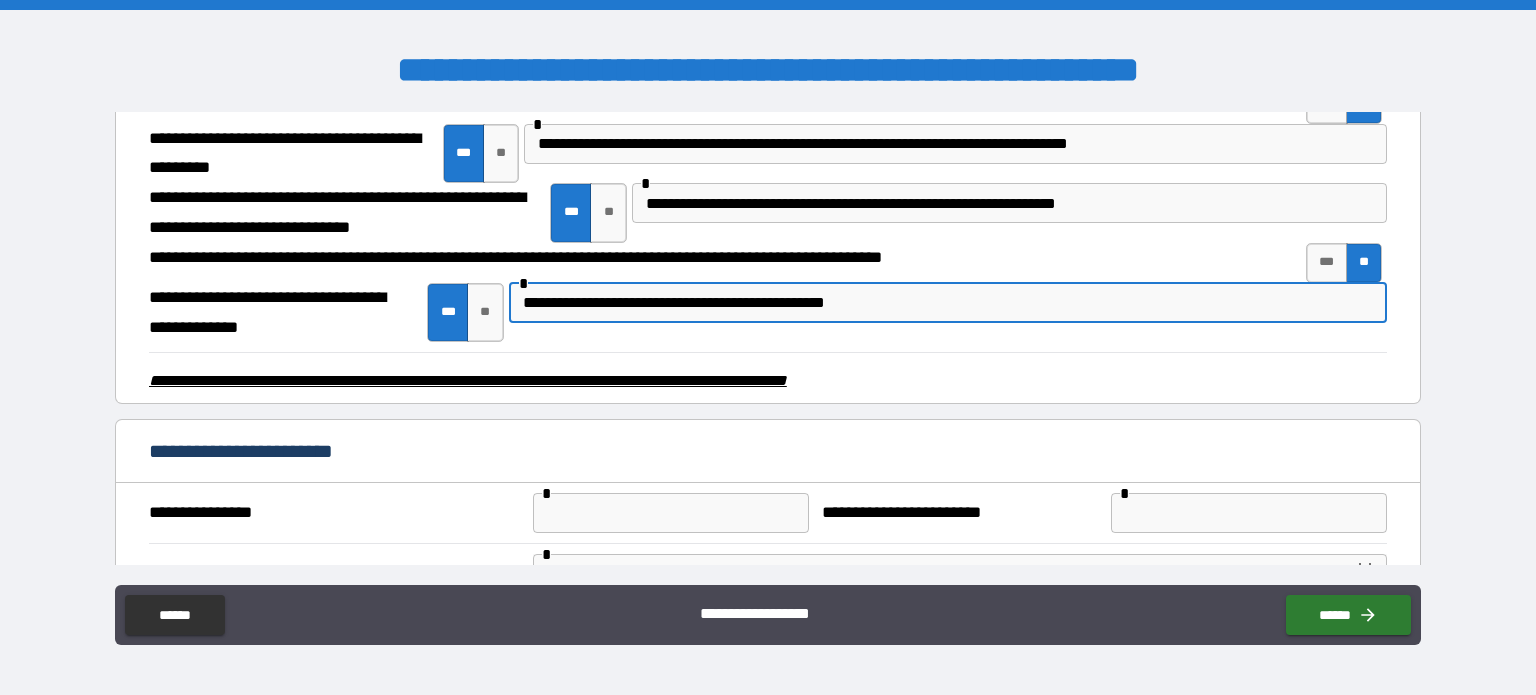 scroll, scrollTop: 3010, scrollLeft: 0, axis: vertical 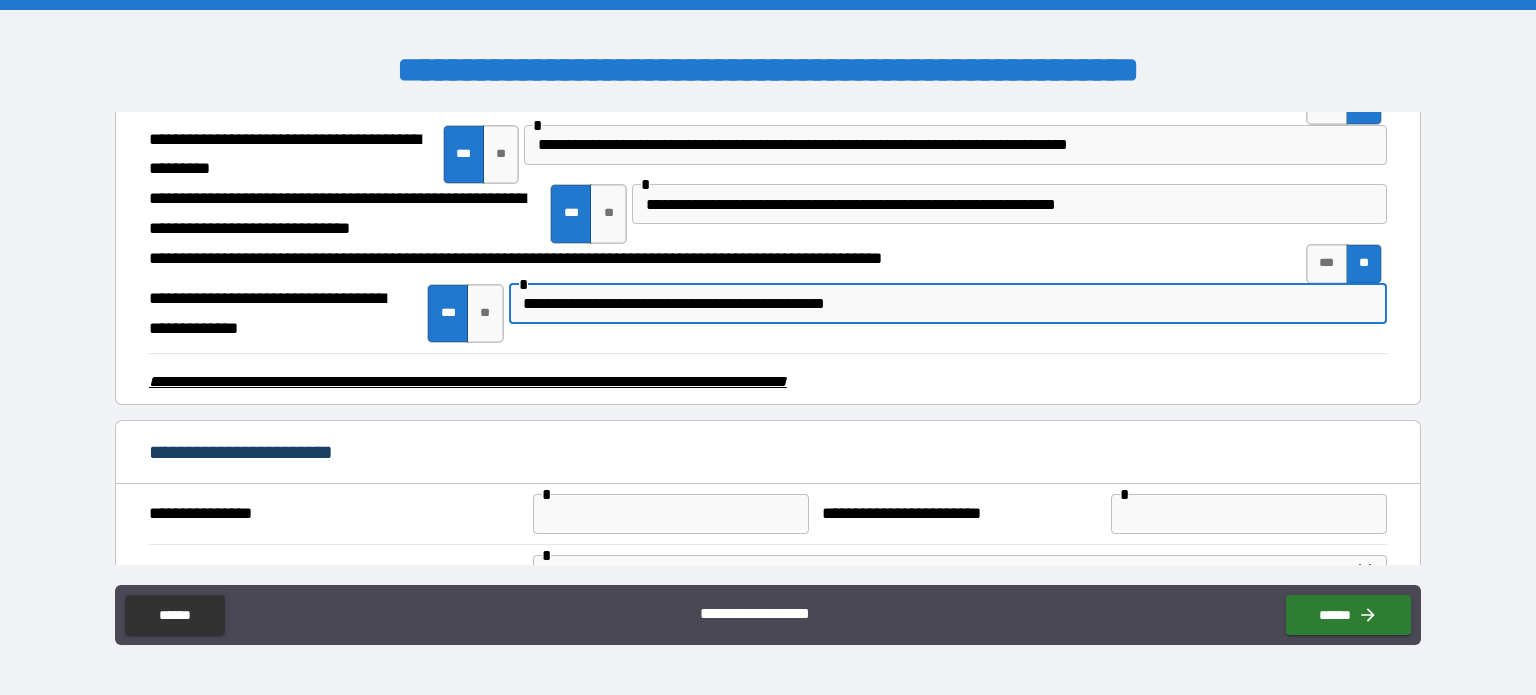 type on "**********" 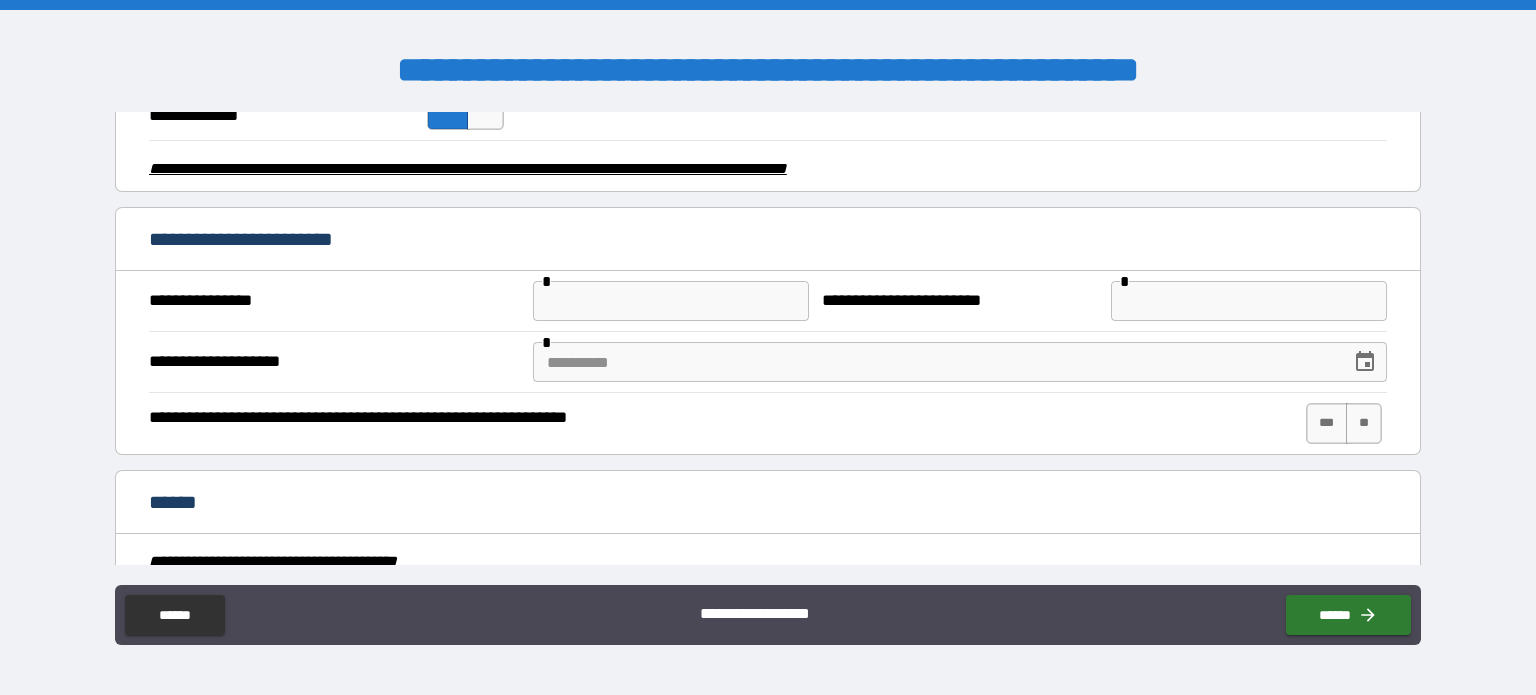 scroll, scrollTop: 3228, scrollLeft: 0, axis: vertical 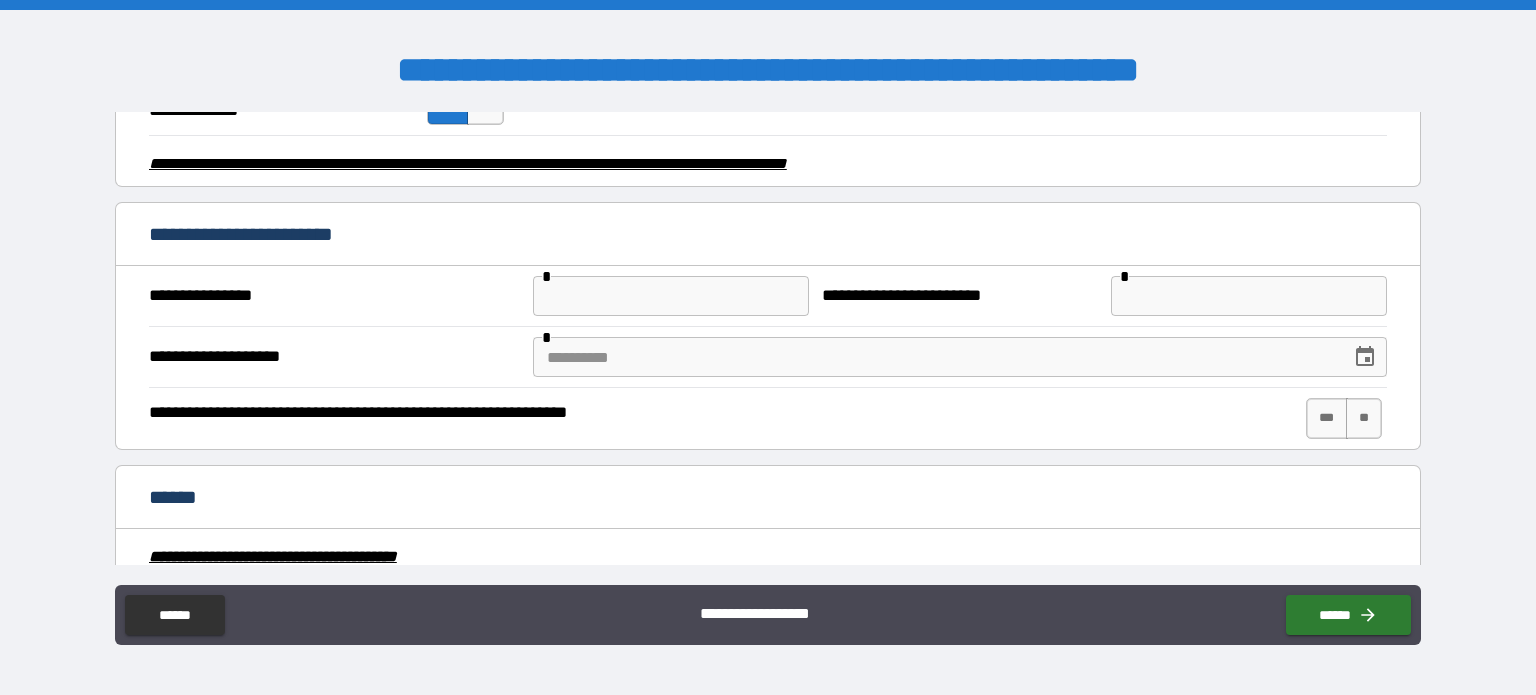 type on "**********" 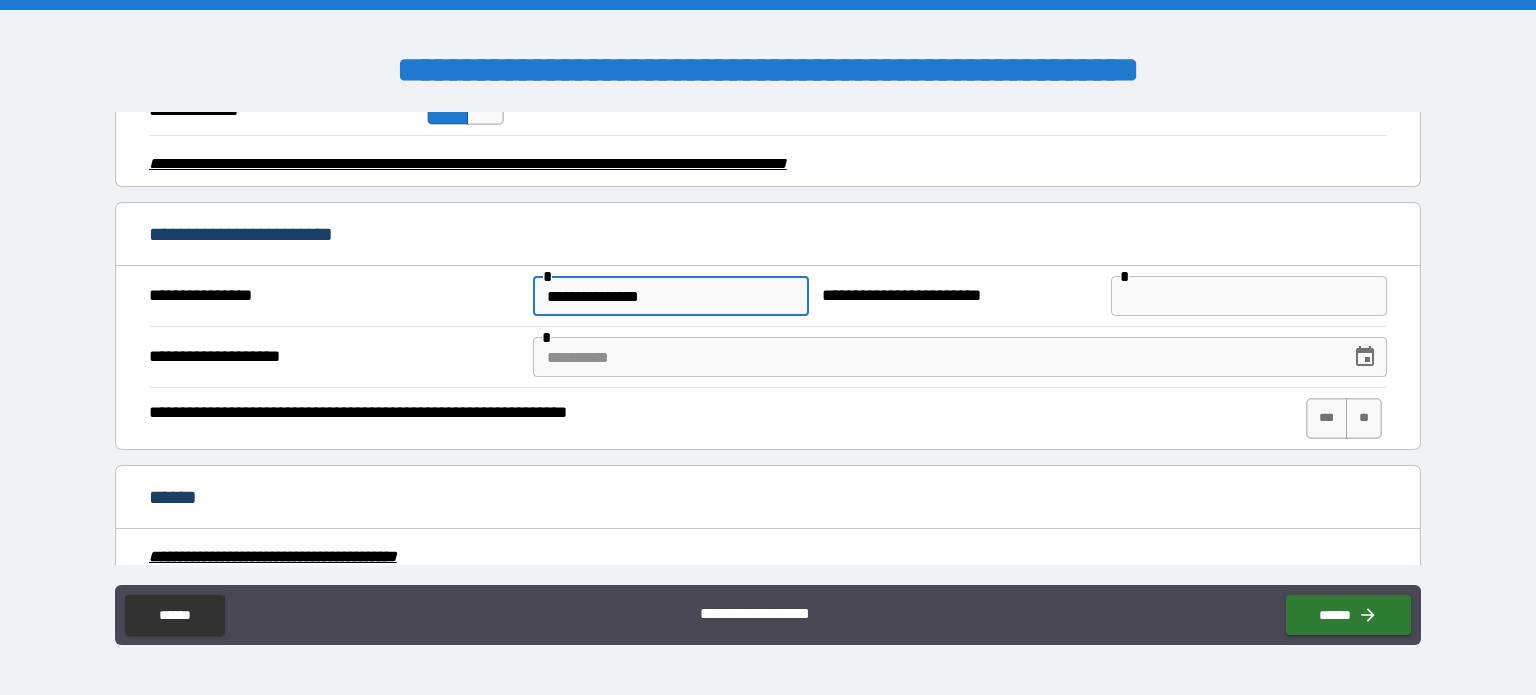 type on "**********" 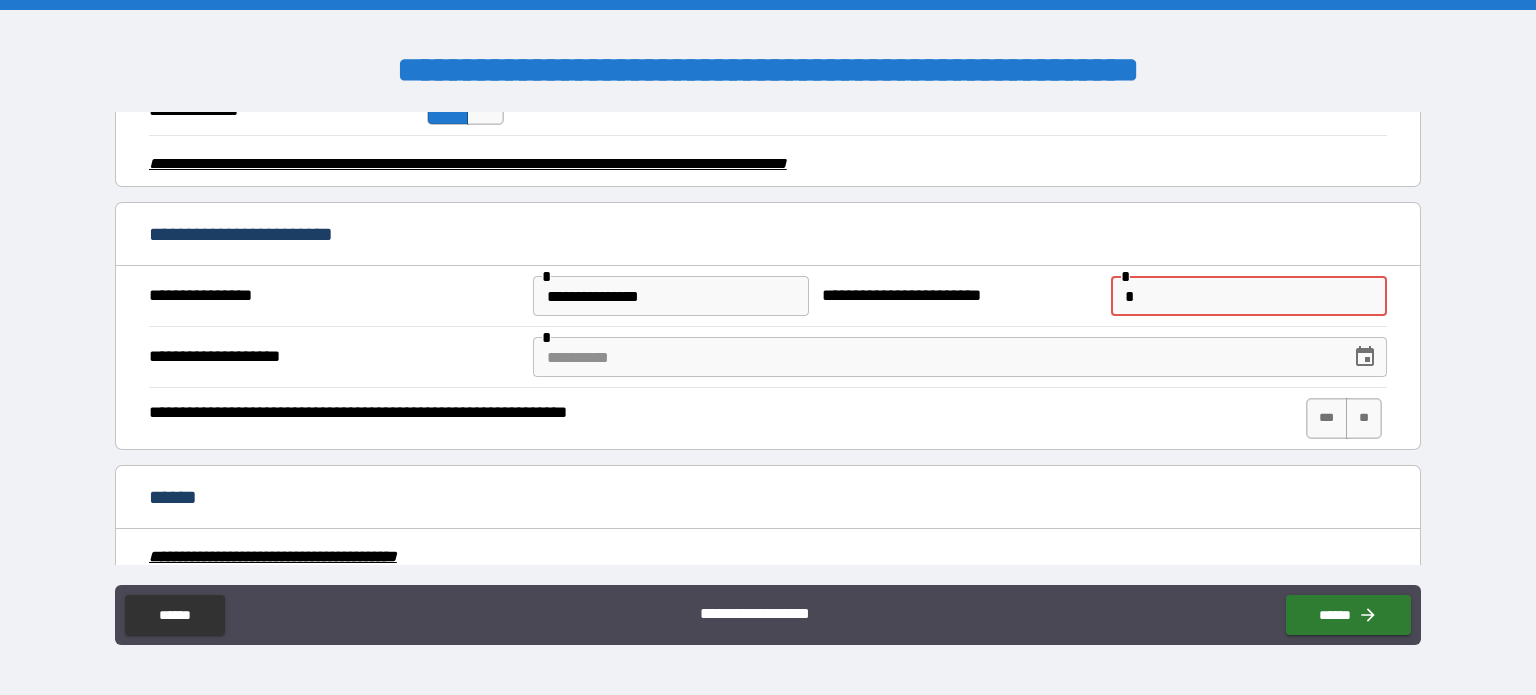 paste on "**********" 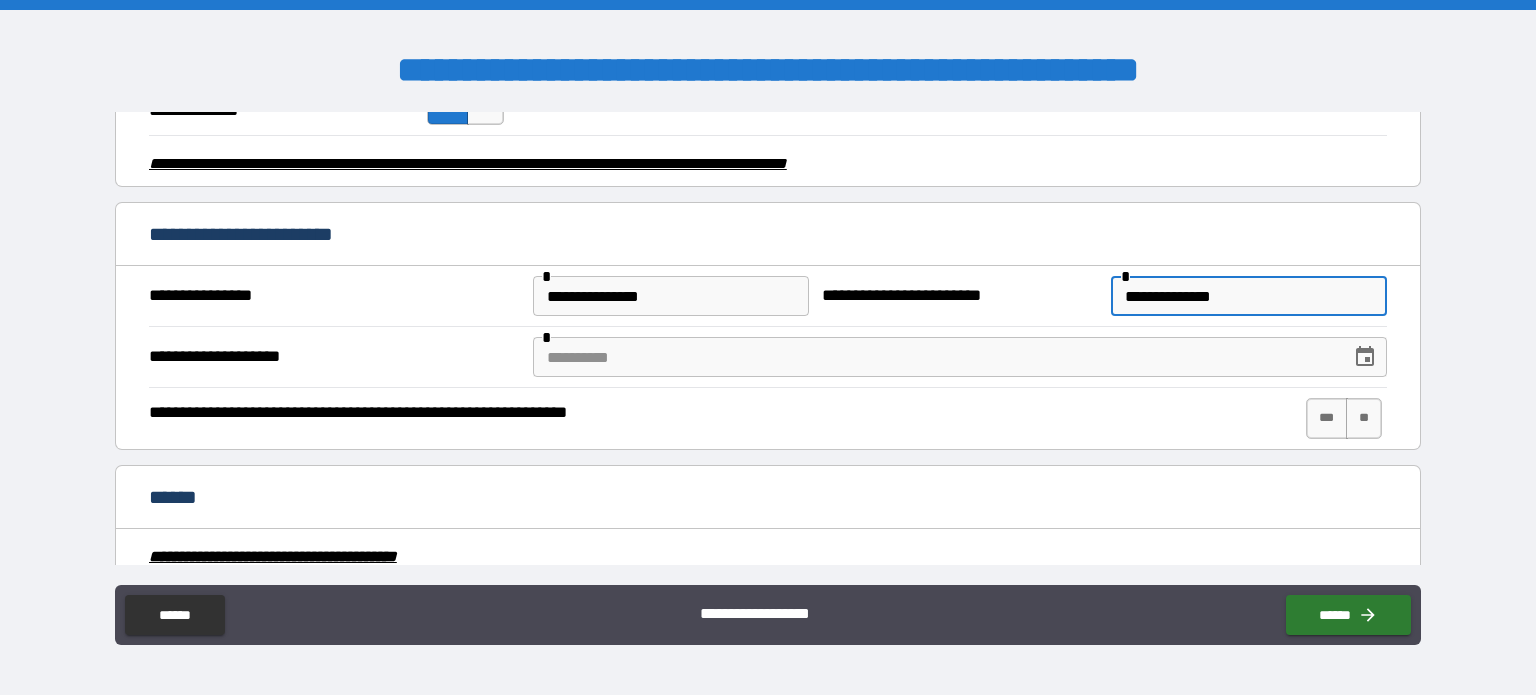 type on "**********" 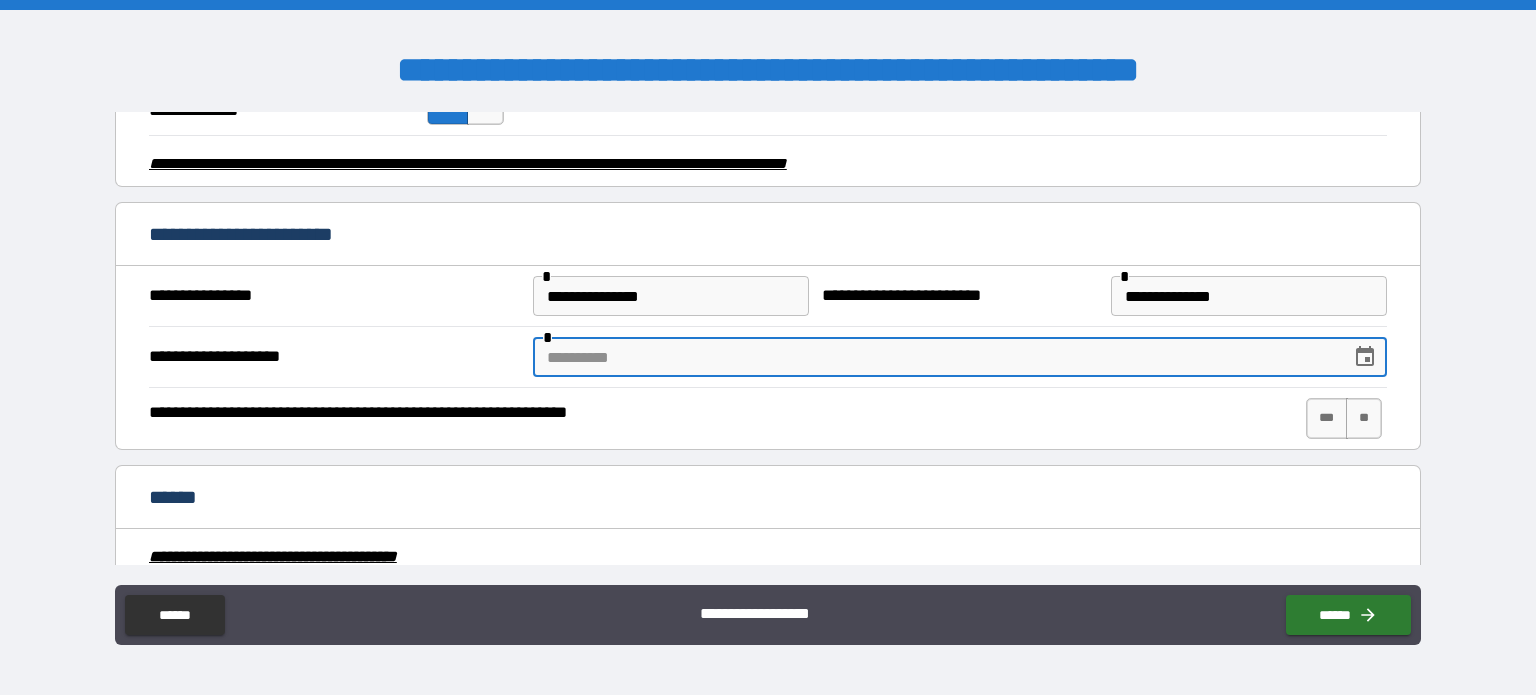 click at bounding box center (935, 357) 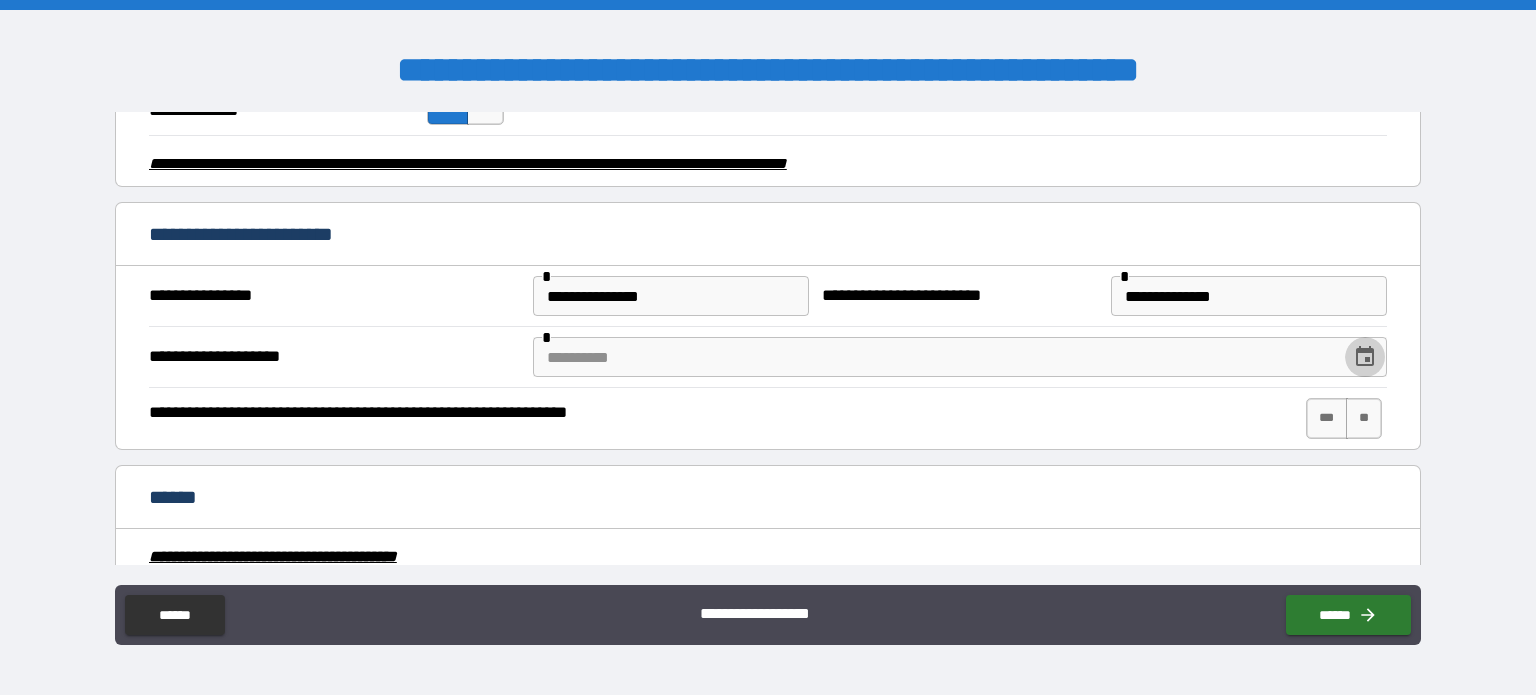 click 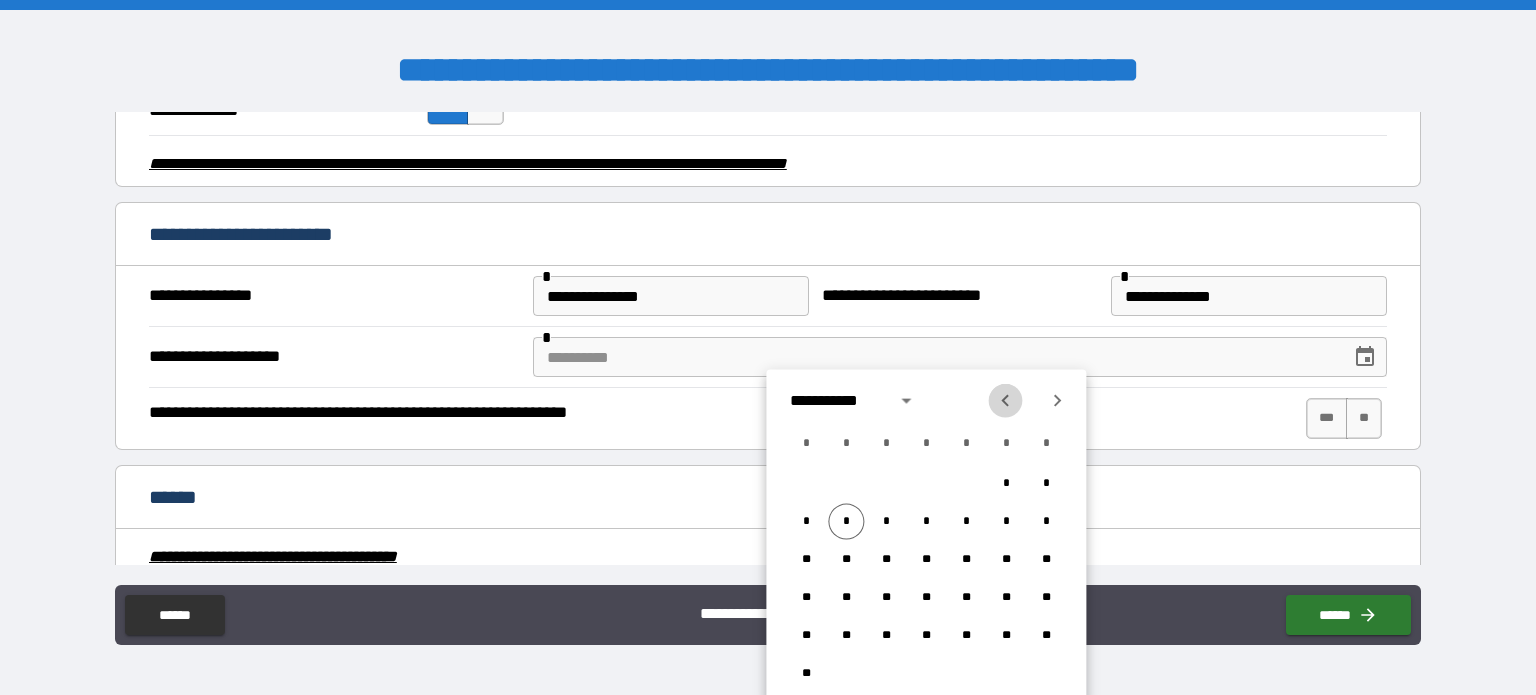 click 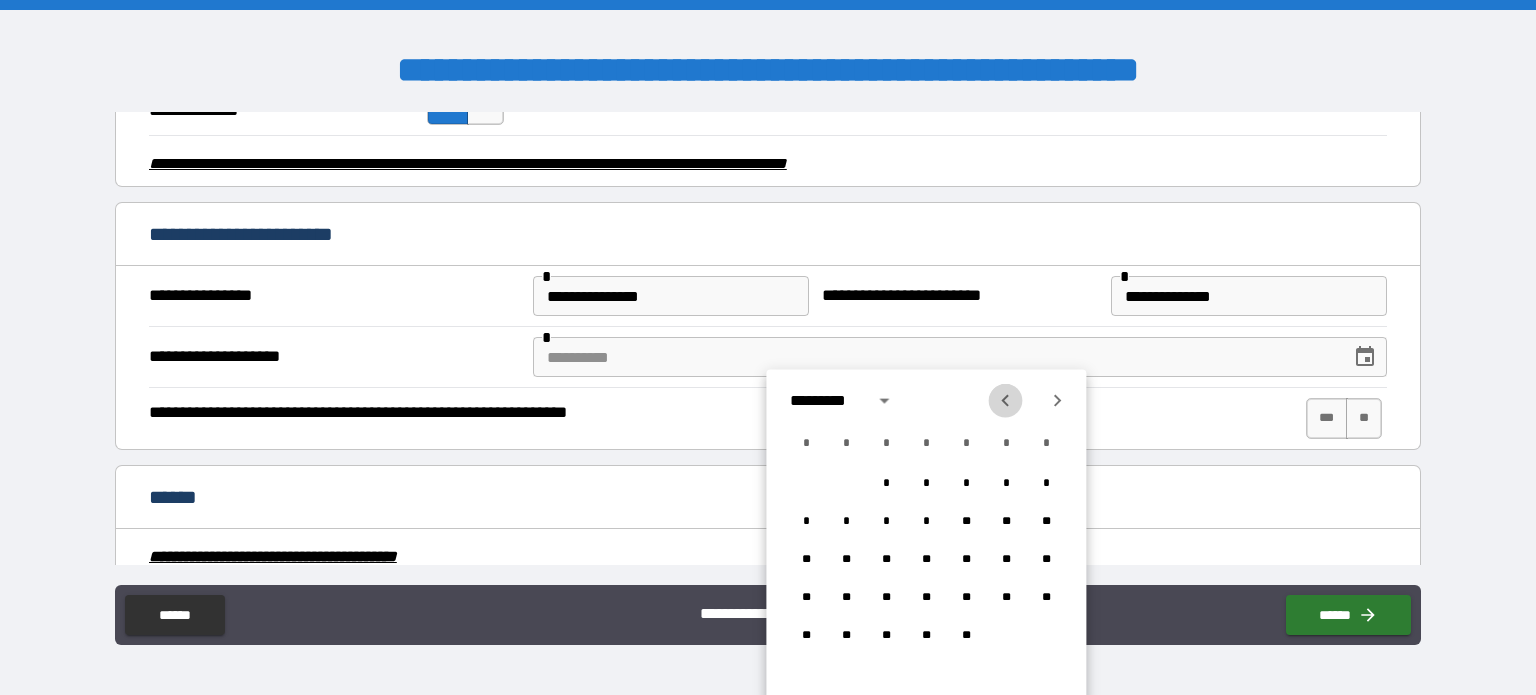 click 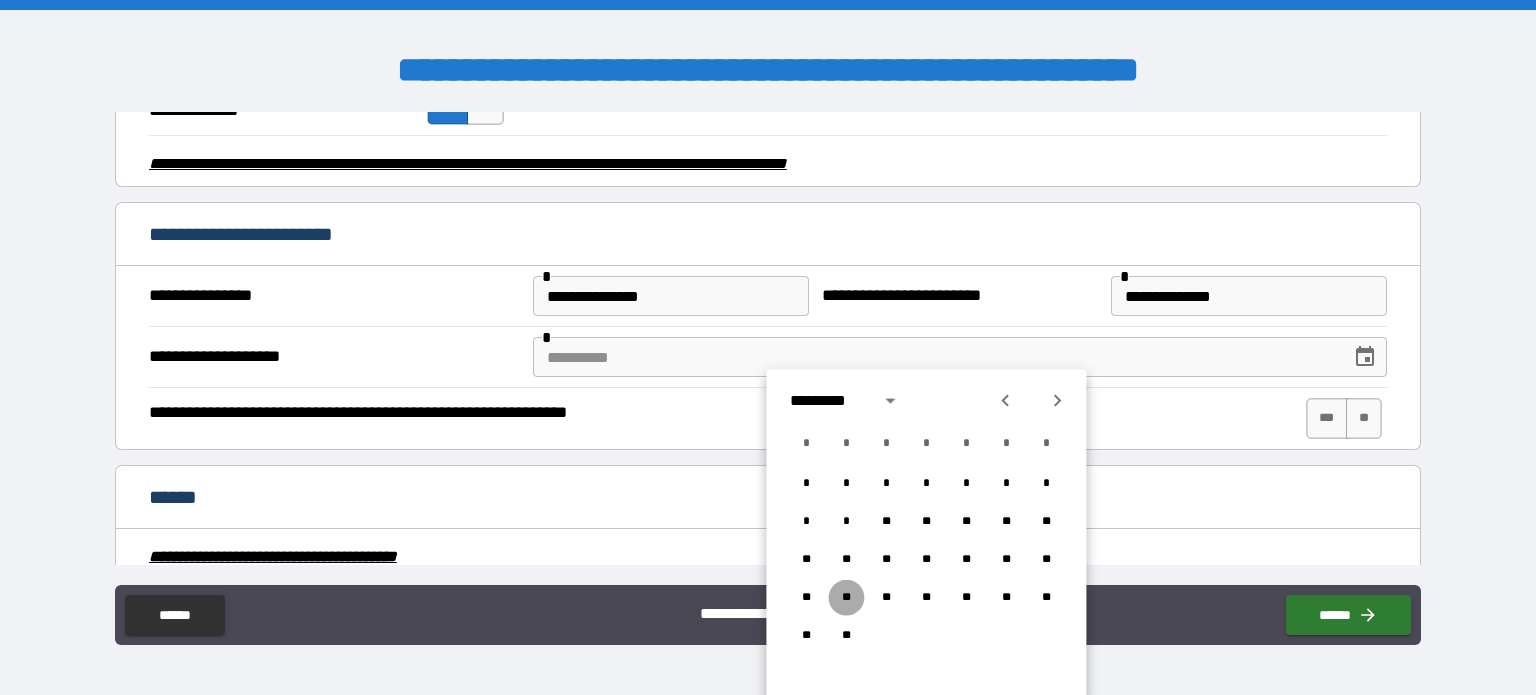 click on "**" at bounding box center [846, 598] 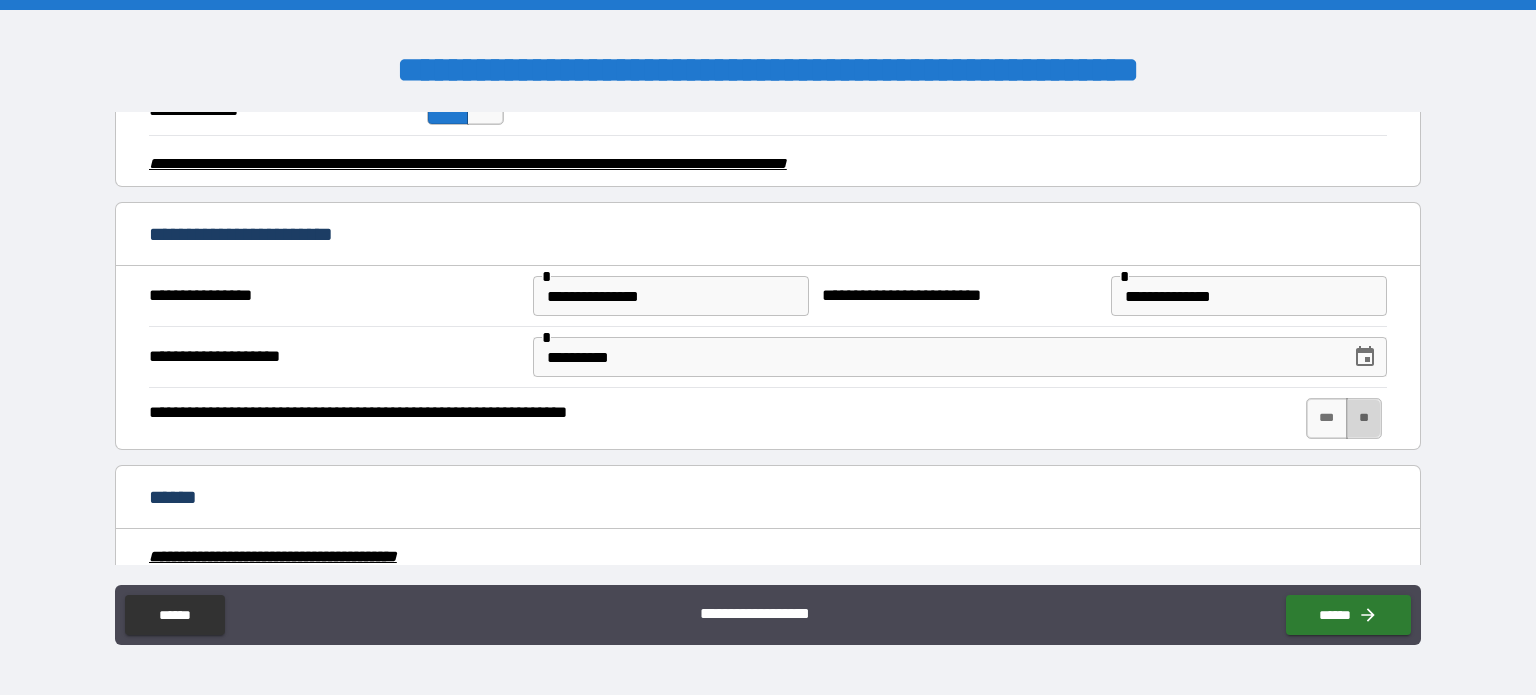 click on "**" at bounding box center (1364, 418) 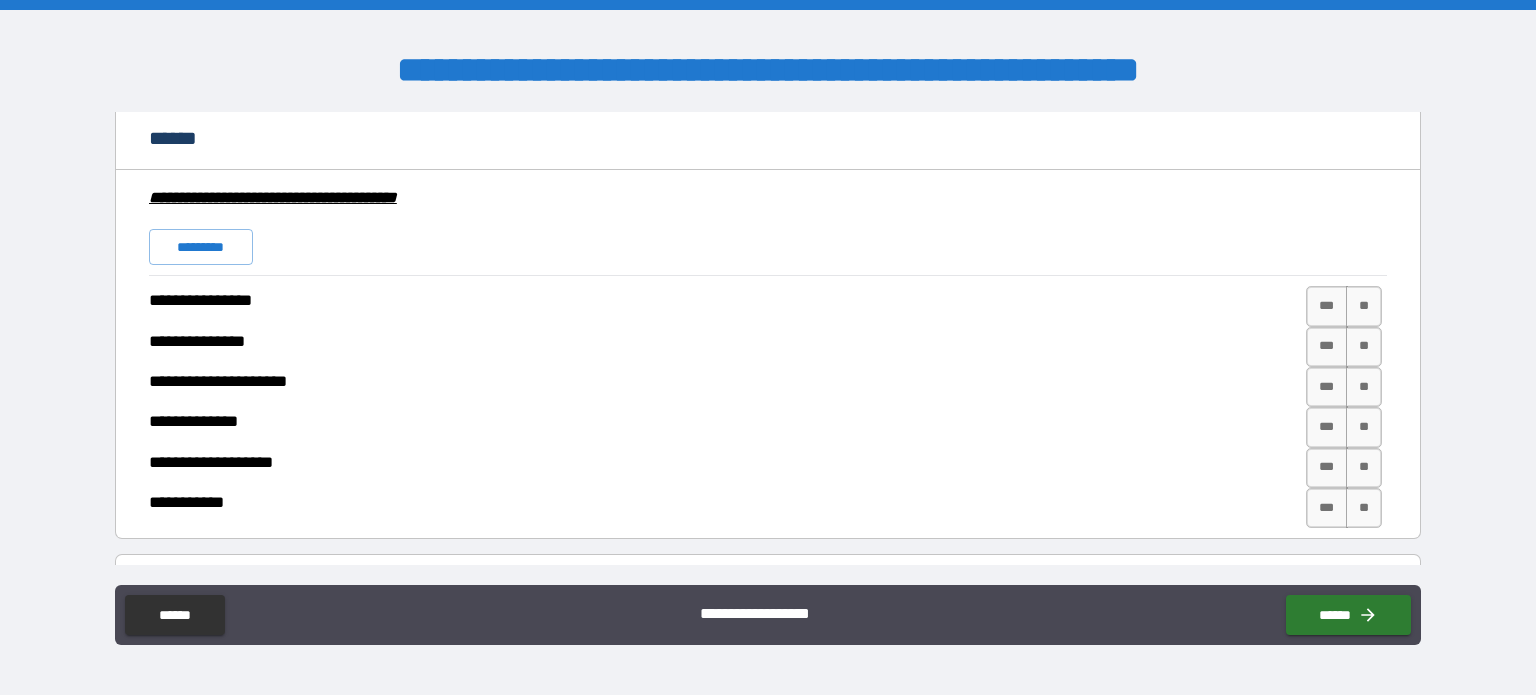 scroll, scrollTop: 3587, scrollLeft: 0, axis: vertical 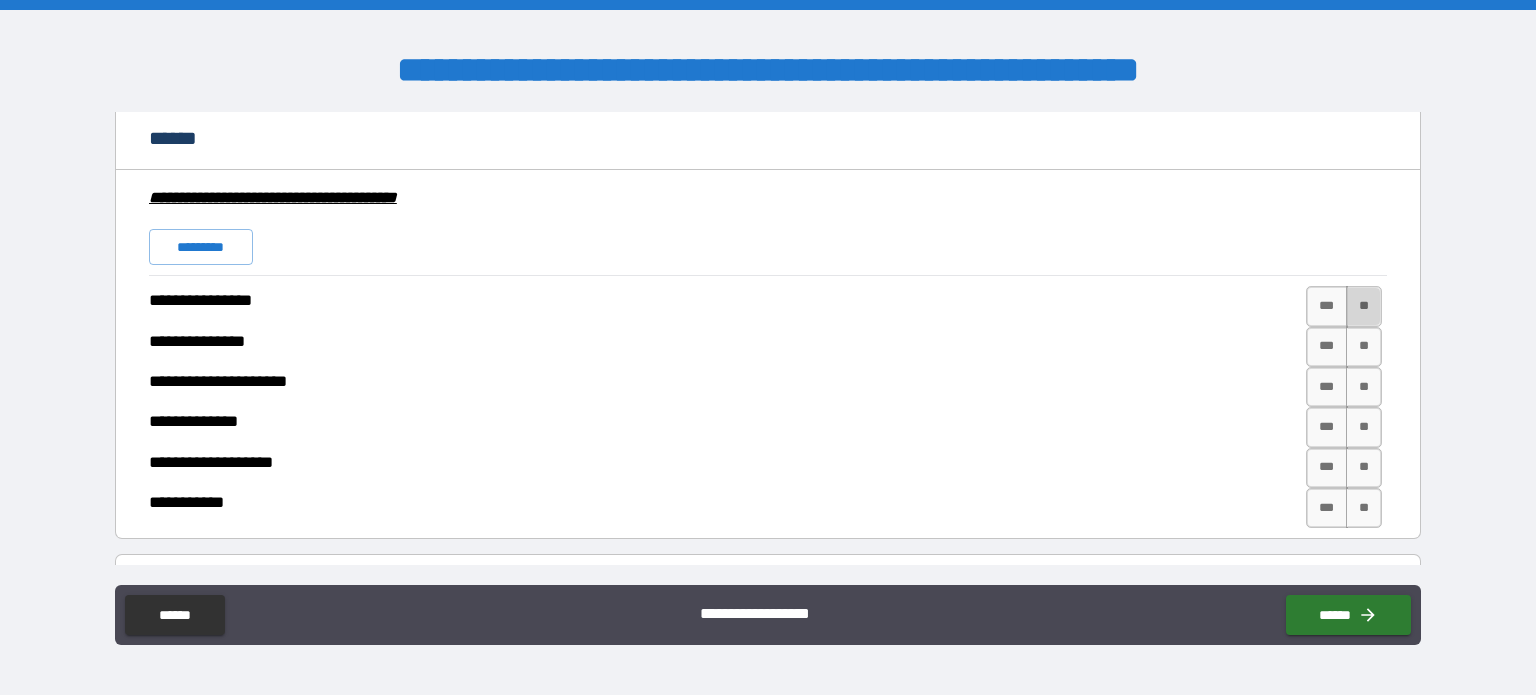 click on "**" at bounding box center [1364, 306] 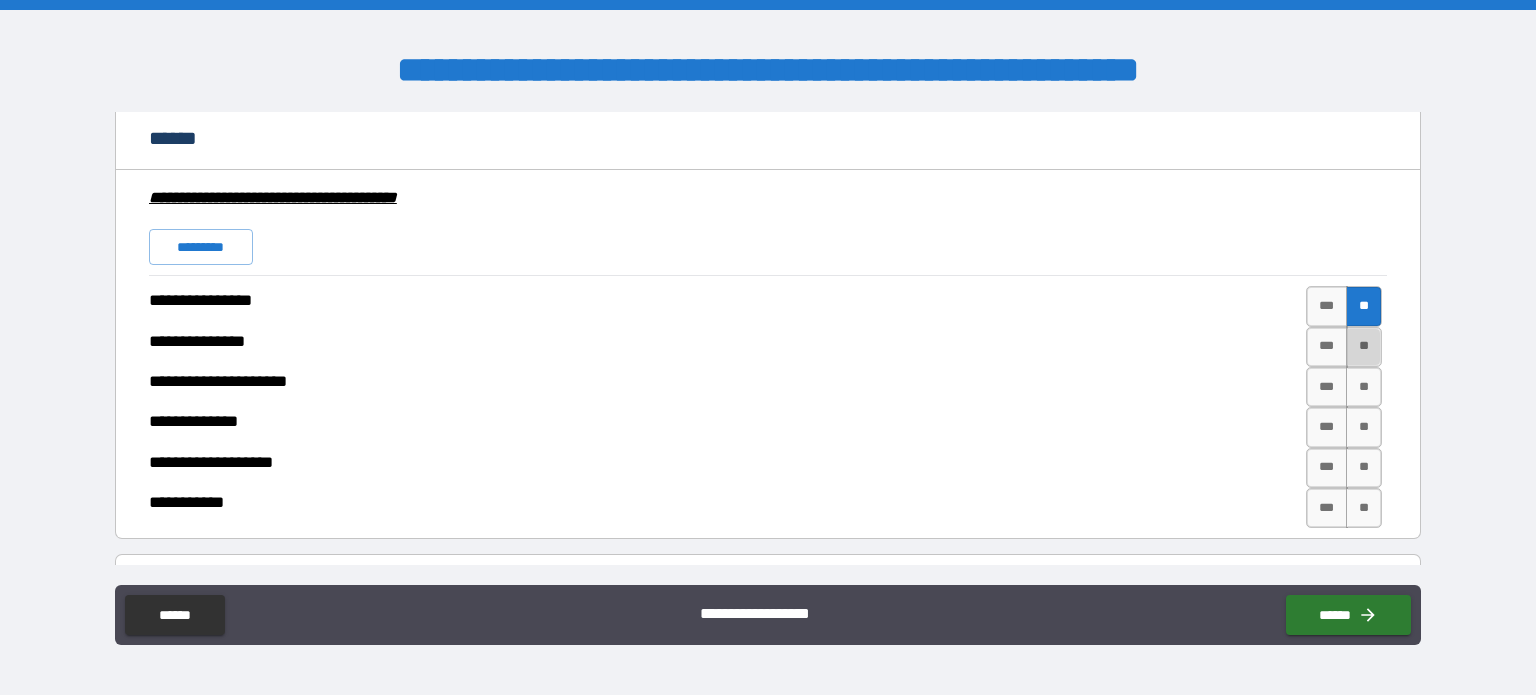 click on "**" at bounding box center (1364, 347) 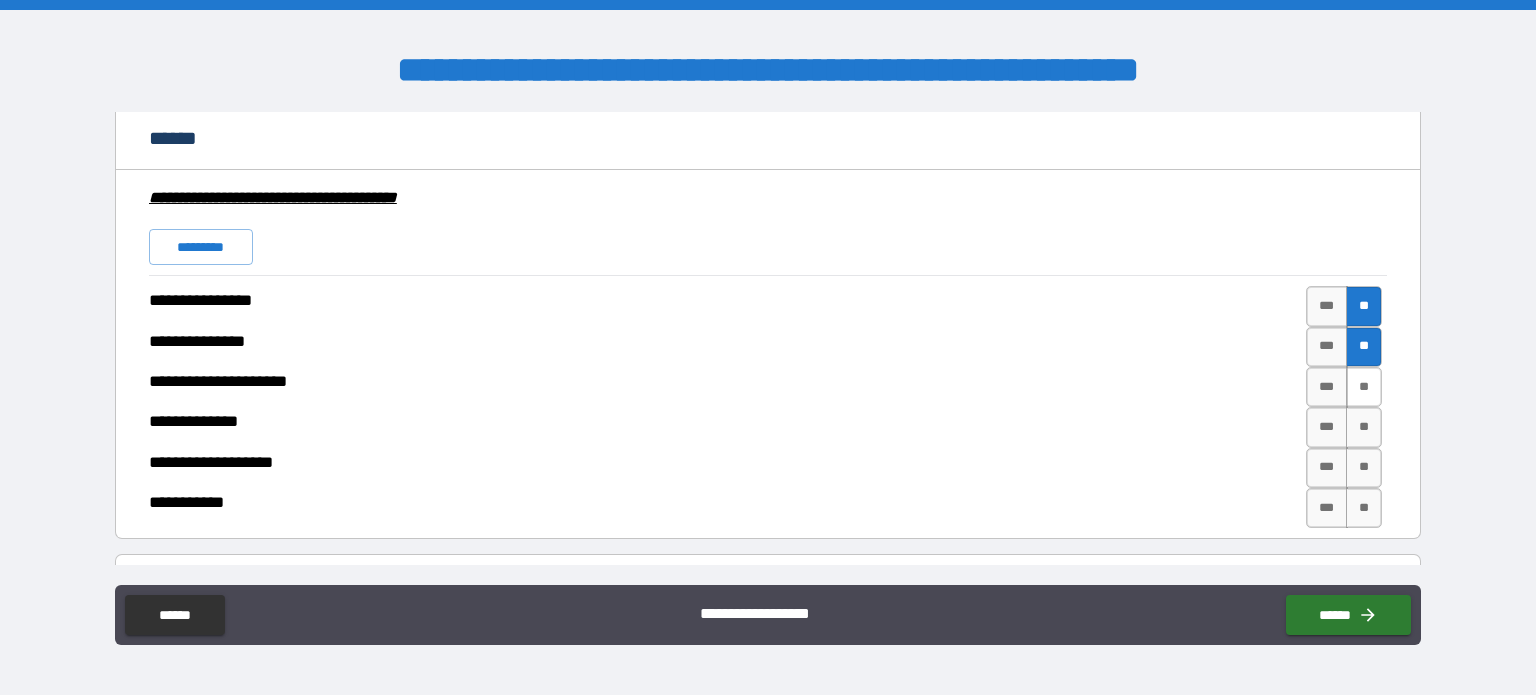 click on "**" at bounding box center (1364, 387) 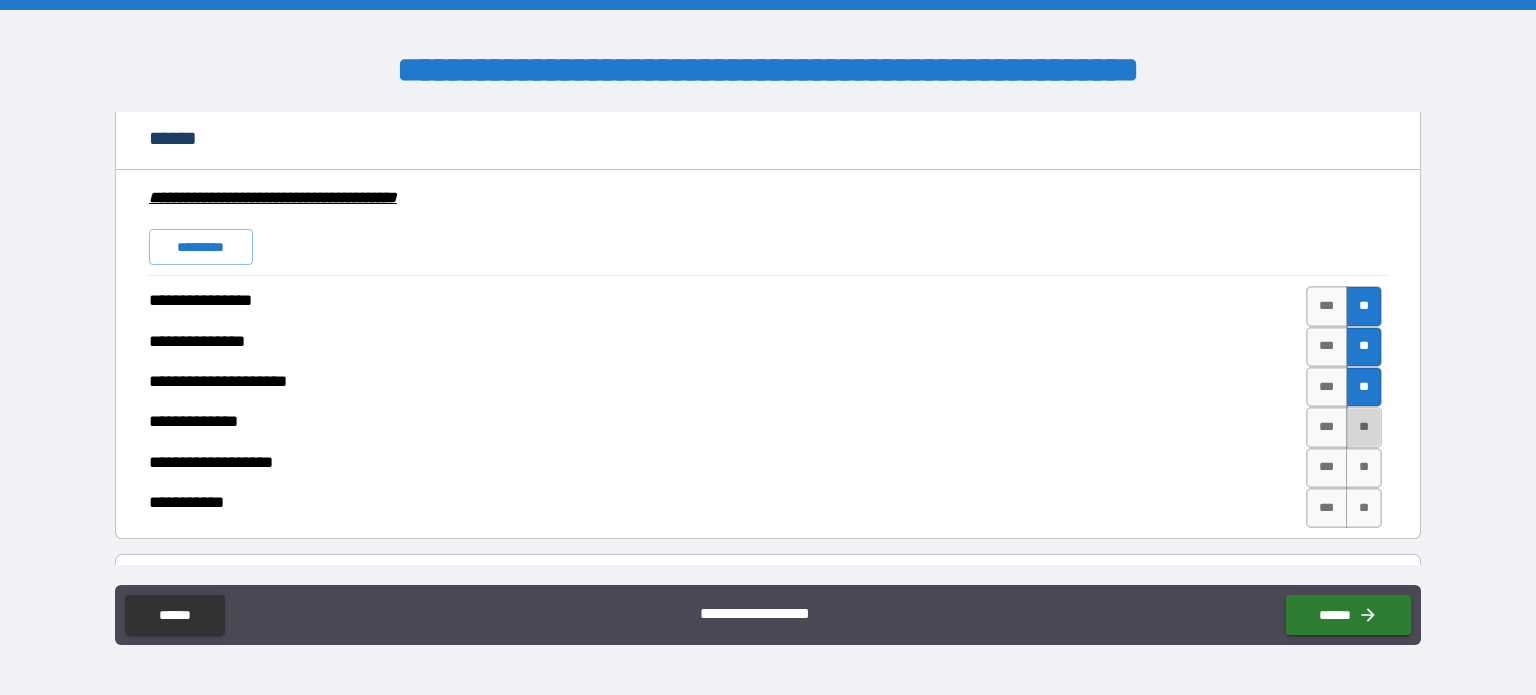 click on "**" at bounding box center [1364, 427] 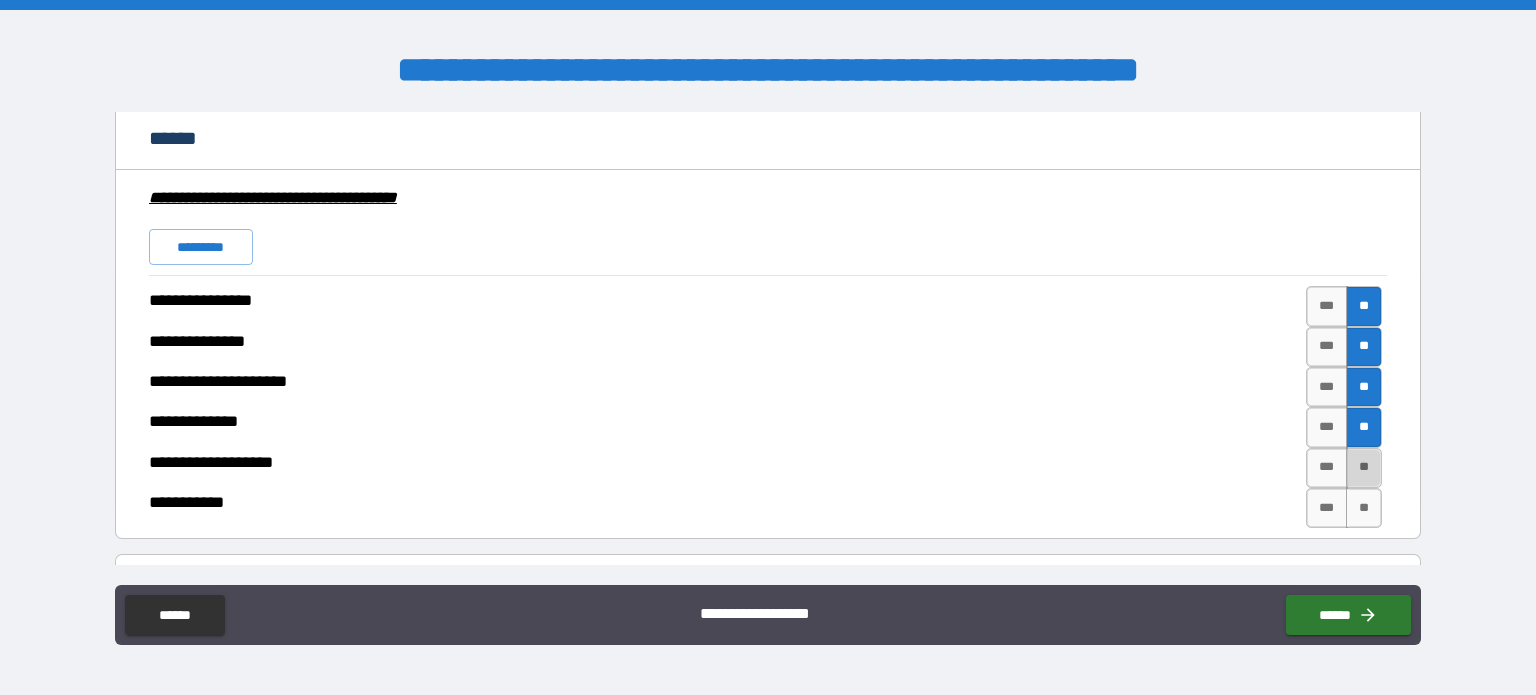 click on "**" at bounding box center [1364, 468] 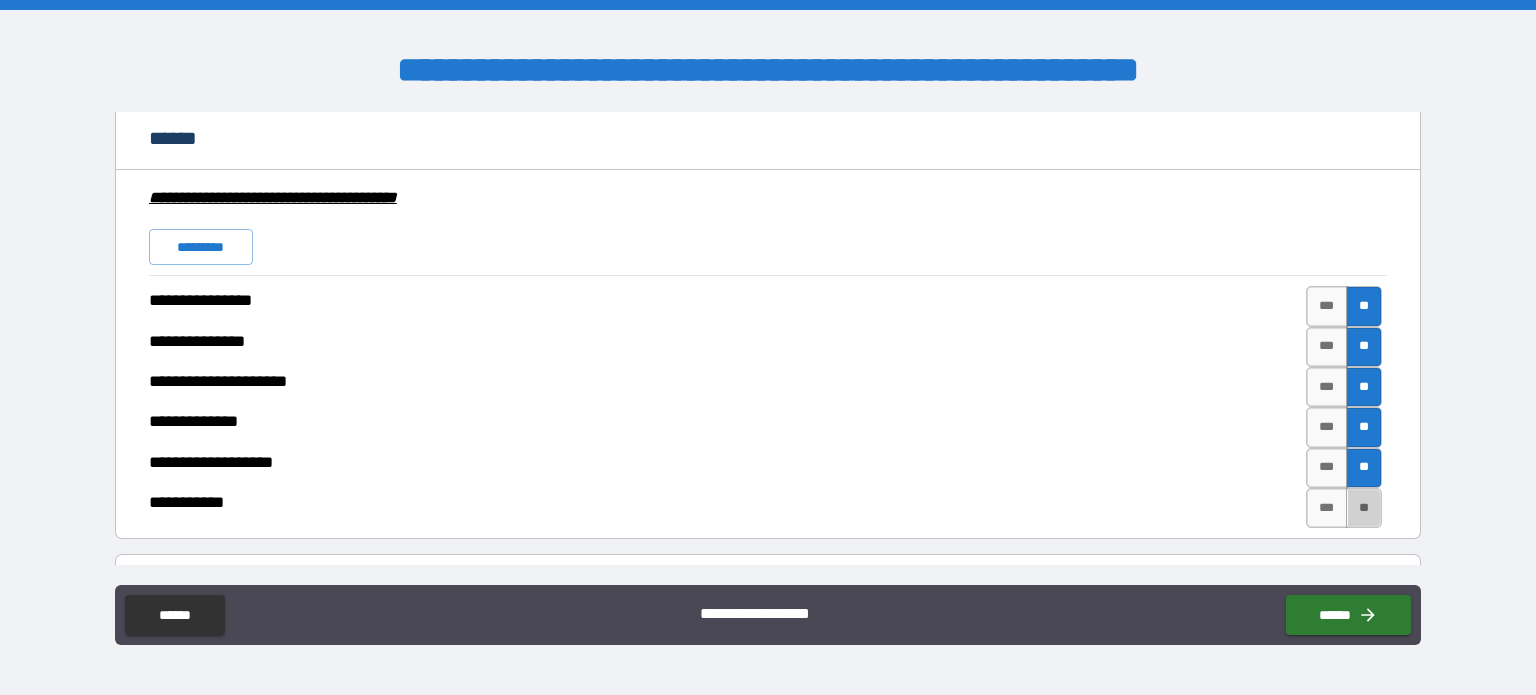 drag, startPoint x: 1361, startPoint y: 489, endPoint x: 1065, endPoint y: 463, distance: 297.1397 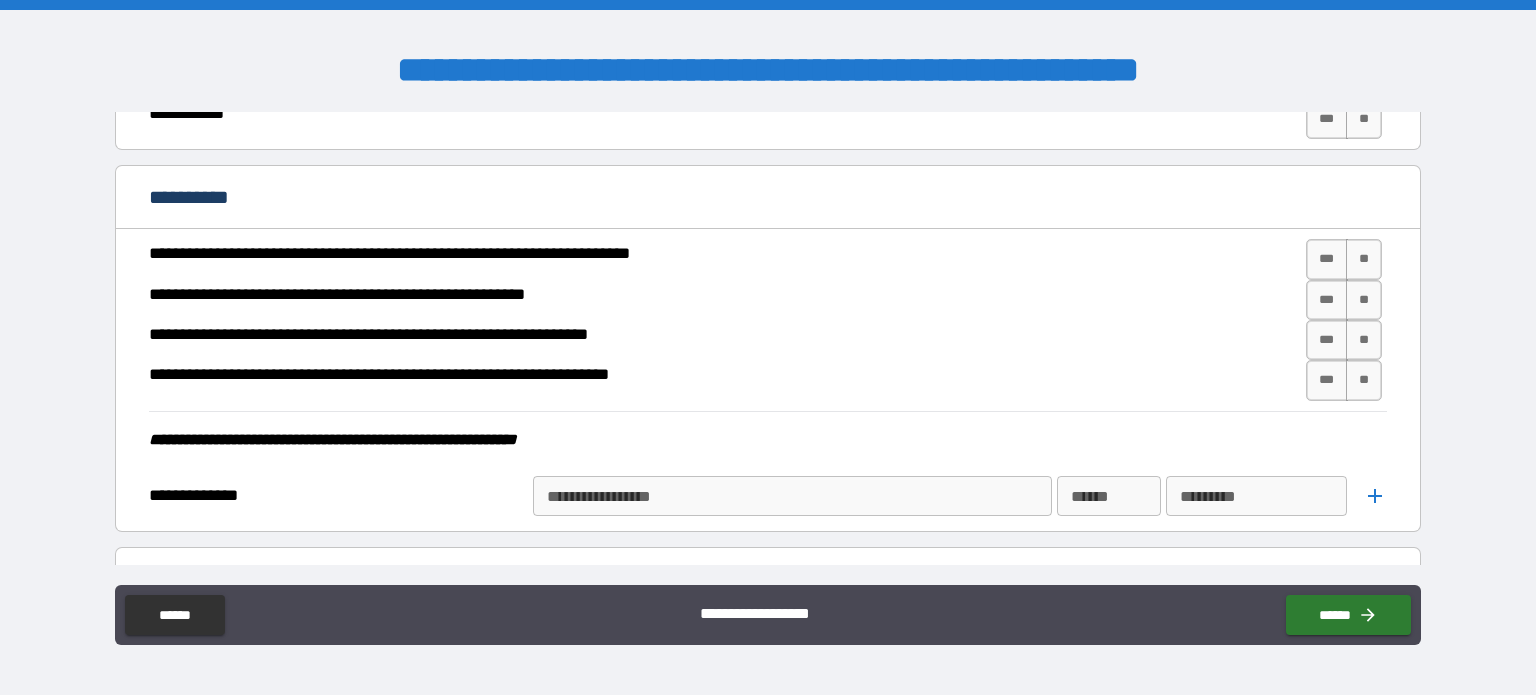 scroll, scrollTop: 3986, scrollLeft: 0, axis: vertical 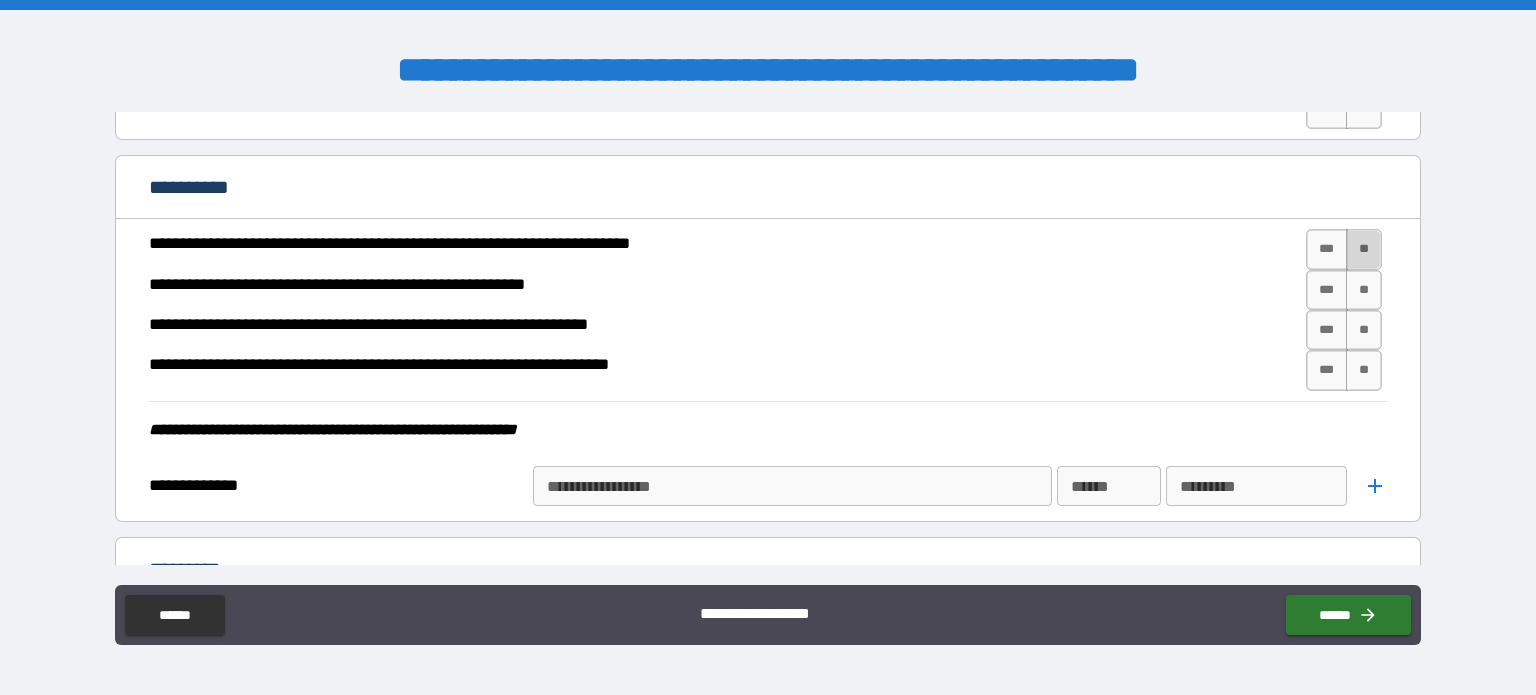 click on "**" at bounding box center (1364, 249) 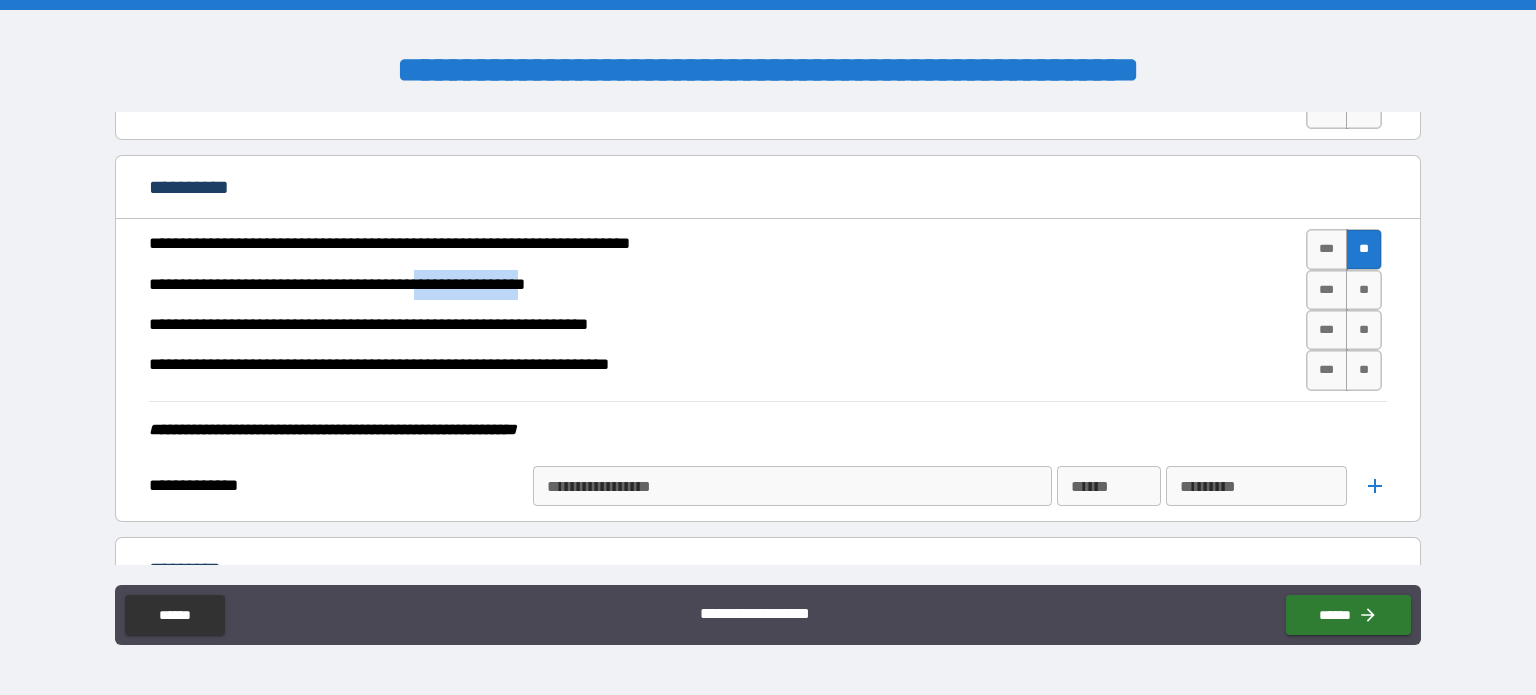 drag, startPoint x: 585, startPoint y: 277, endPoint x: 457, endPoint y: 274, distance: 128.03516 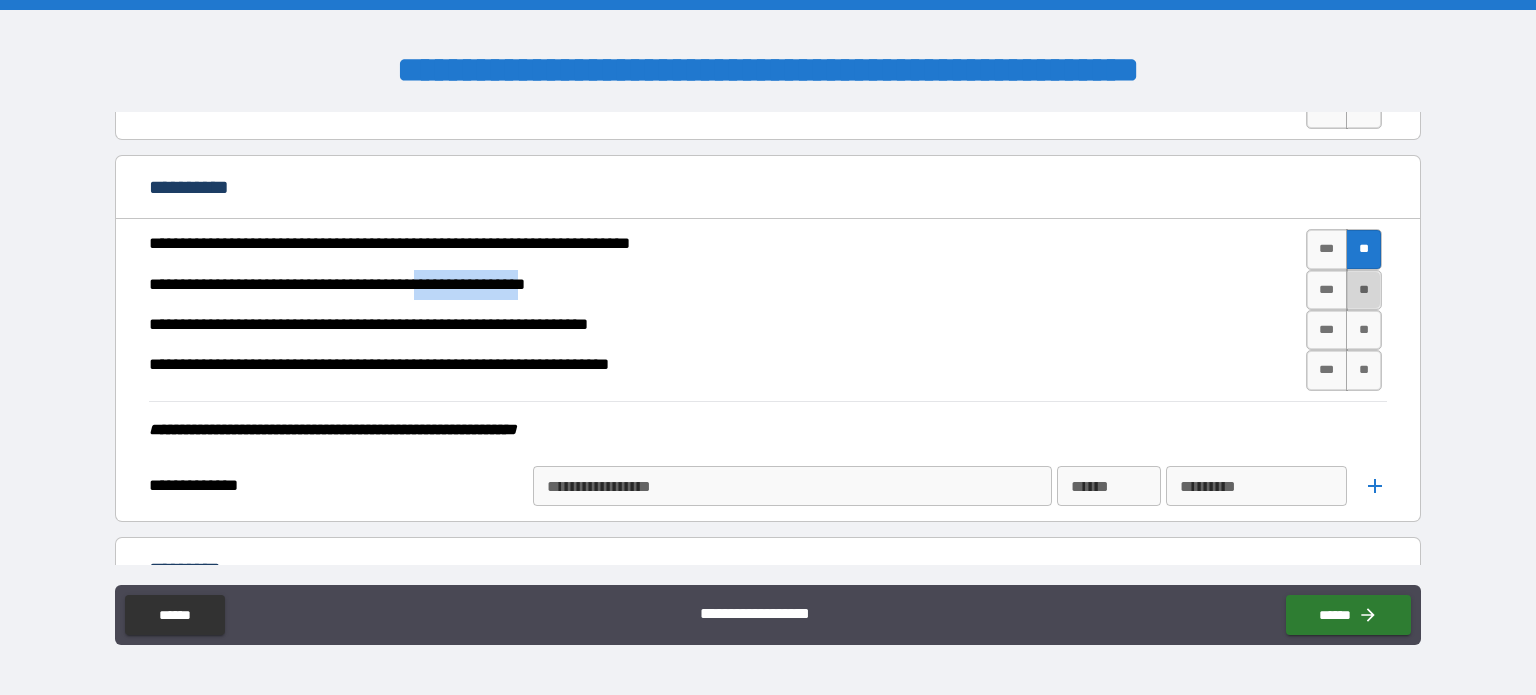 click on "**" at bounding box center [1364, 290] 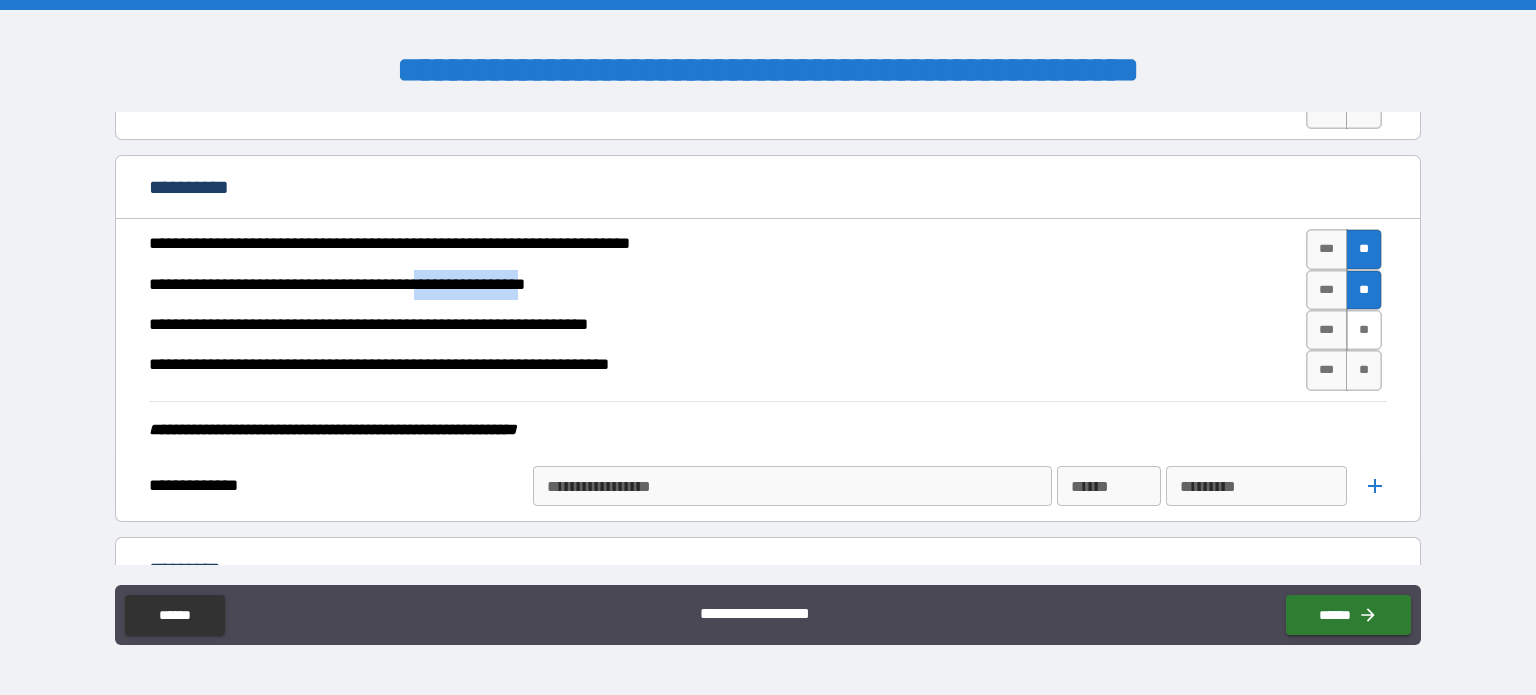 click on "**" at bounding box center [1364, 330] 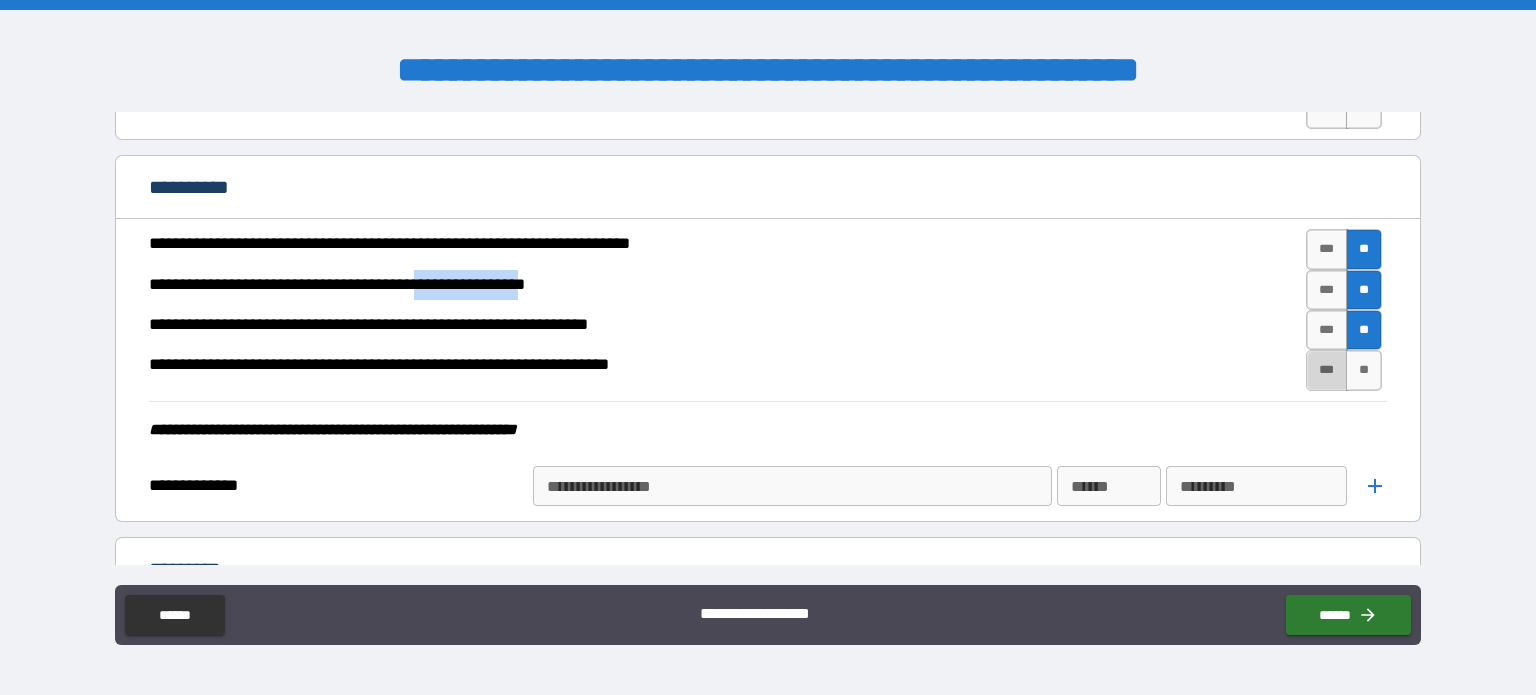 click on "***" at bounding box center [1327, 370] 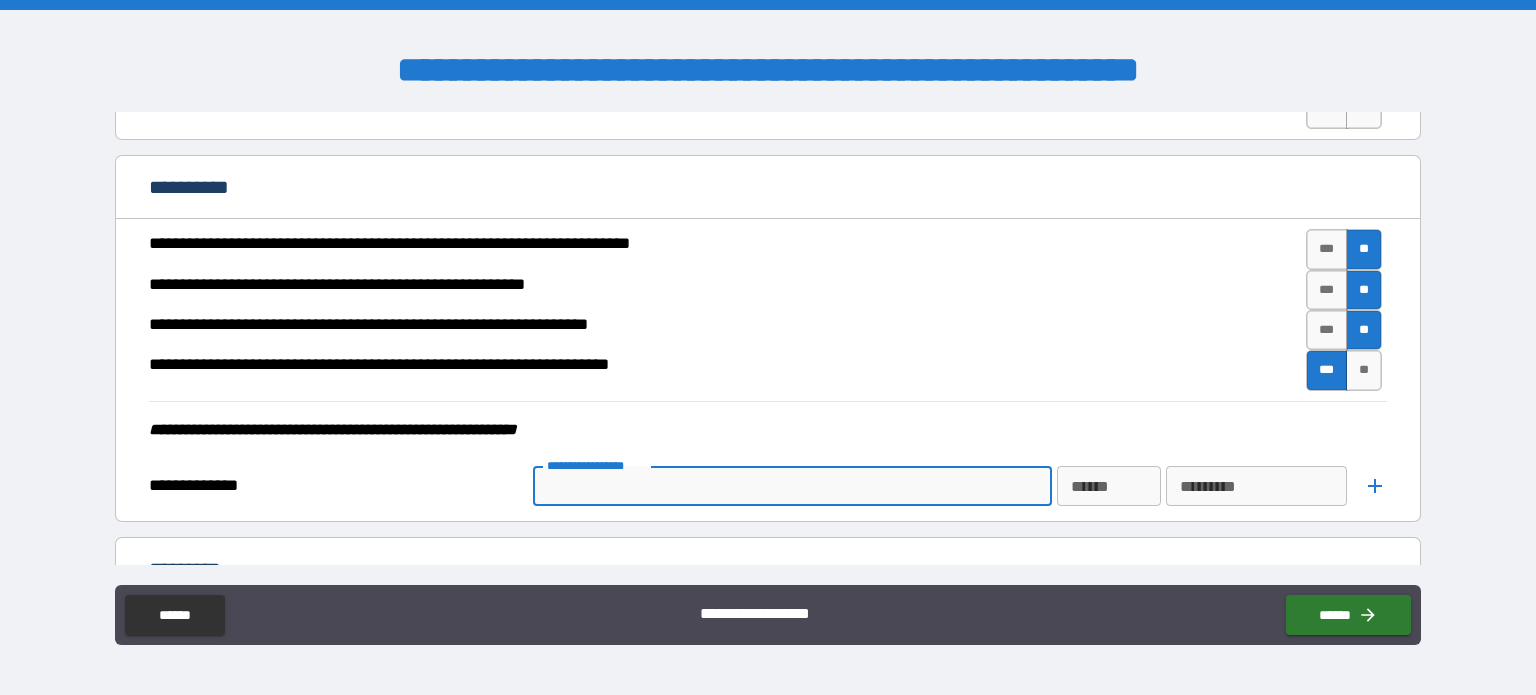 click on "**********" at bounding box center (791, 486) 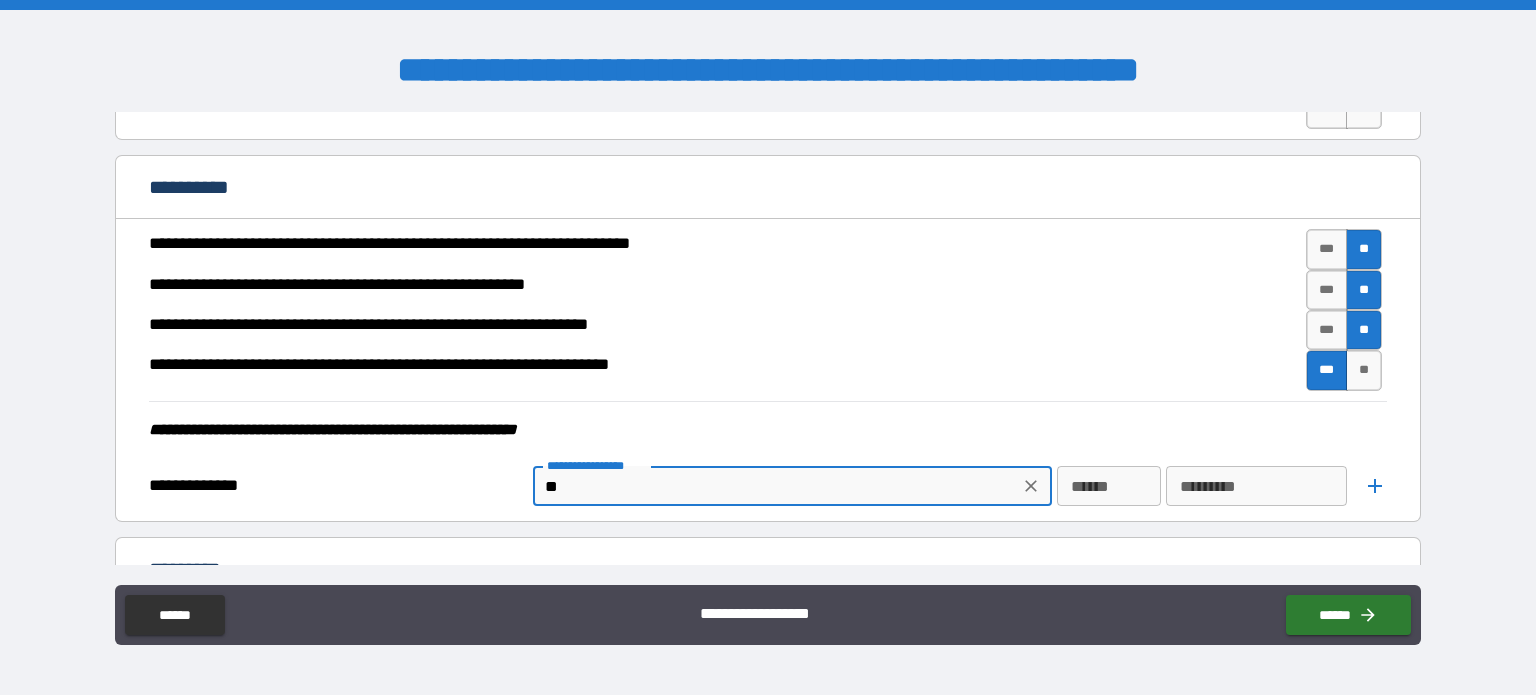 type on "*" 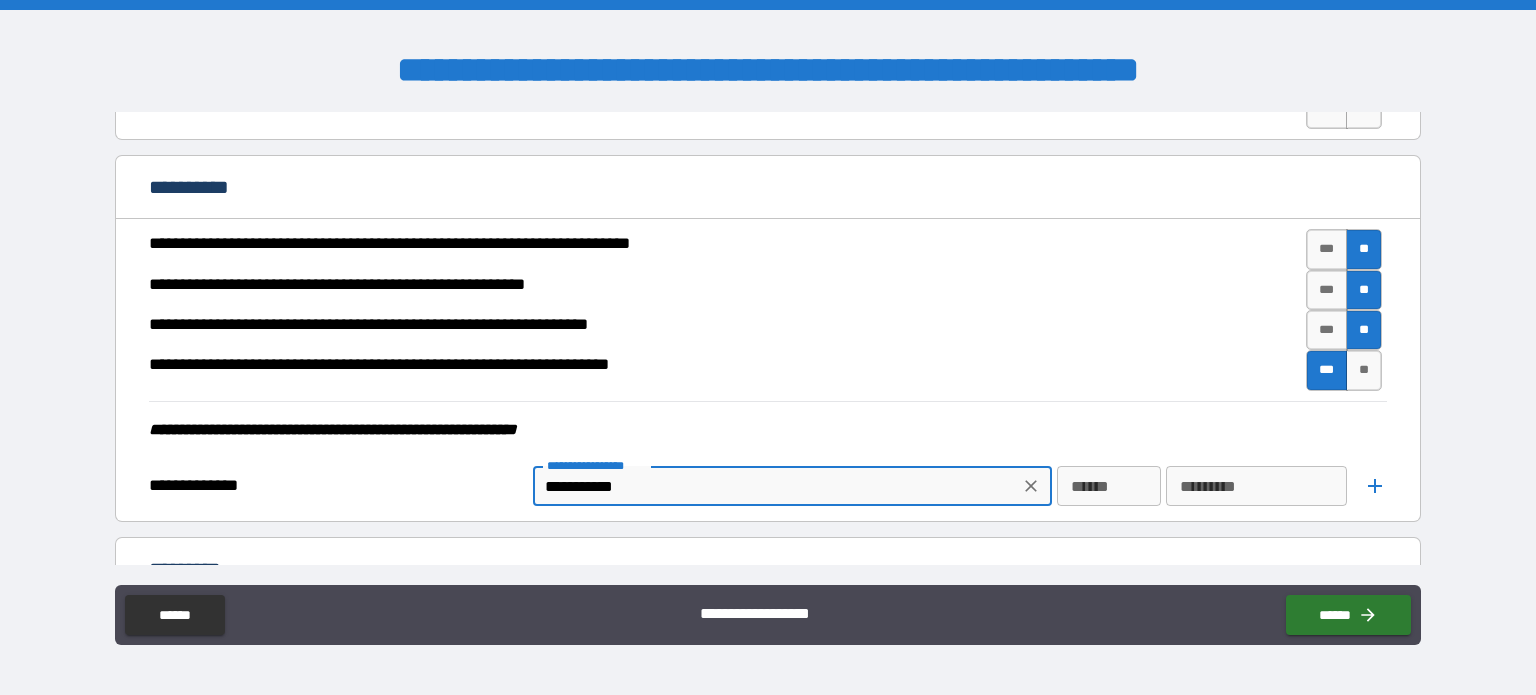 click on "**********" at bounding box center [776, 486] 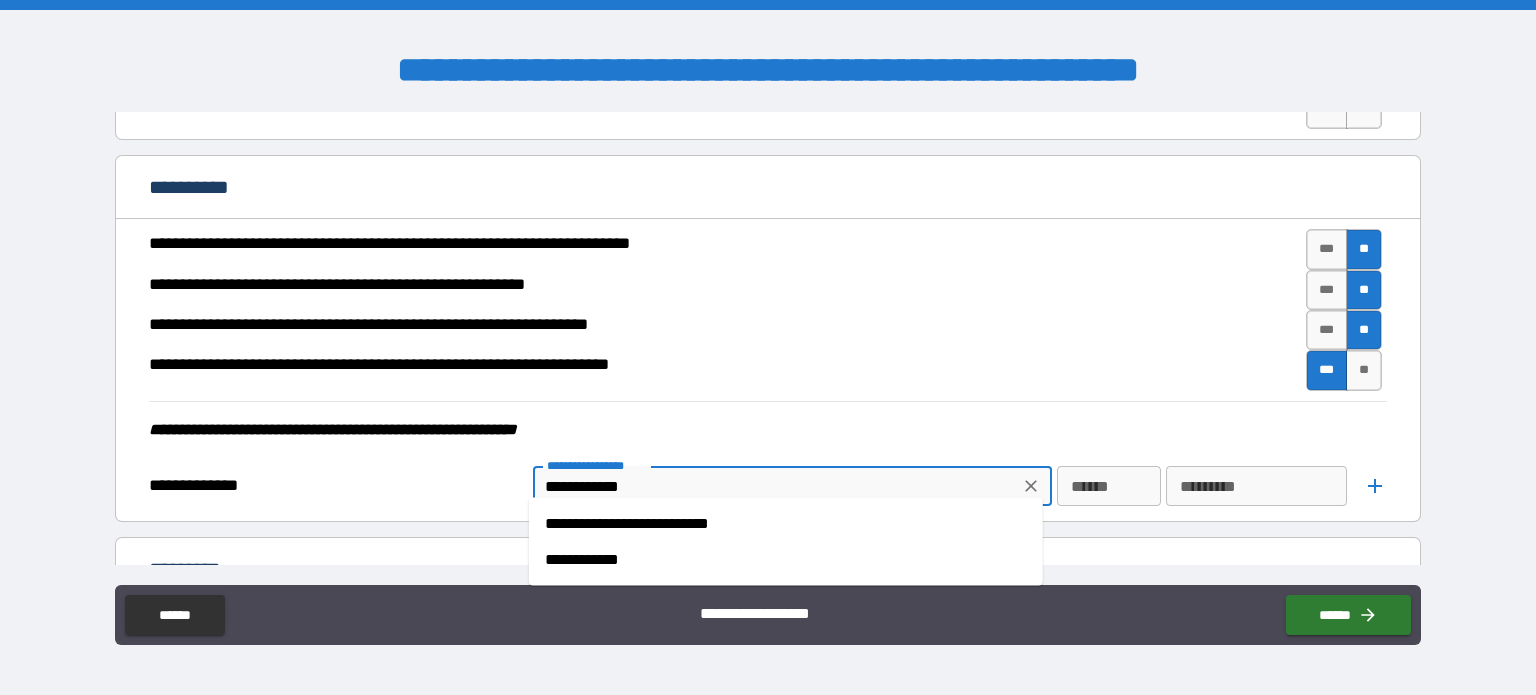 type on "**********" 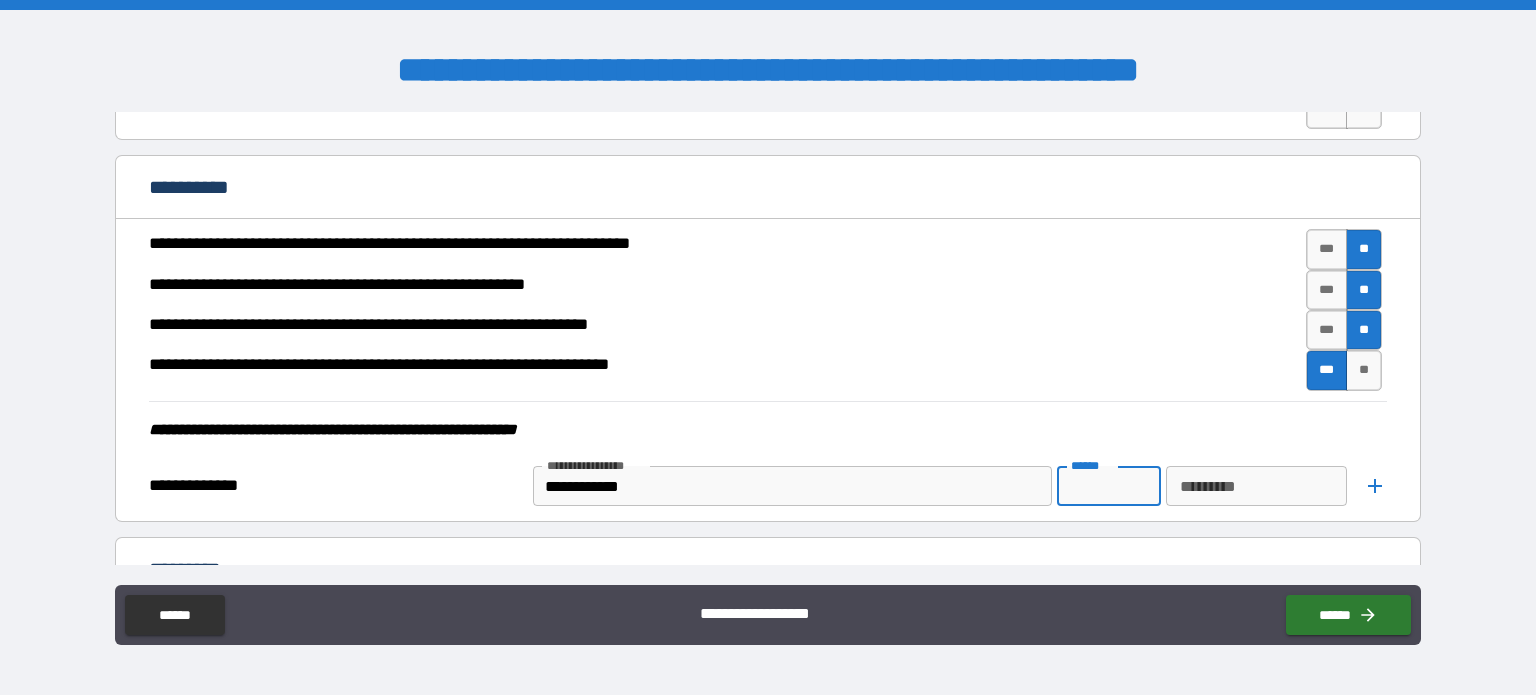 click on "******" at bounding box center (1109, 486) 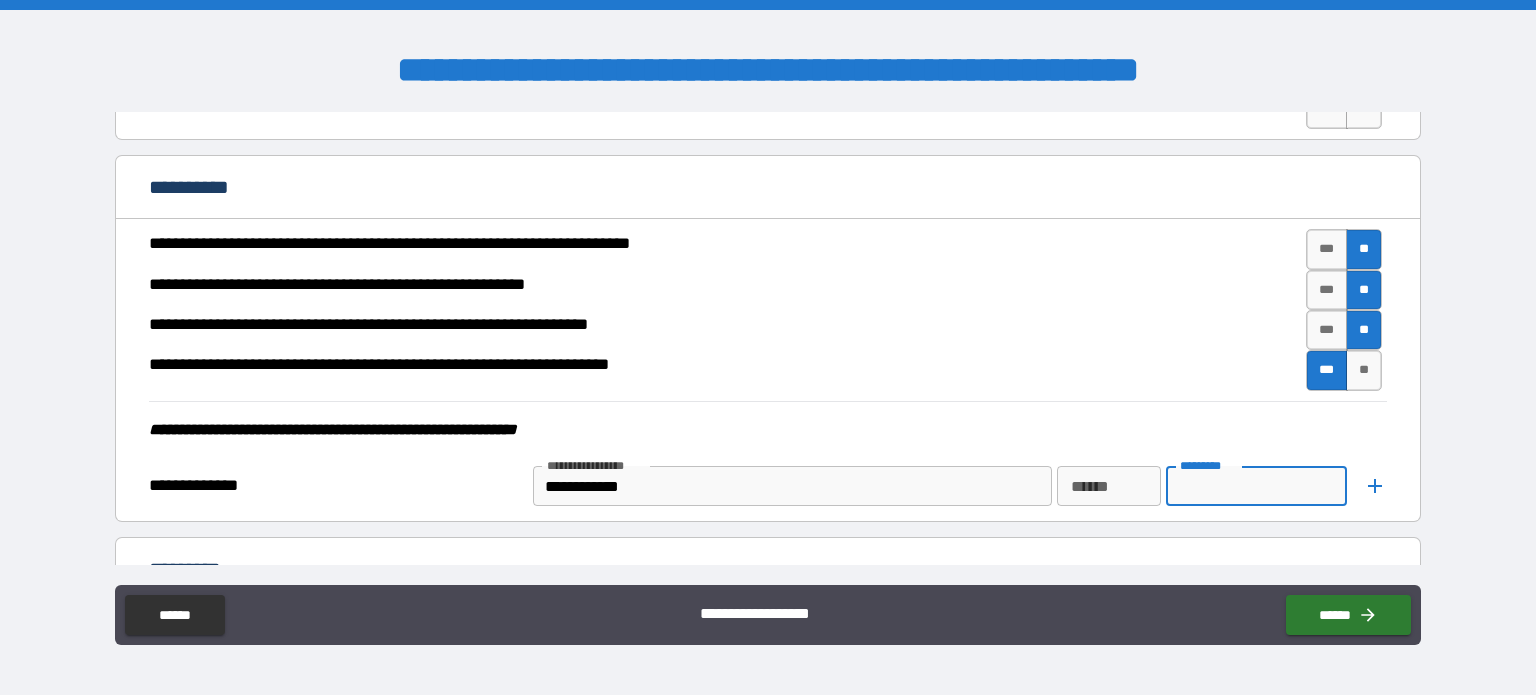 click on "*********" at bounding box center [1257, 486] 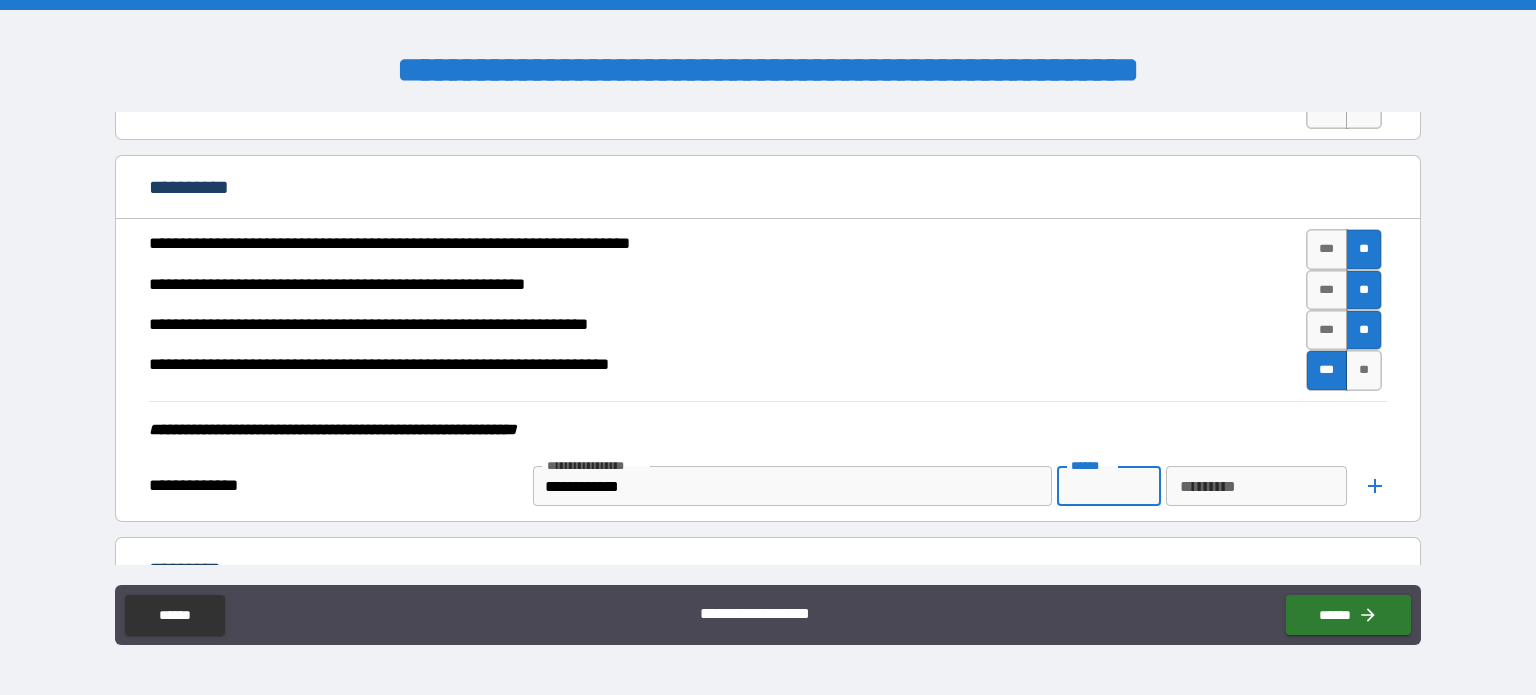 click on "******" at bounding box center [1109, 486] 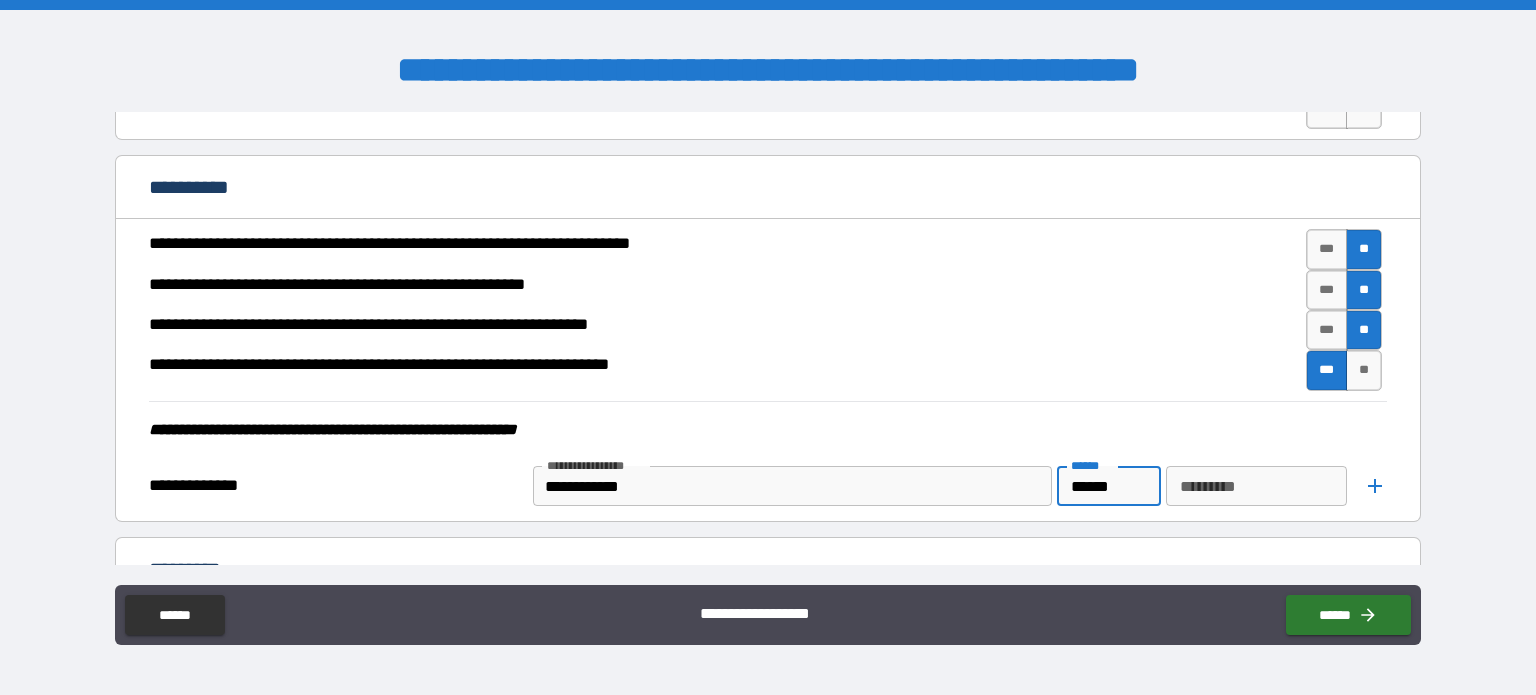 type on "******" 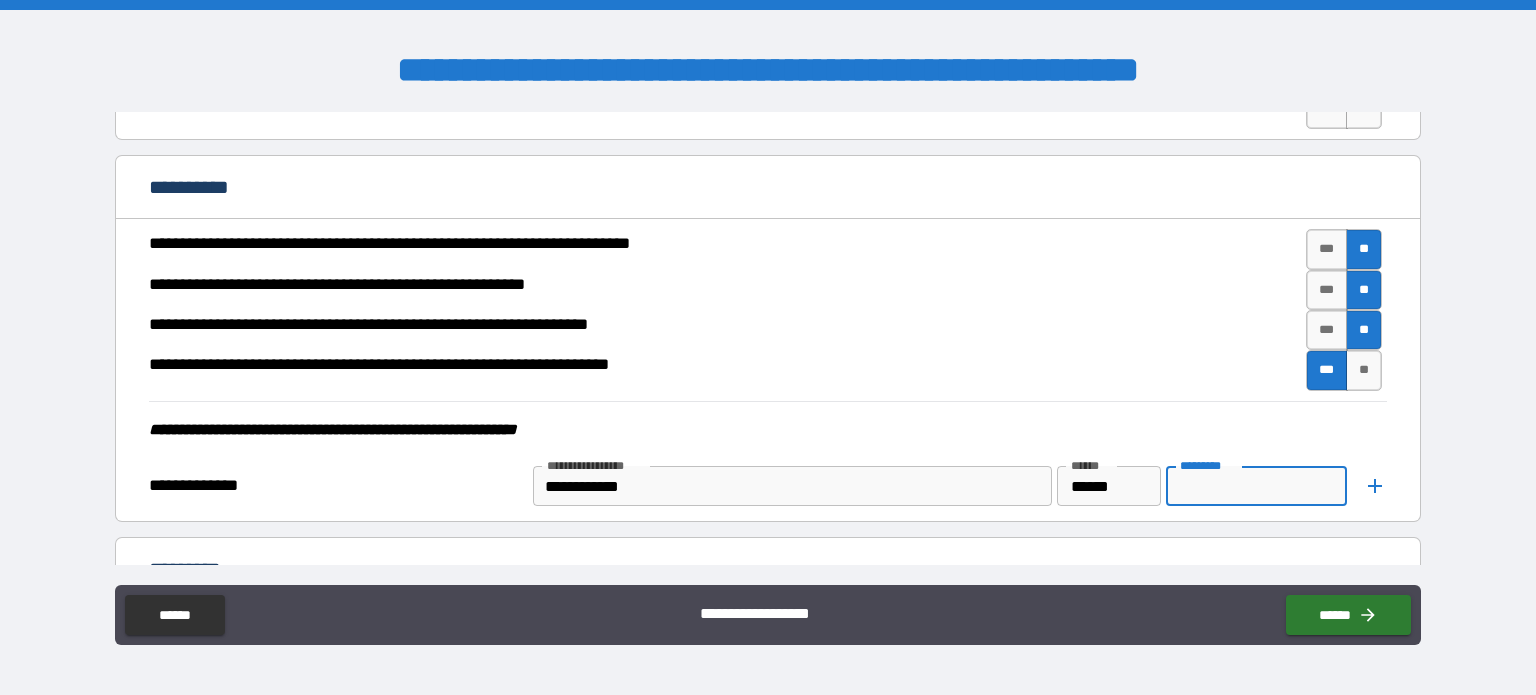 type on "*" 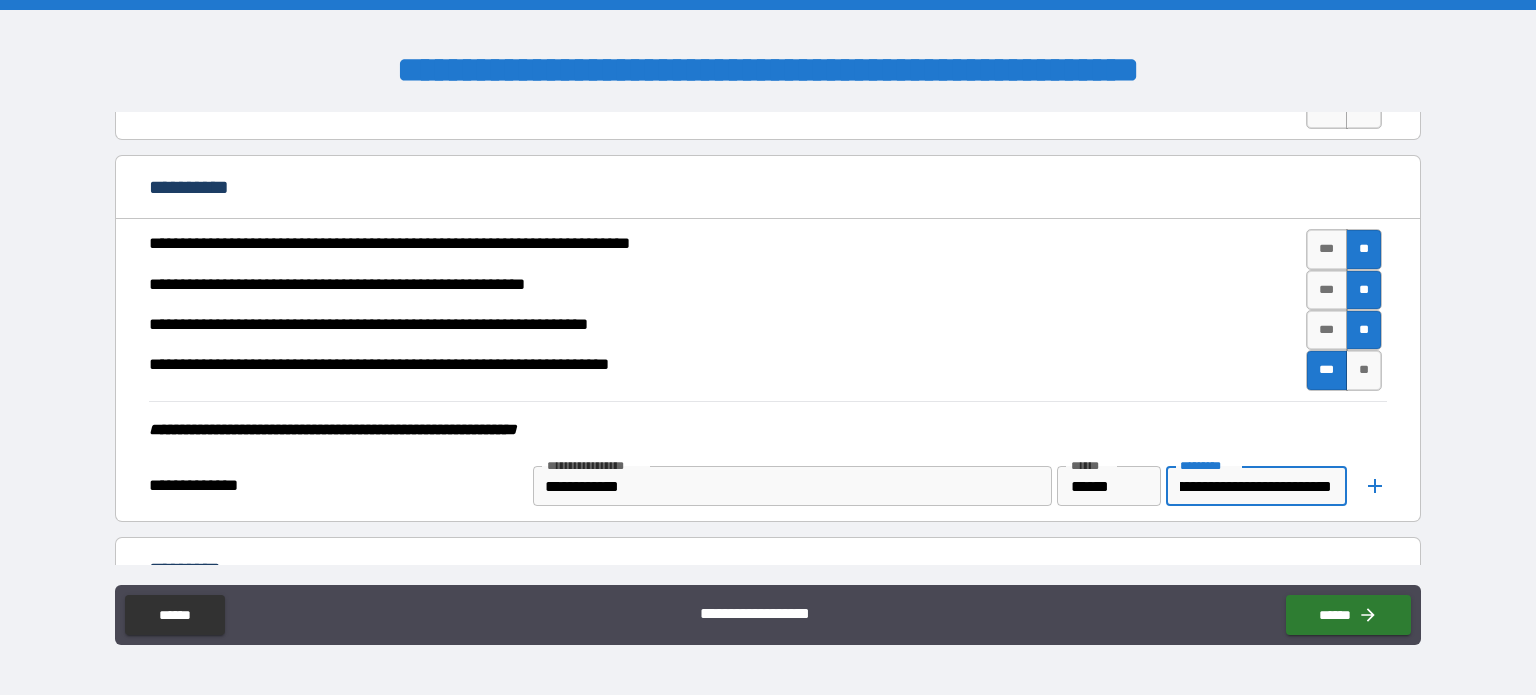 scroll, scrollTop: 0, scrollLeft: 55, axis: horizontal 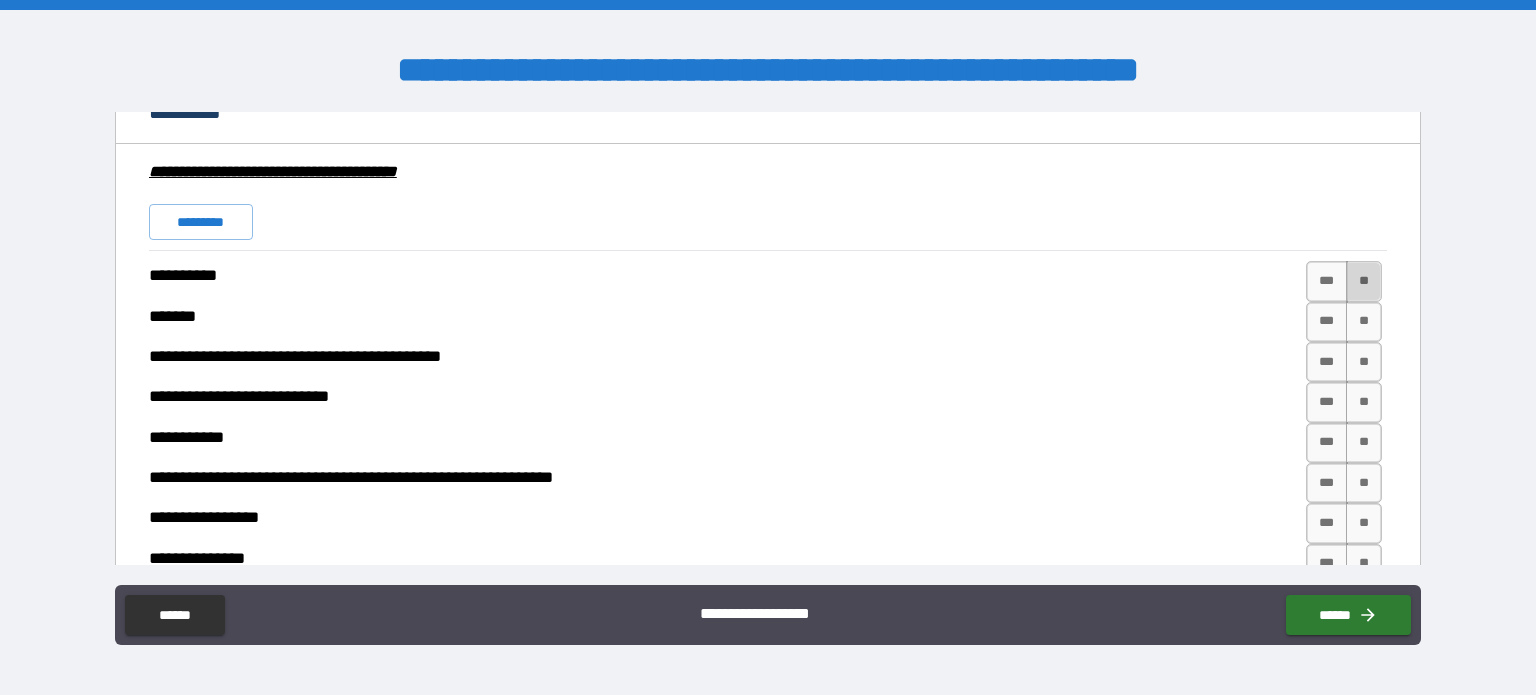 click on "**" at bounding box center [1364, 281] 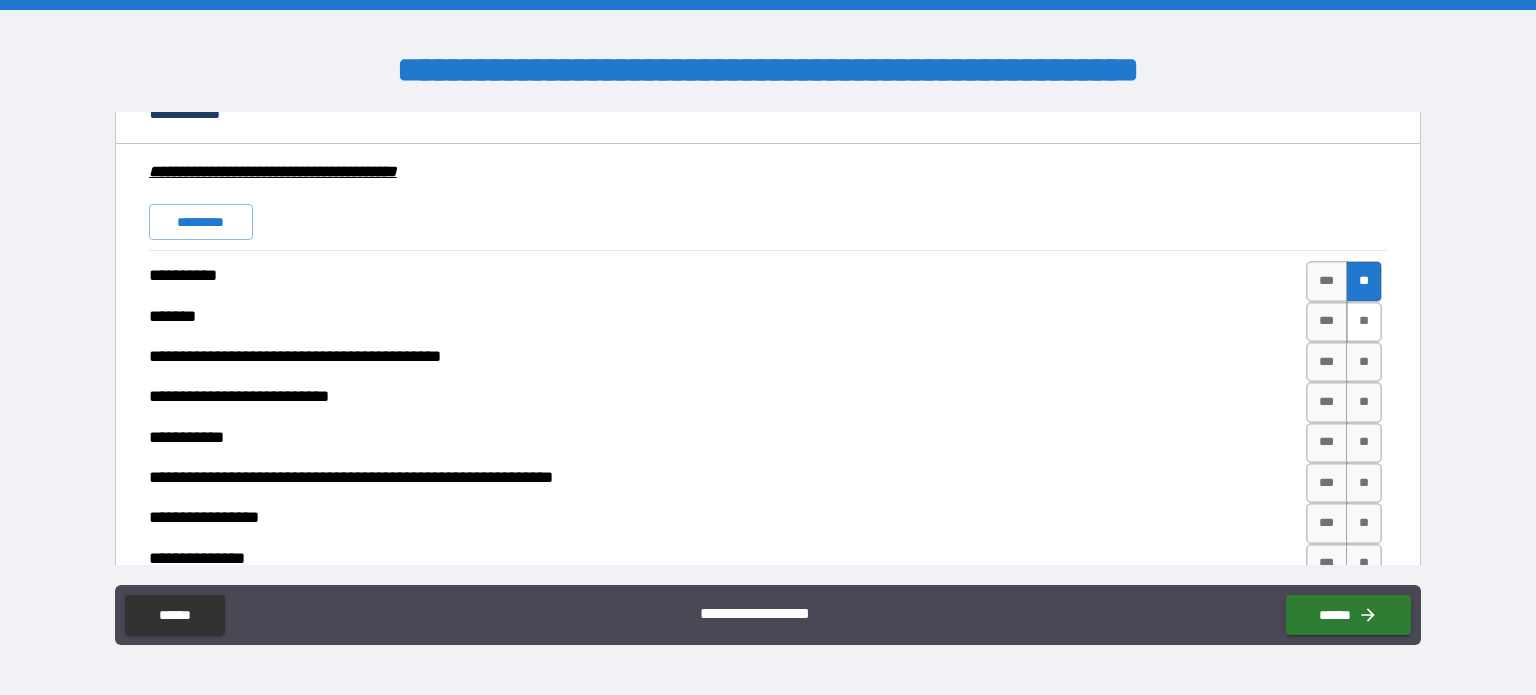 click on "**" at bounding box center [1364, 322] 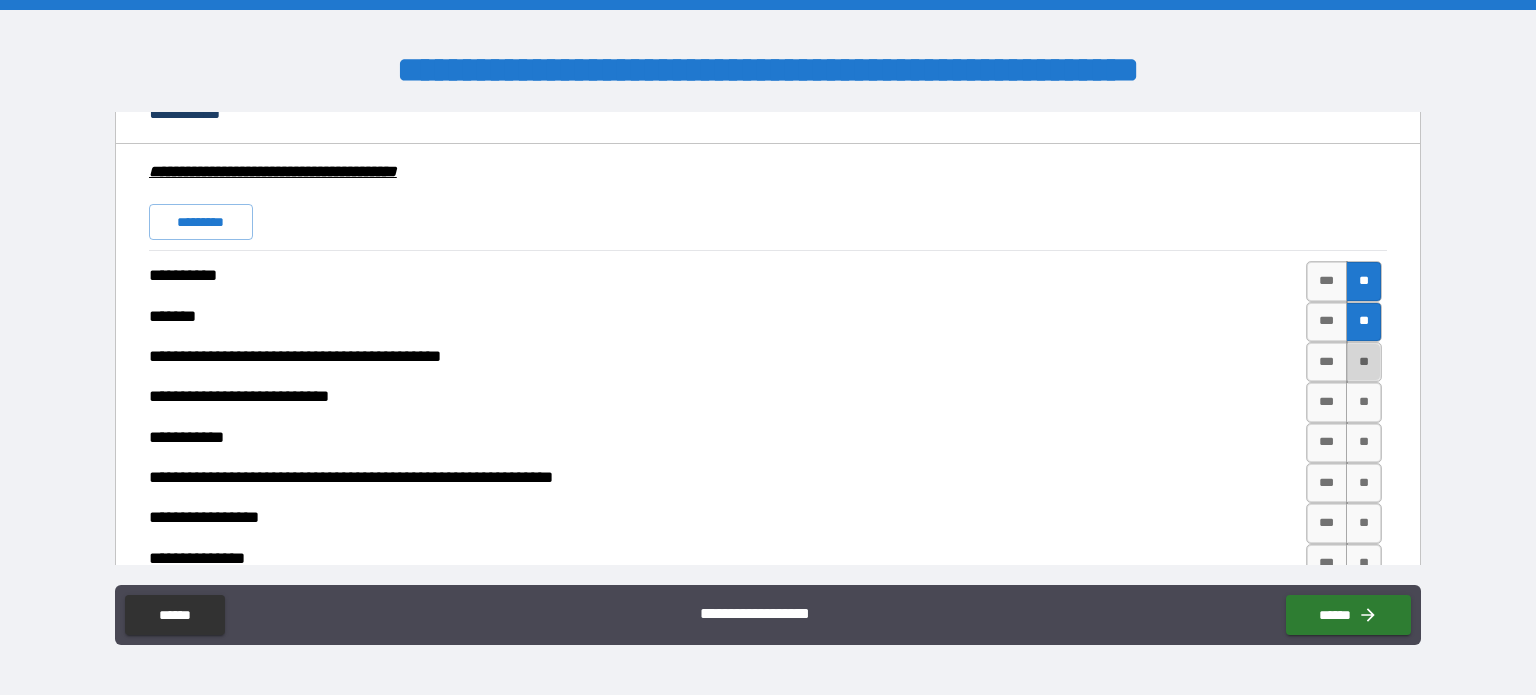 click on "**" at bounding box center (1364, 362) 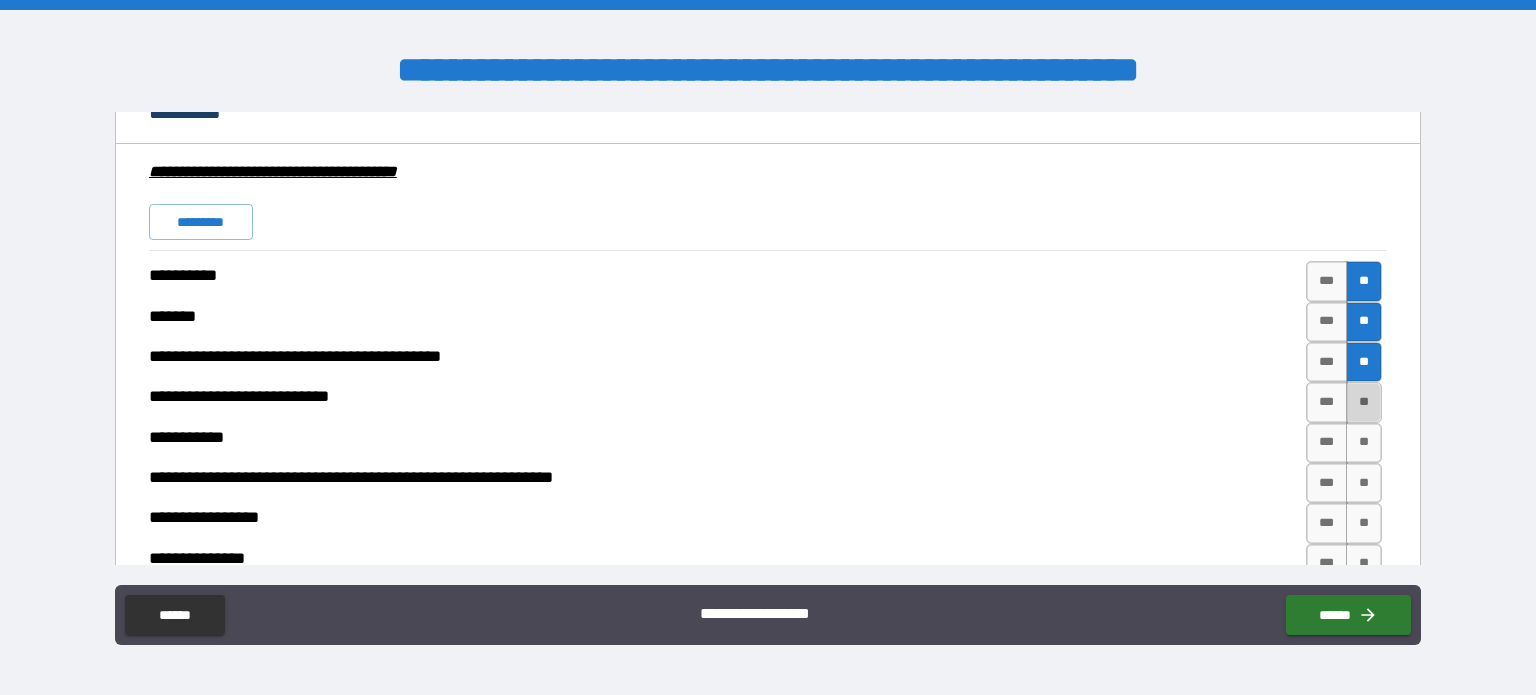 click on "**" at bounding box center [1364, 402] 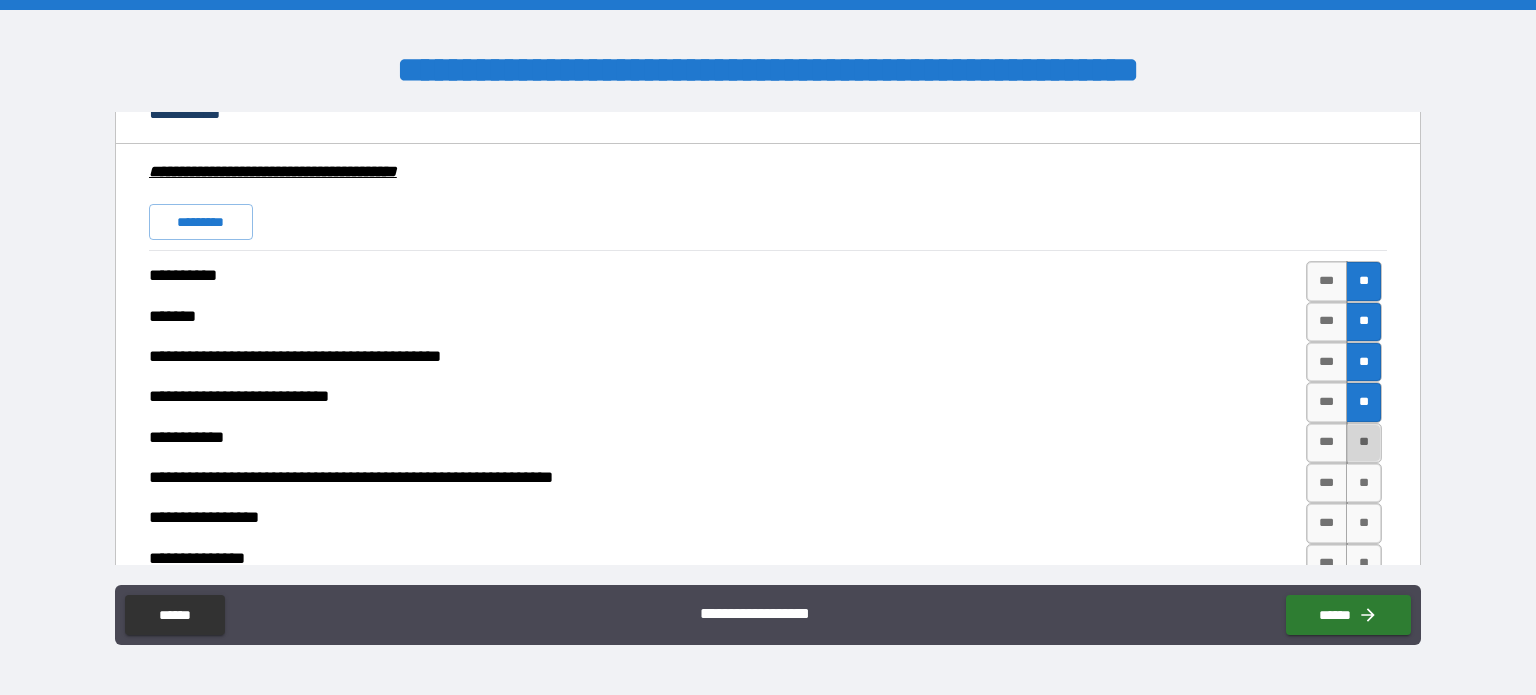 click on "**" at bounding box center [1364, 443] 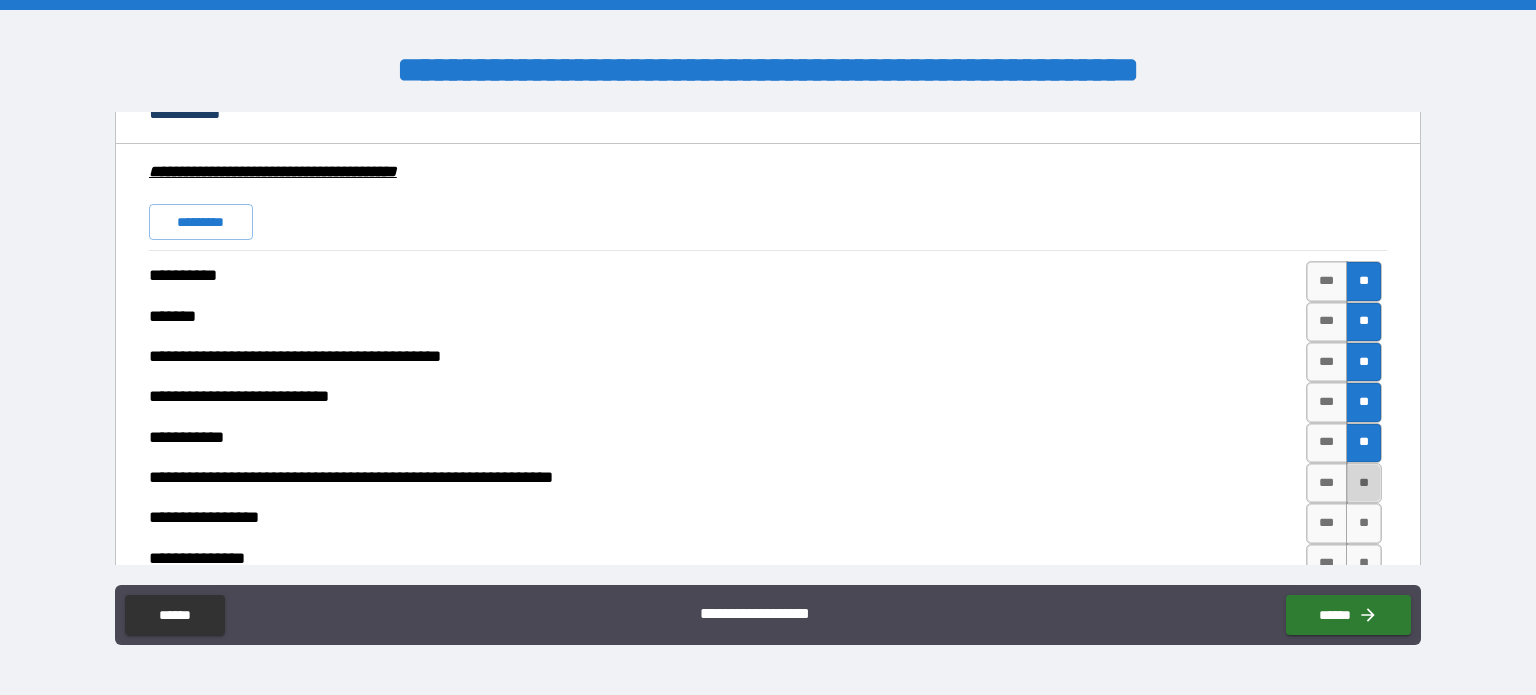 click on "**" at bounding box center [1364, 483] 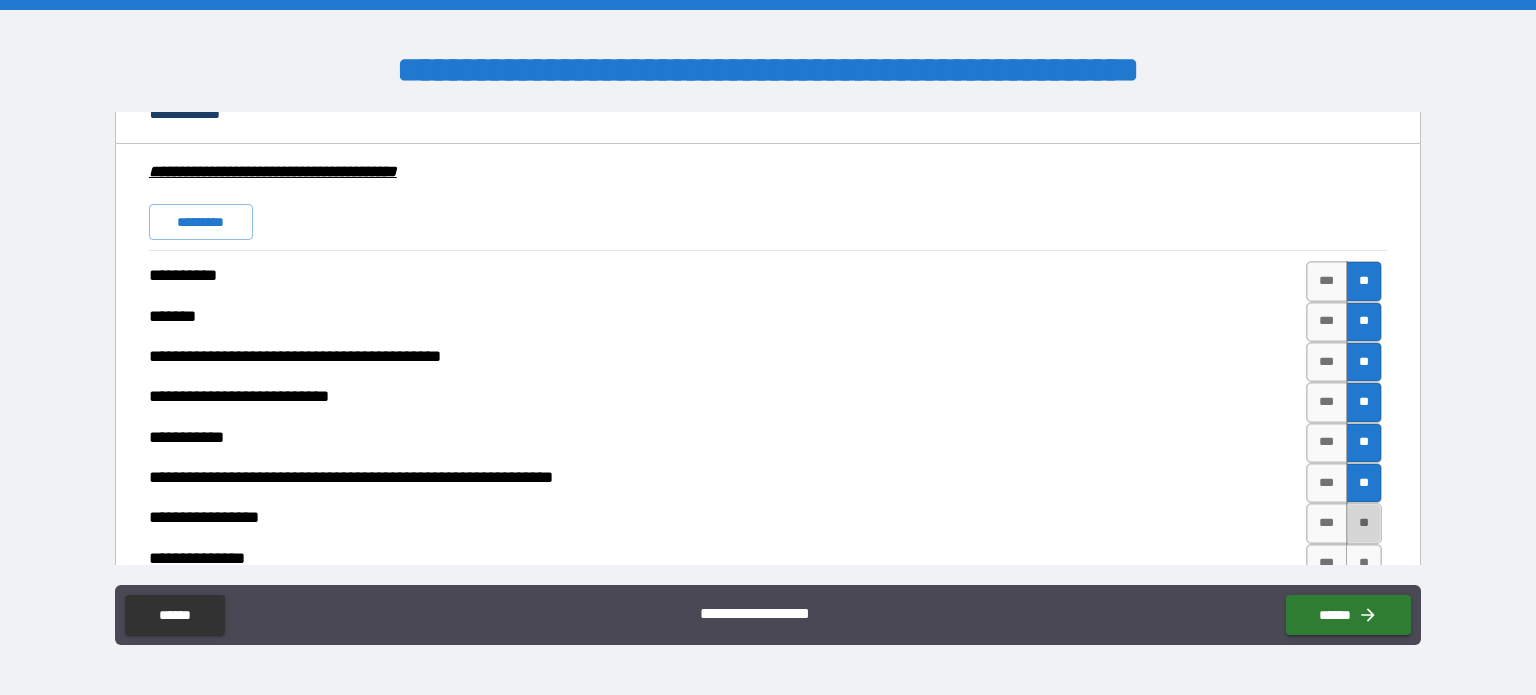 click on "**" at bounding box center [1364, 523] 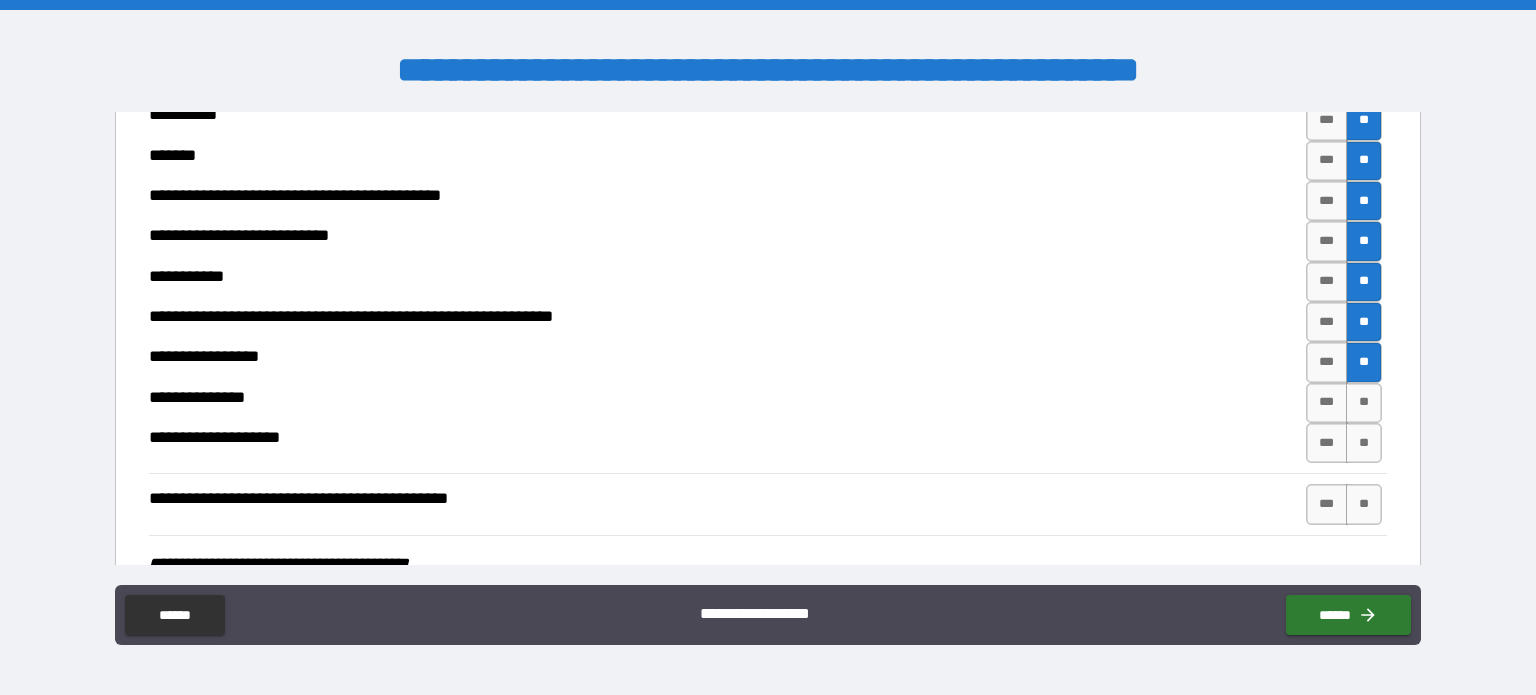 scroll, scrollTop: 4643, scrollLeft: 0, axis: vertical 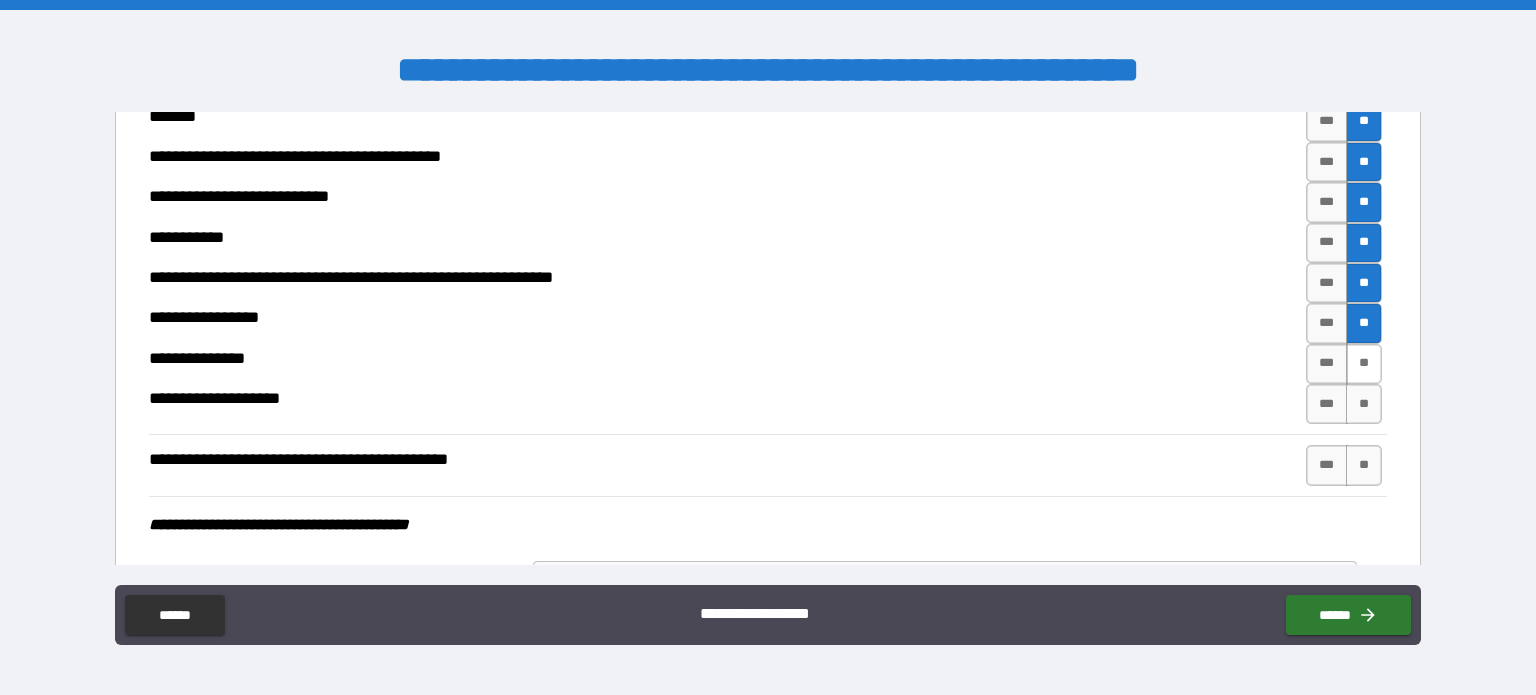 click on "**" at bounding box center (1364, 364) 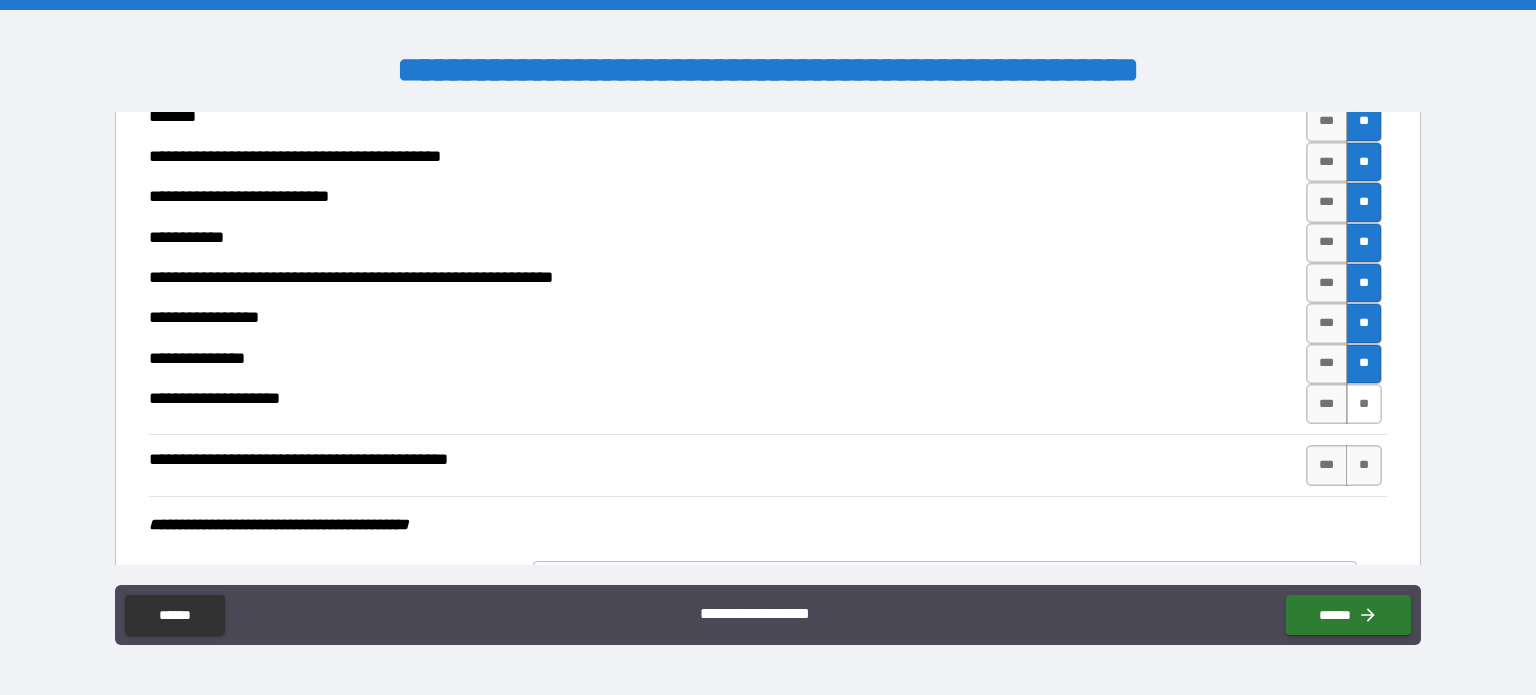 click on "**" at bounding box center [1364, 404] 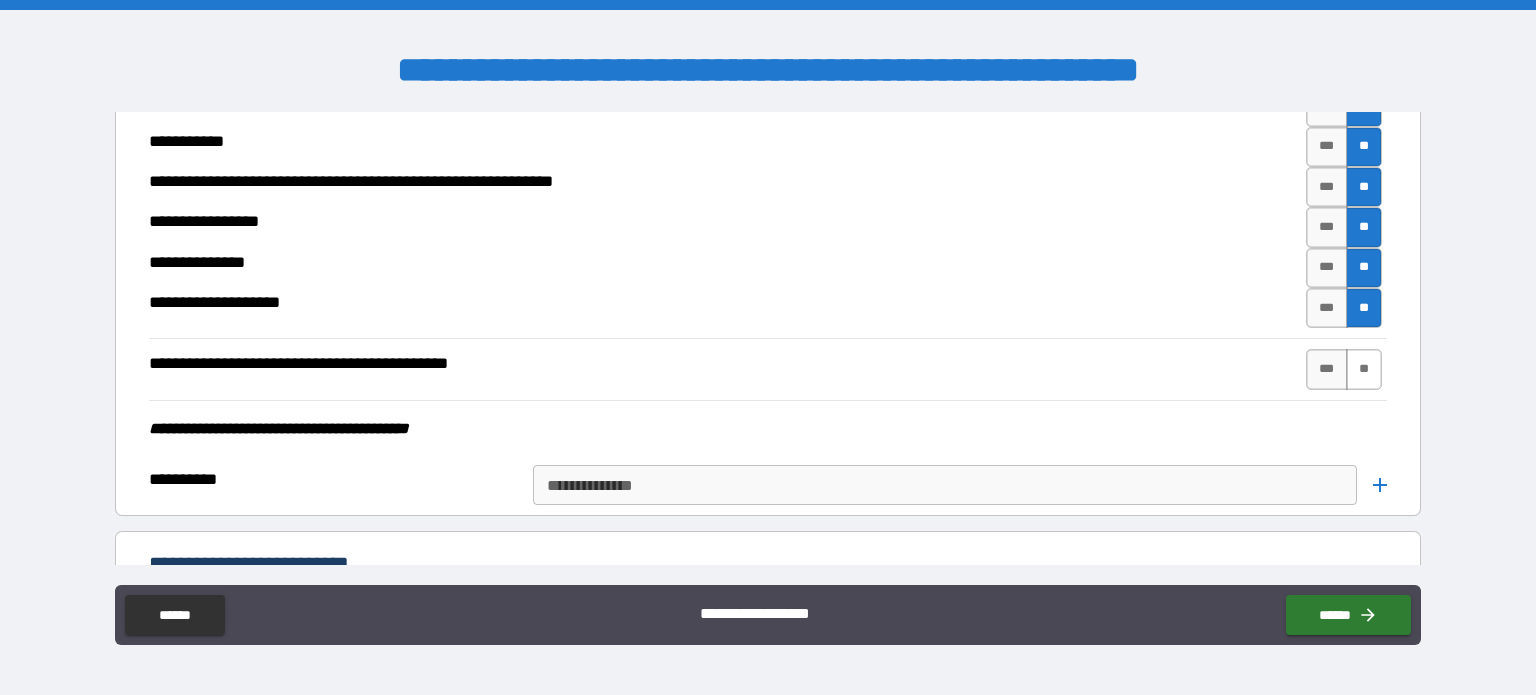 scroll, scrollTop: 4759, scrollLeft: 0, axis: vertical 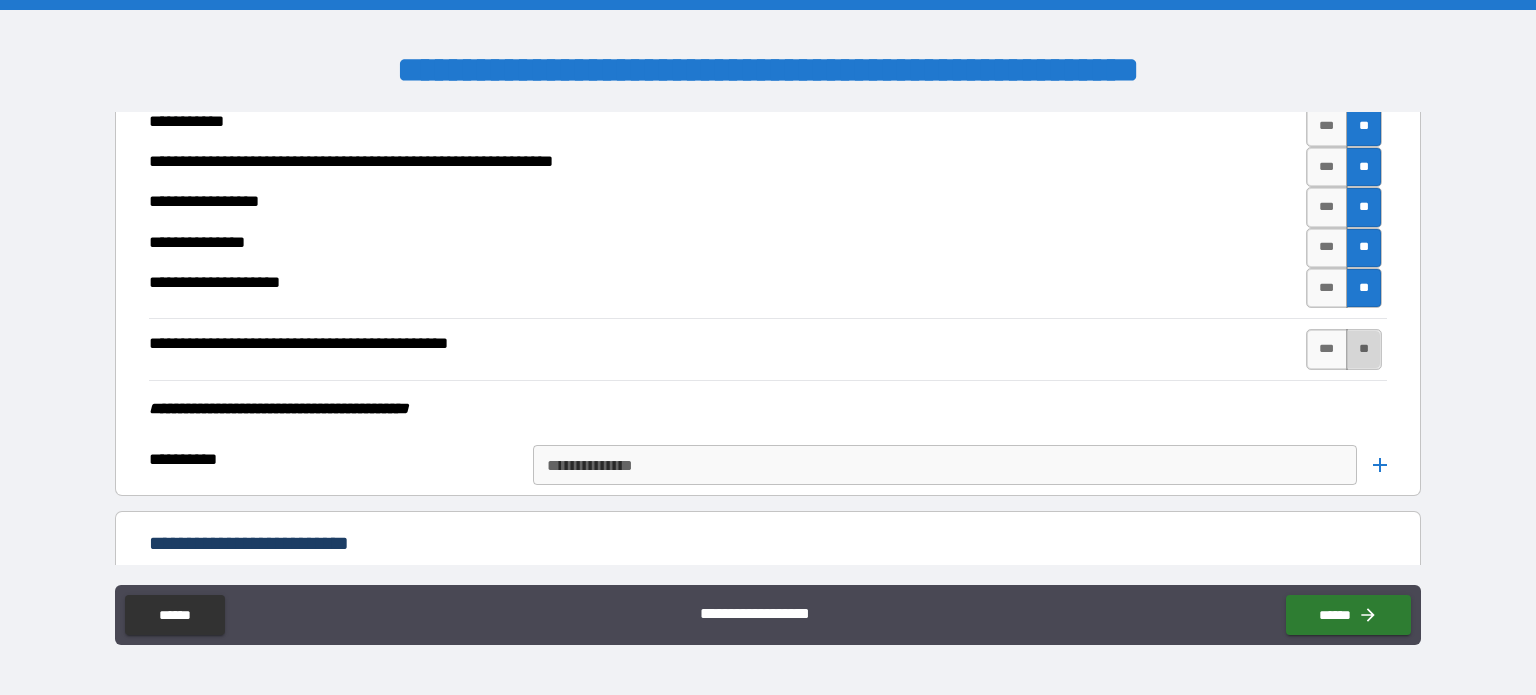 click on "**" at bounding box center (1364, 349) 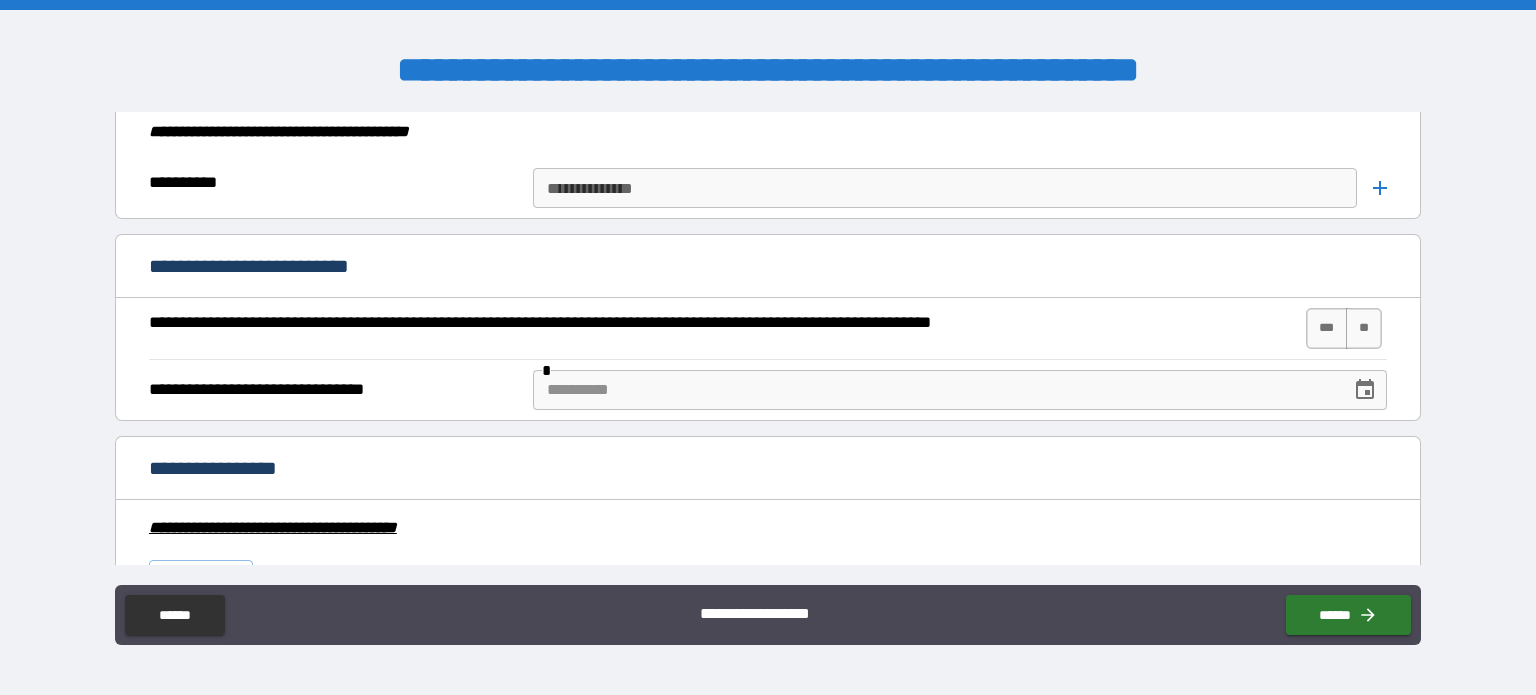 scroll, scrollTop: 5036, scrollLeft: 0, axis: vertical 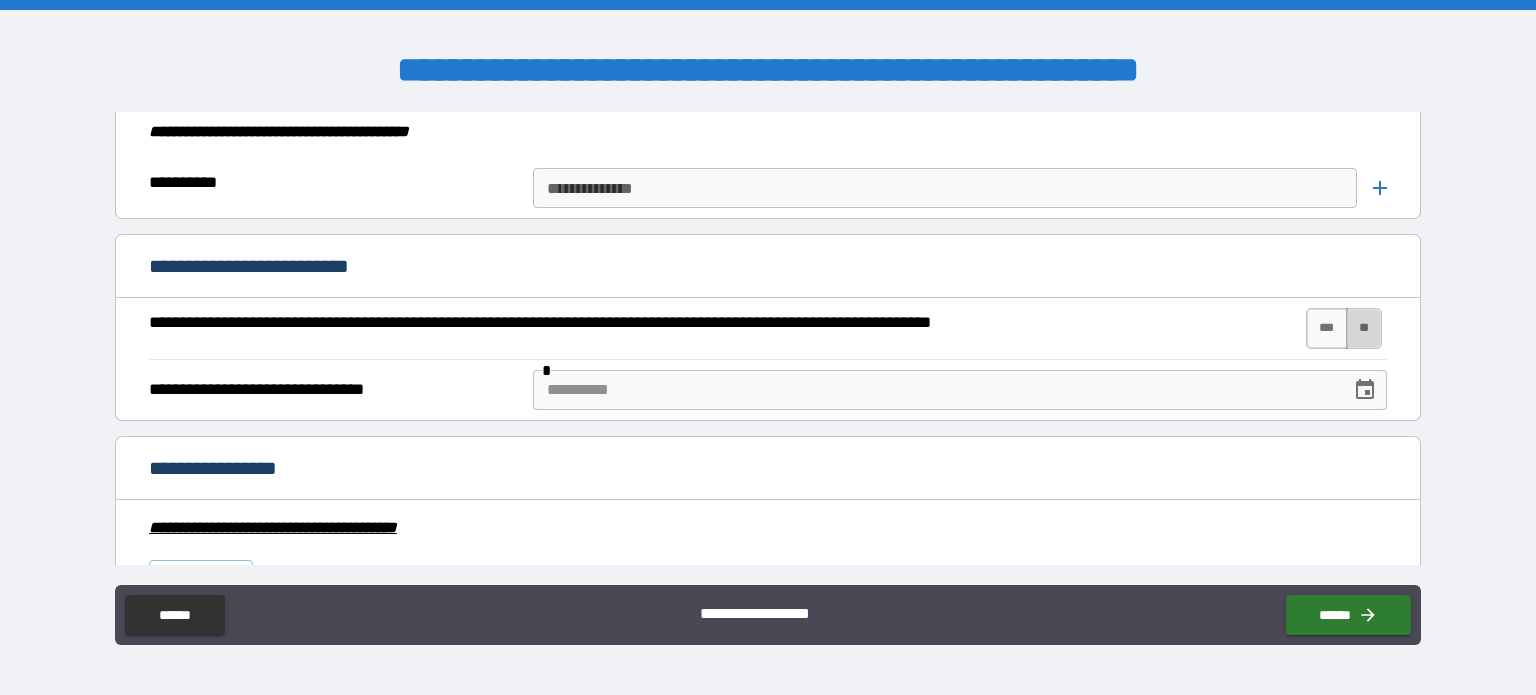 click on "**" at bounding box center (1364, 328) 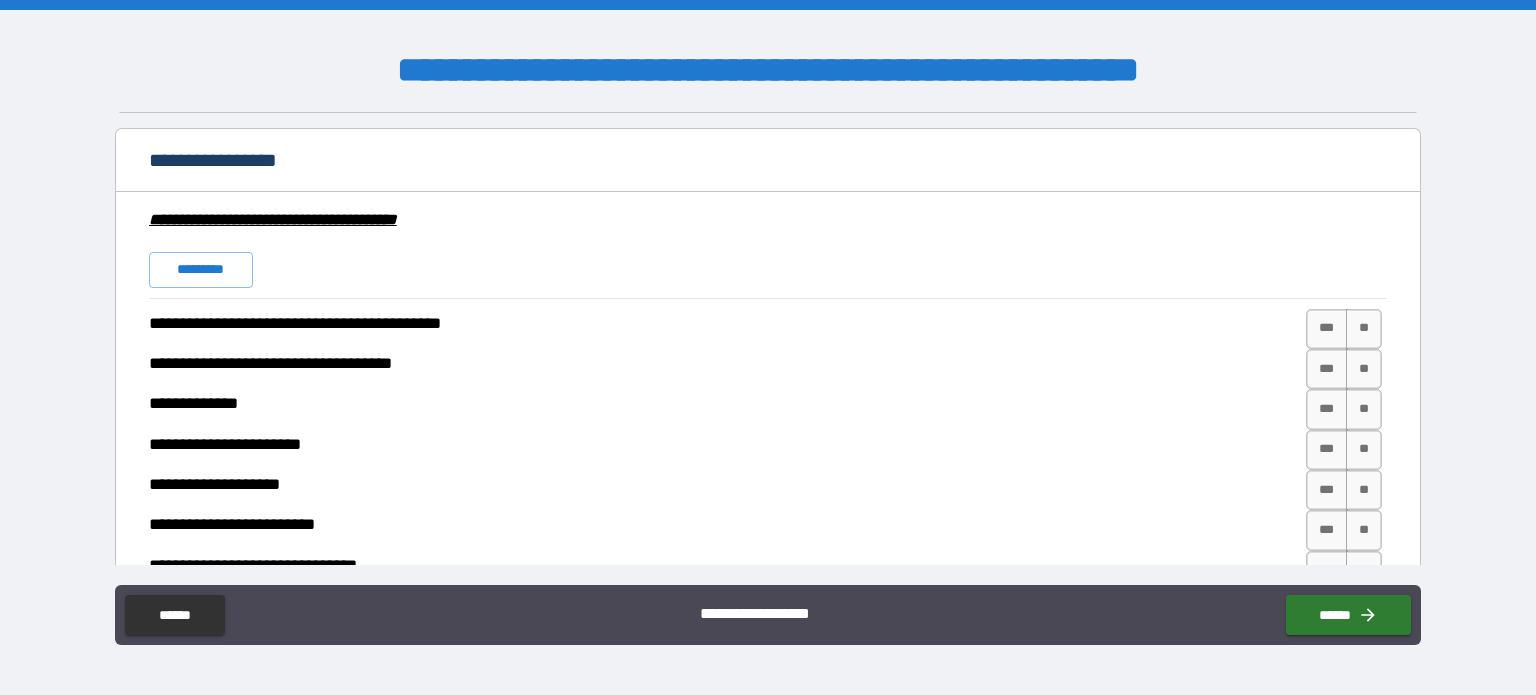 scroll, scrollTop: 5352, scrollLeft: 0, axis: vertical 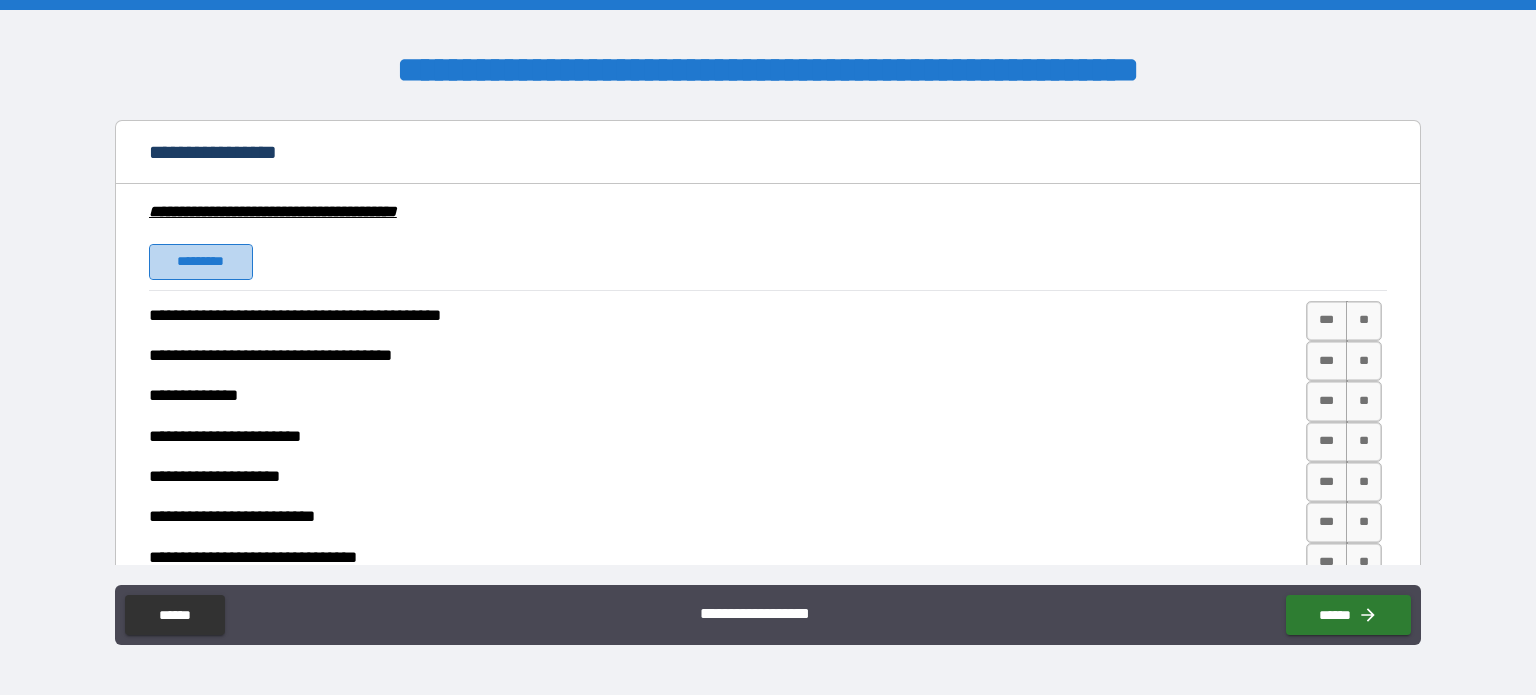 click on "*********" at bounding box center [201, 262] 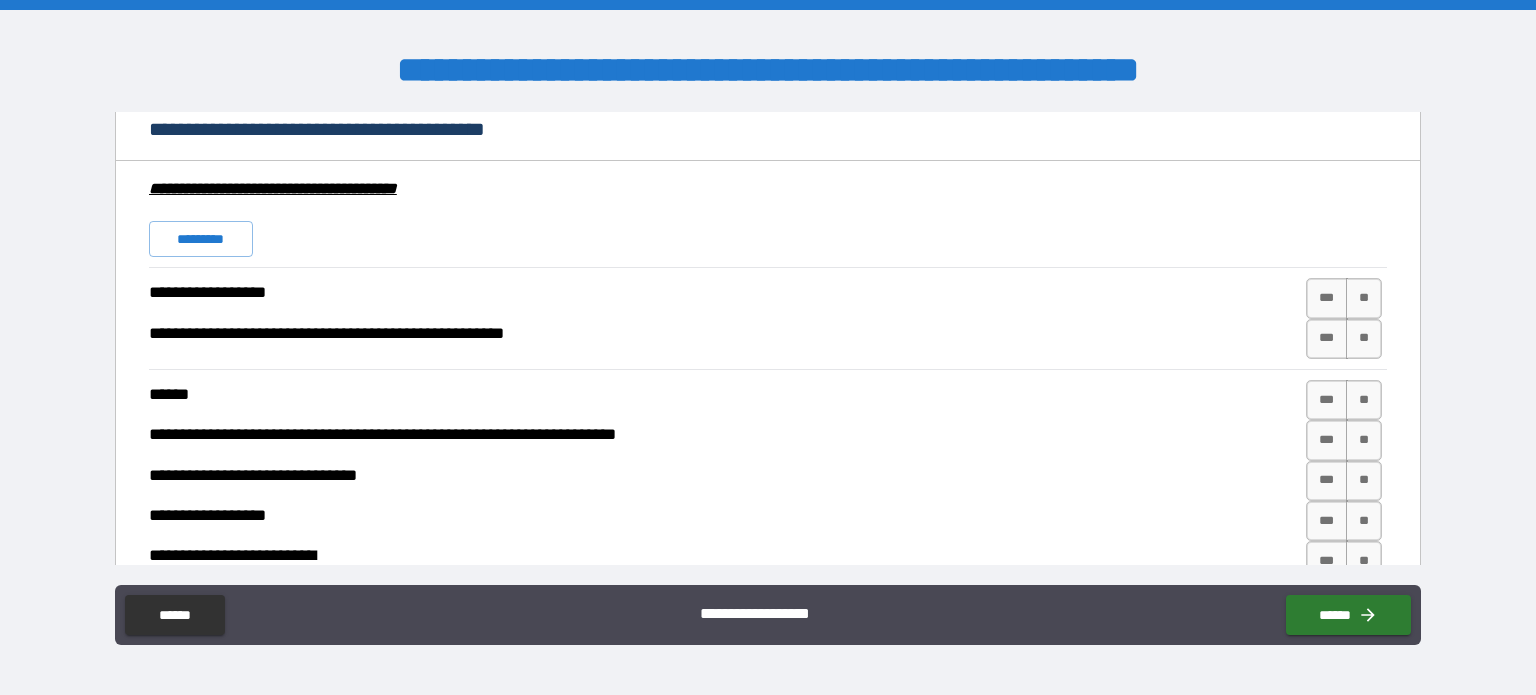 scroll, scrollTop: 6146, scrollLeft: 0, axis: vertical 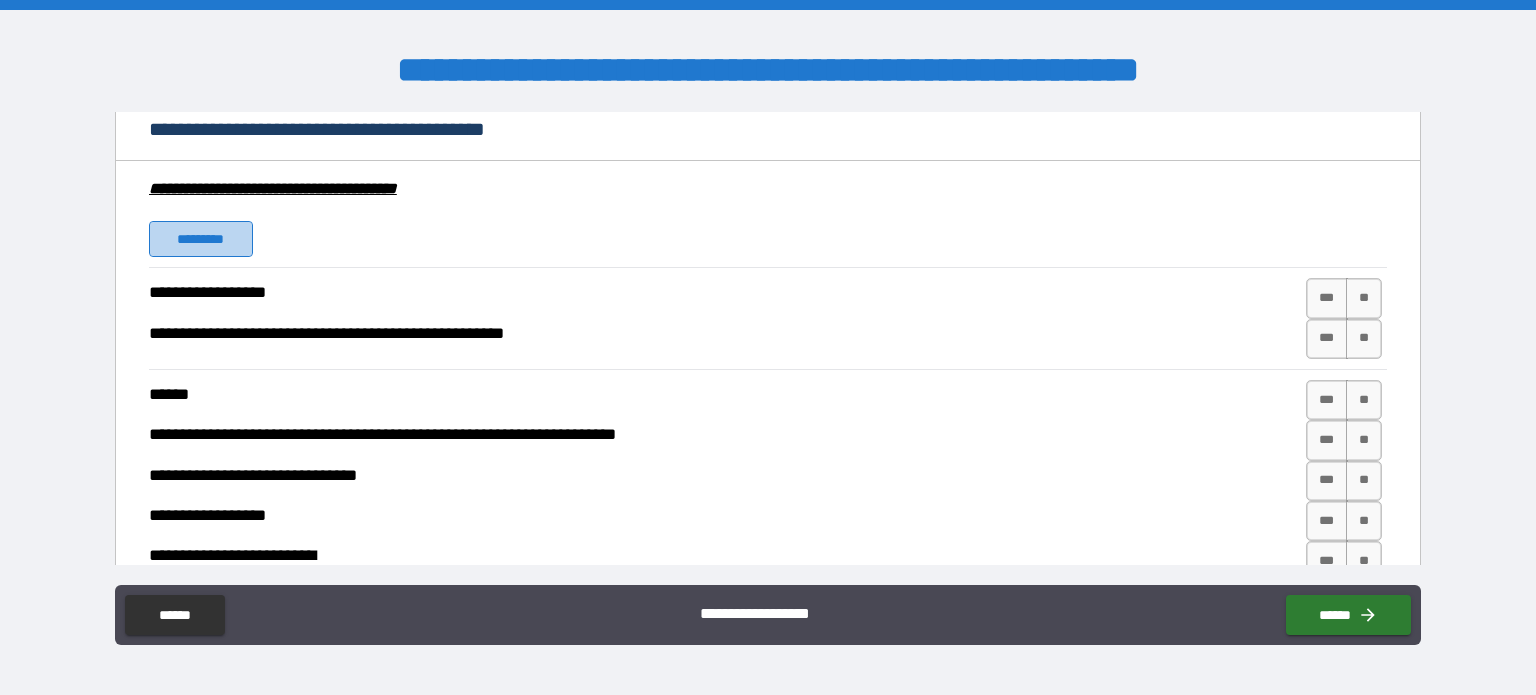 click on "*********" at bounding box center [201, 239] 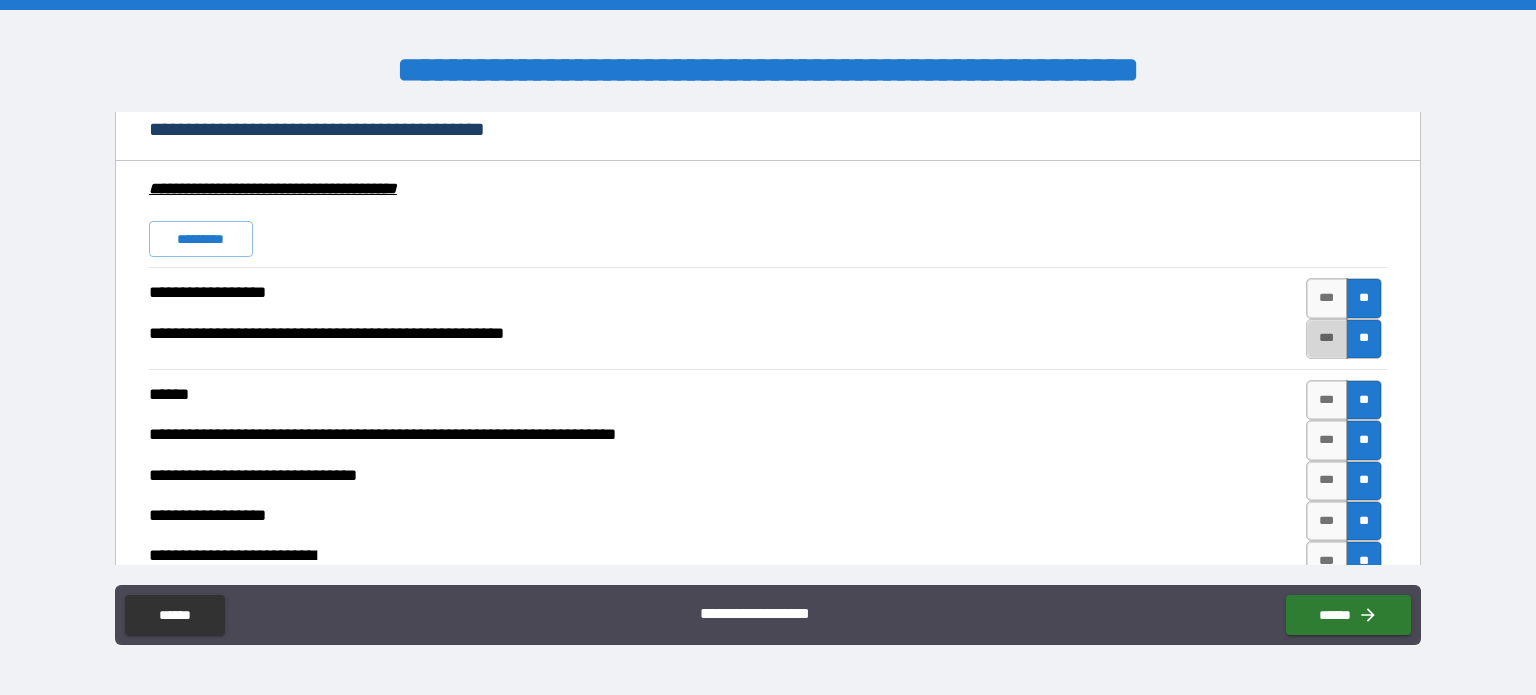 click on "***" at bounding box center [1327, 339] 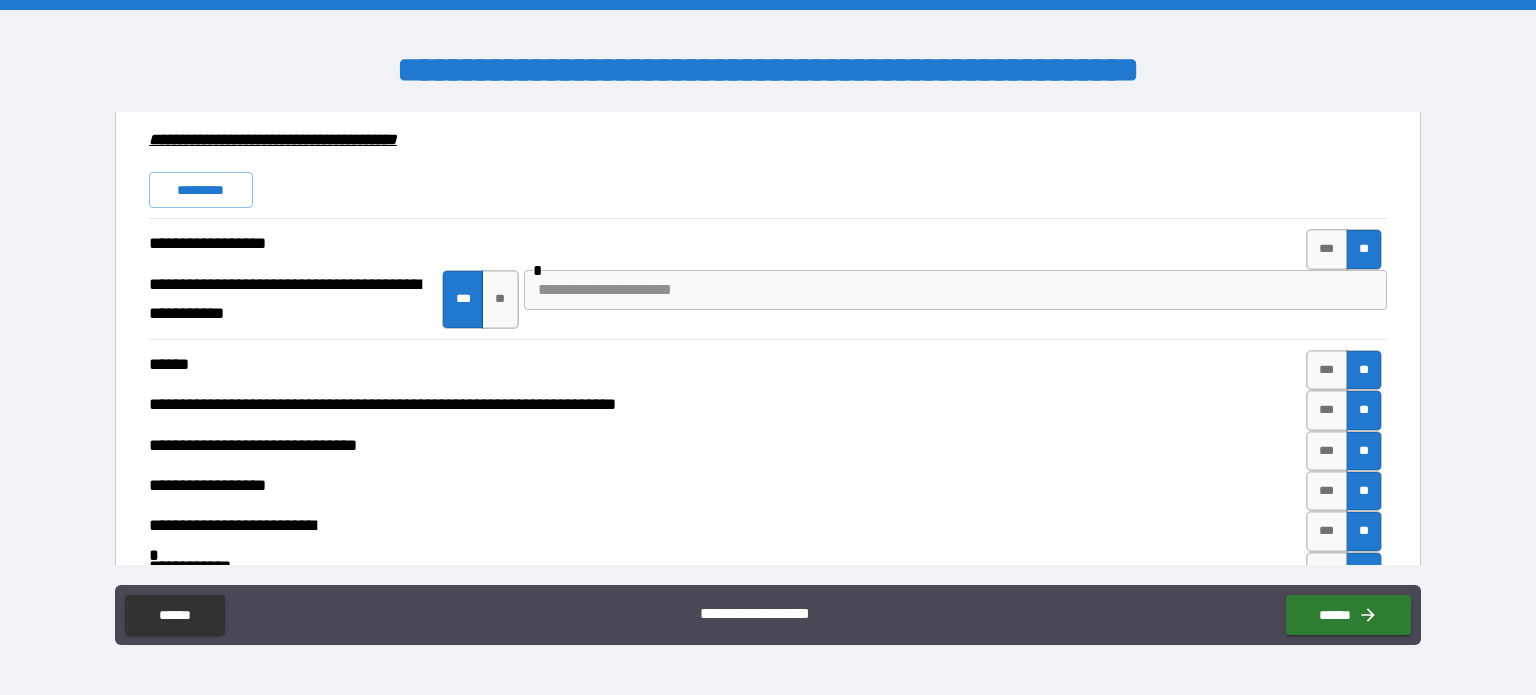 scroll, scrollTop: 6196, scrollLeft: 0, axis: vertical 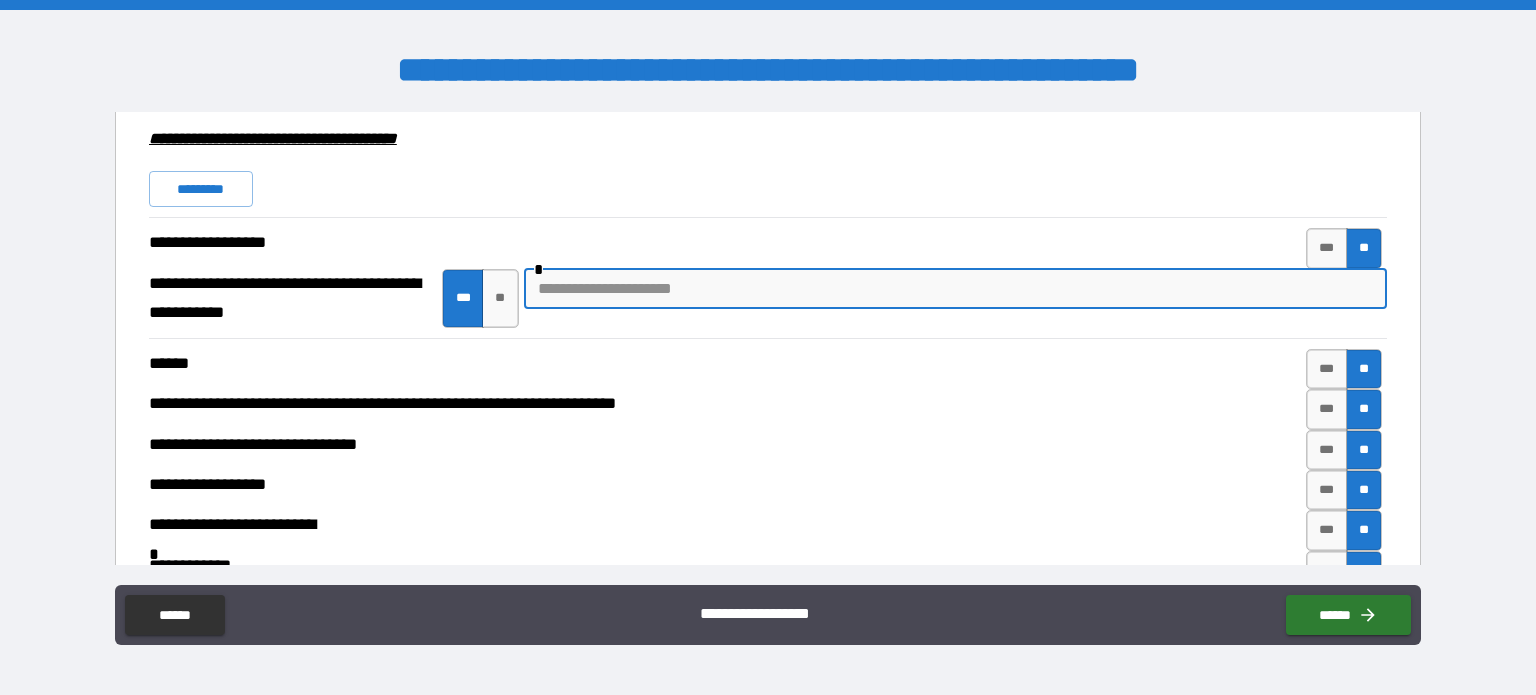 click at bounding box center (956, 289) 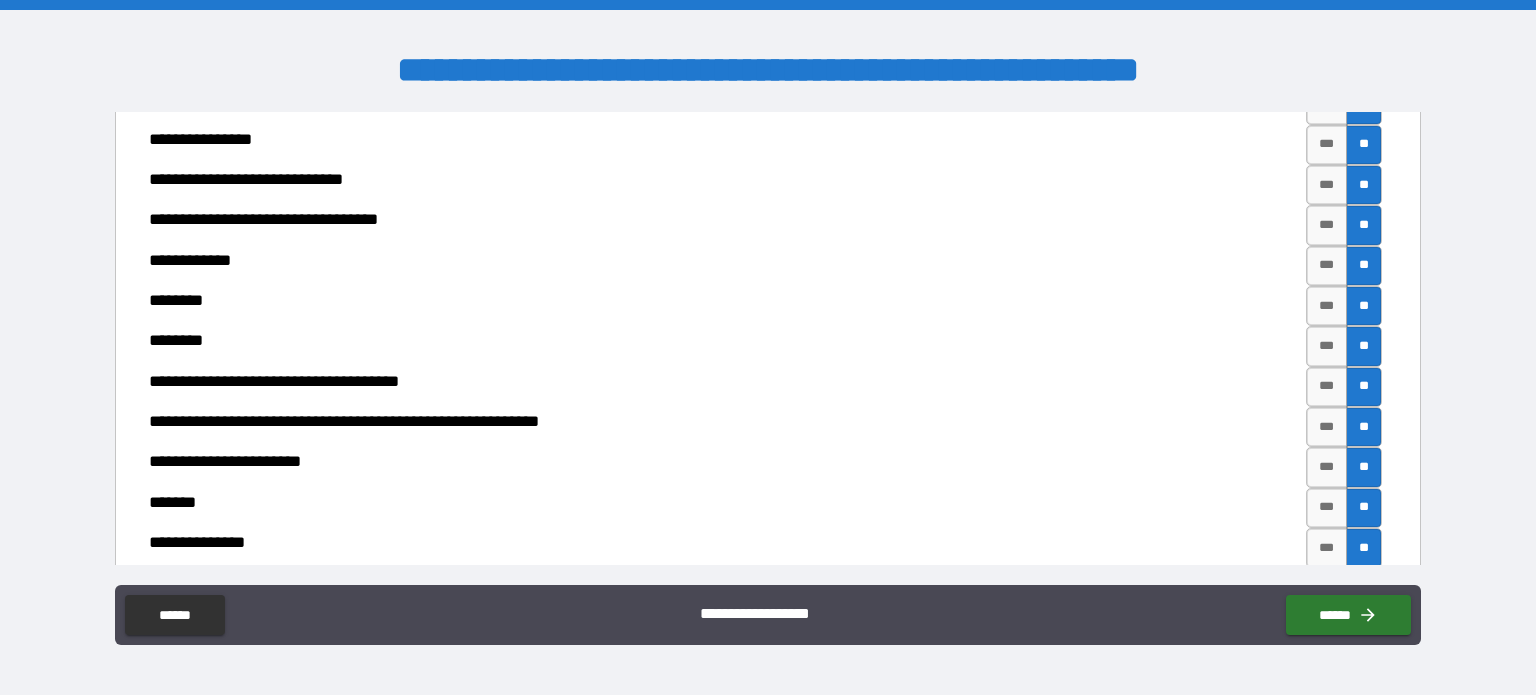 scroll, scrollTop: 6826, scrollLeft: 0, axis: vertical 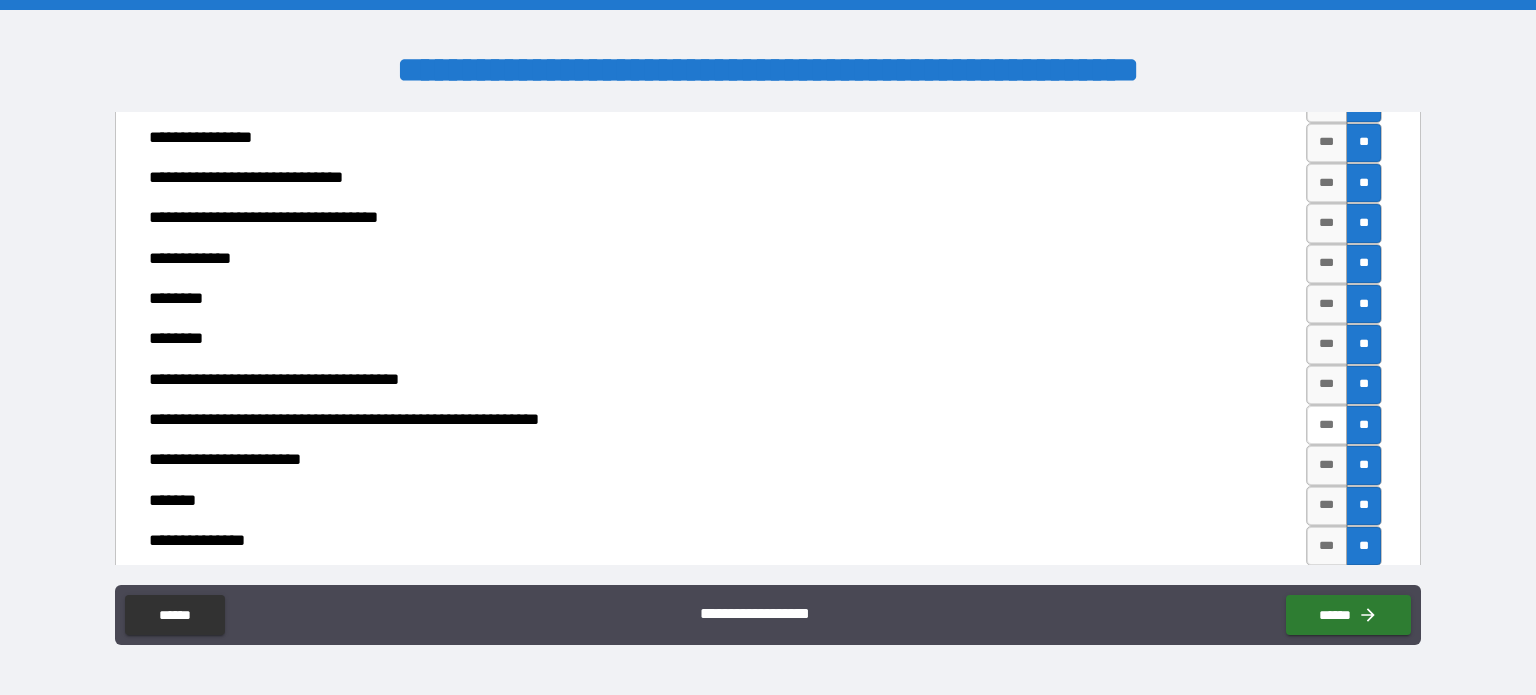 type on "**********" 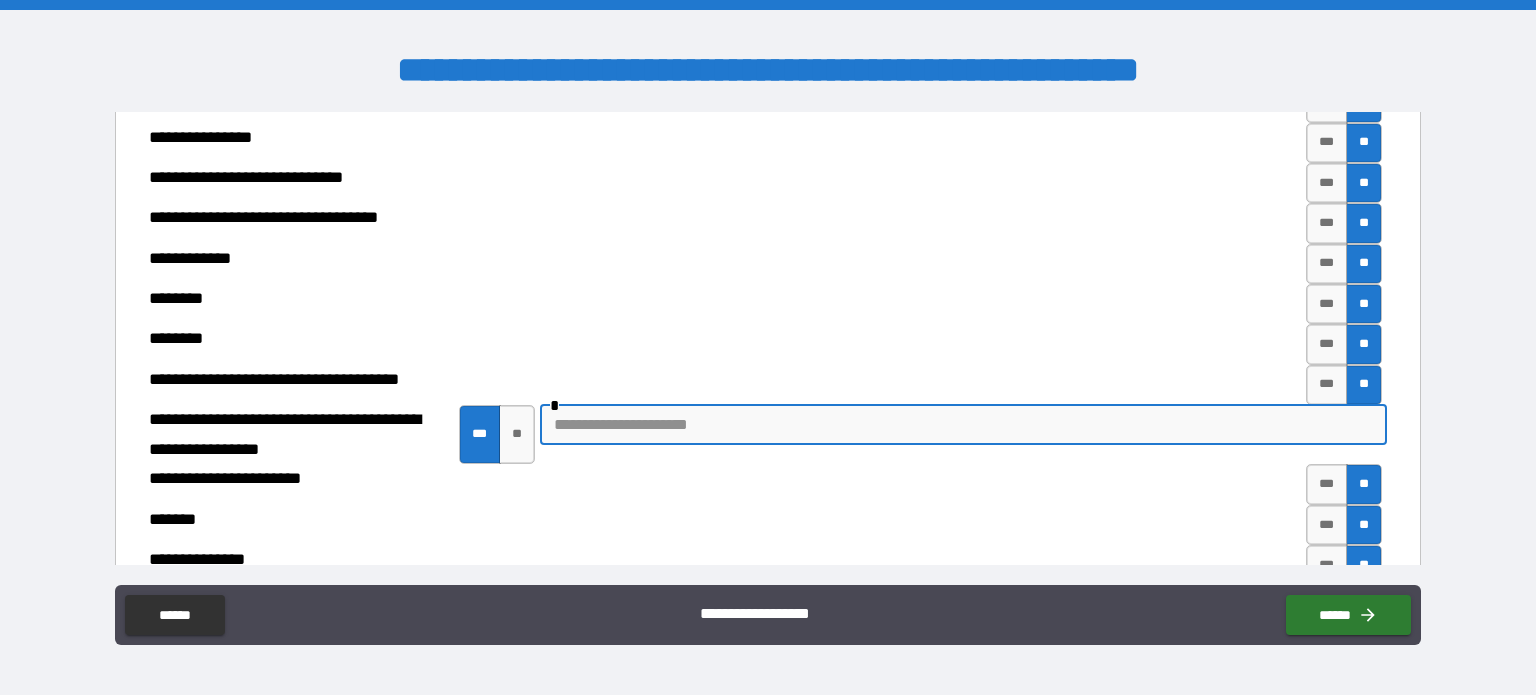 click at bounding box center (963, 425) 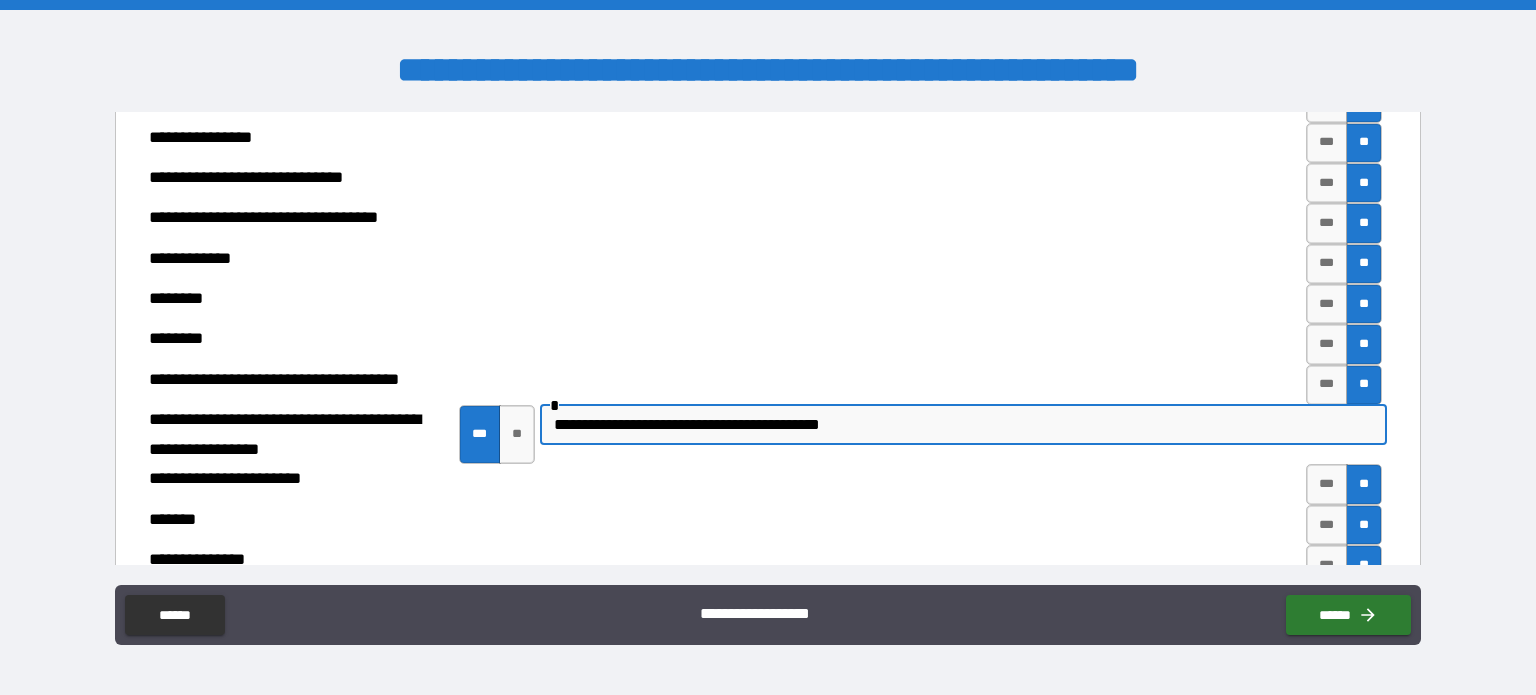 type on "**********" 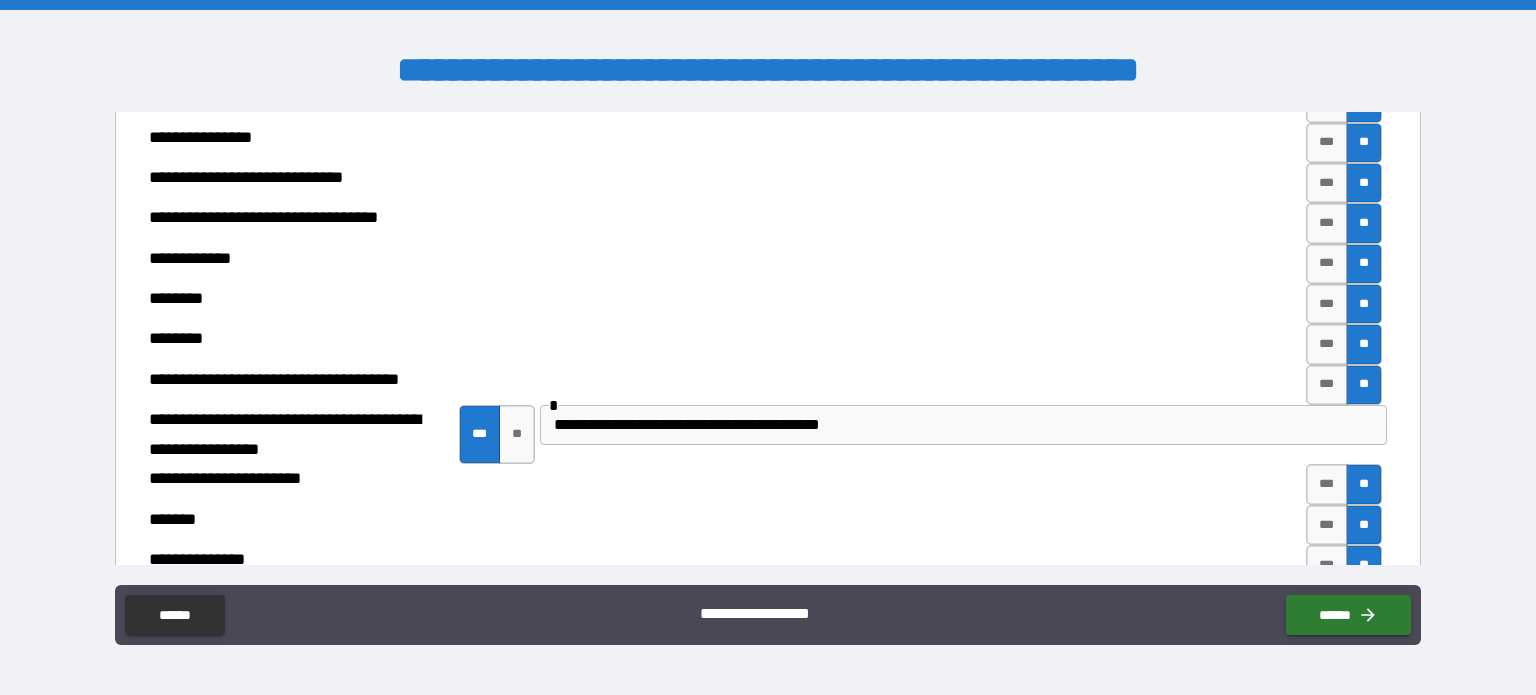 click on "**********" at bounding box center [765, 484] 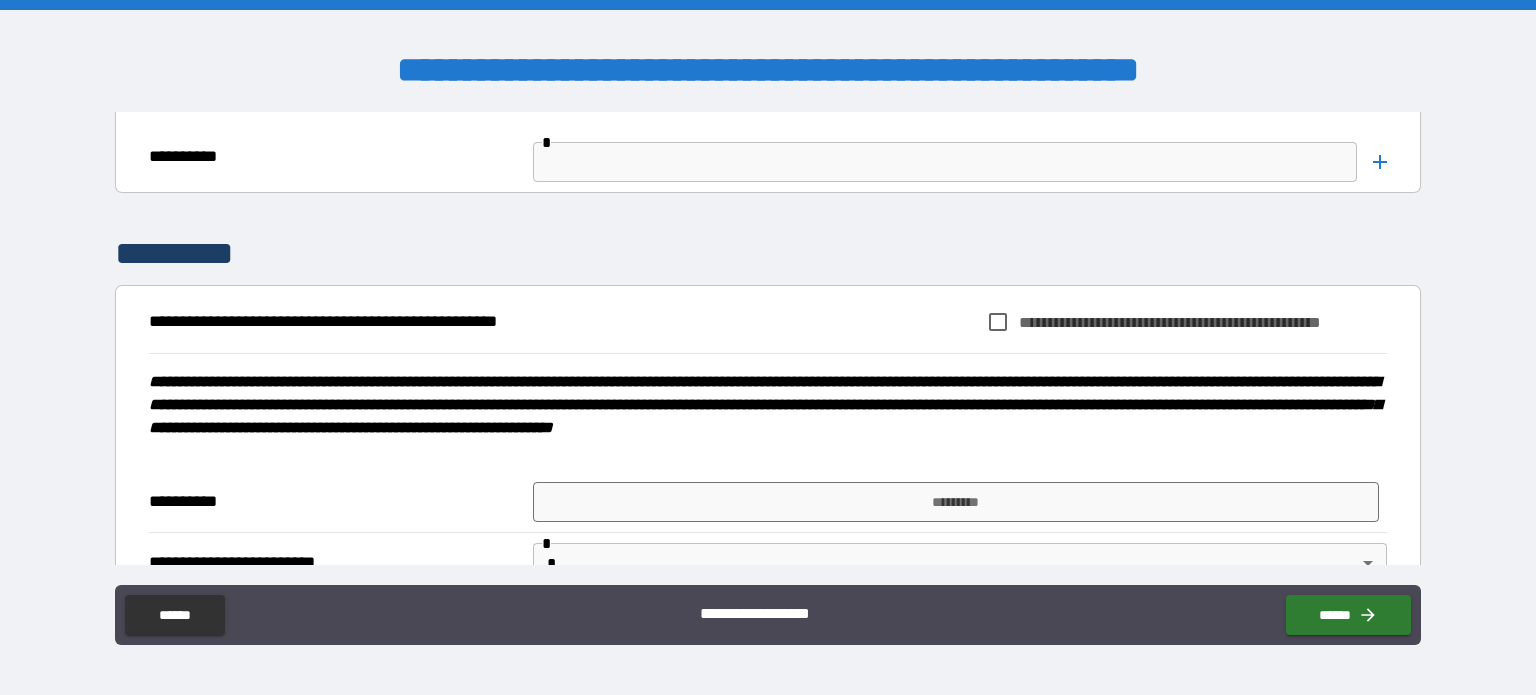 scroll, scrollTop: 8107, scrollLeft: 0, axis: vertical 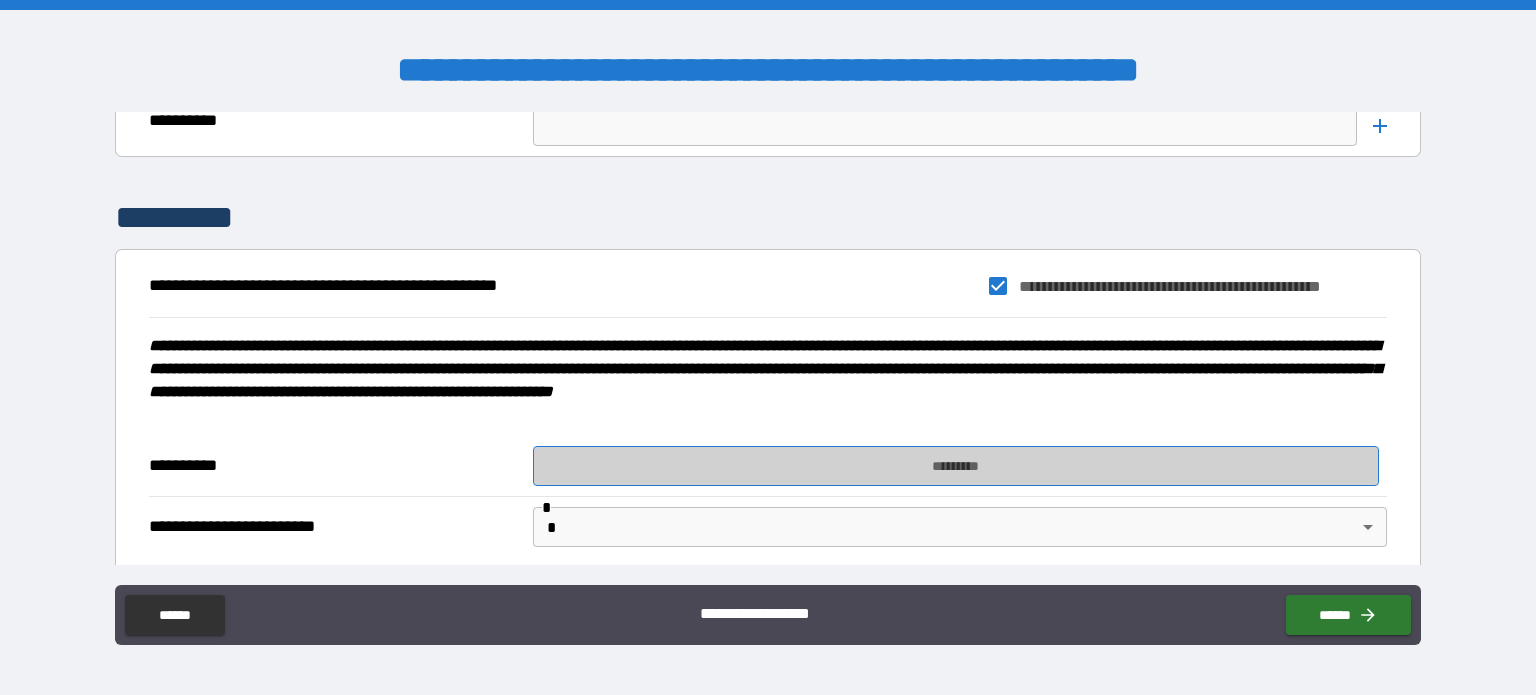 click on "*********" at bounding box center (956, 466) 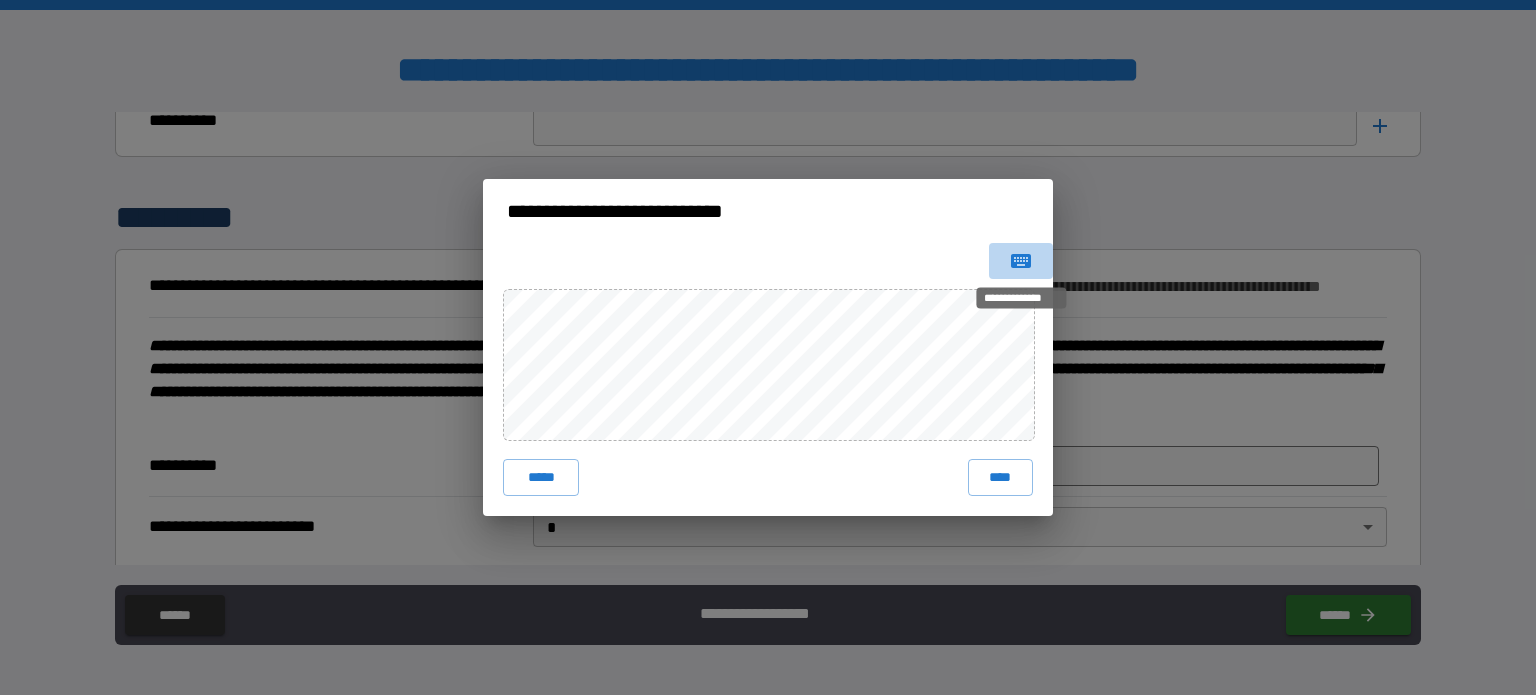 click 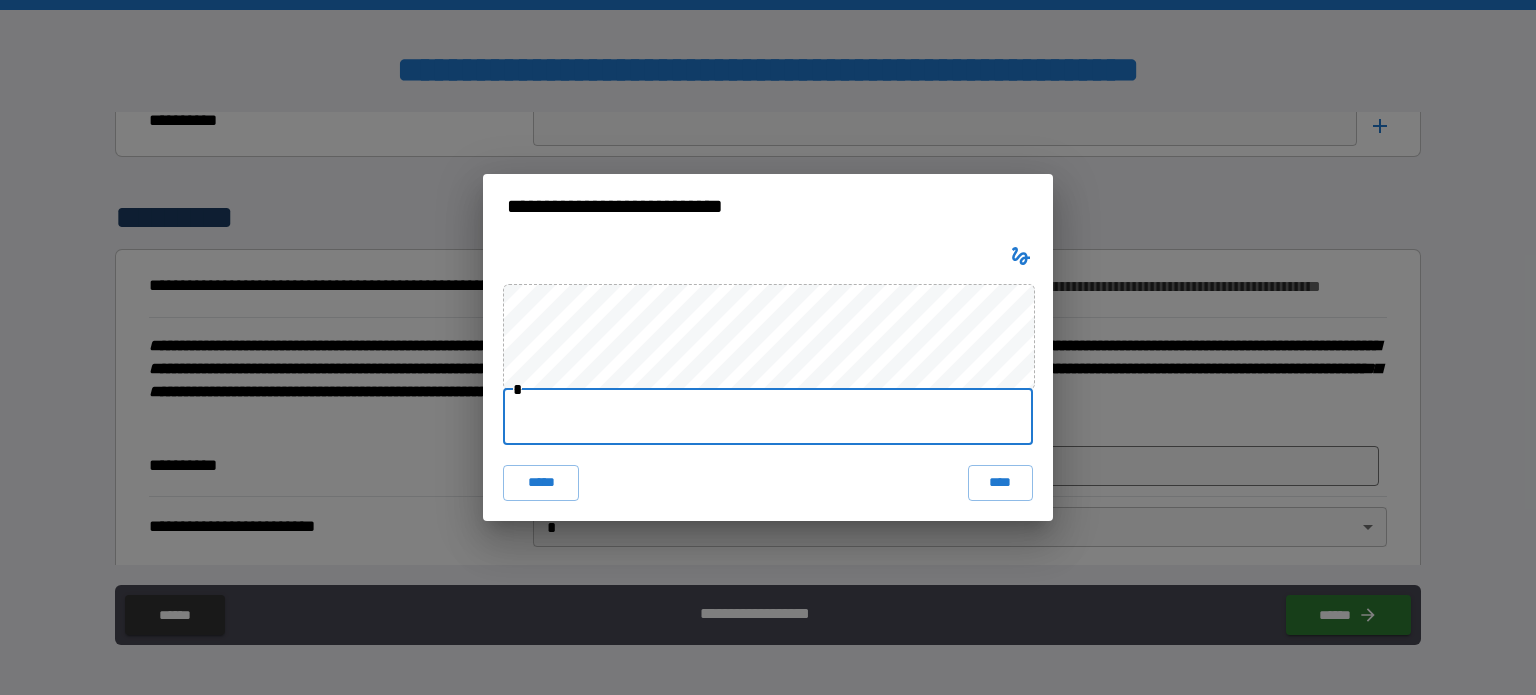 click at bounding box center (768, 417) 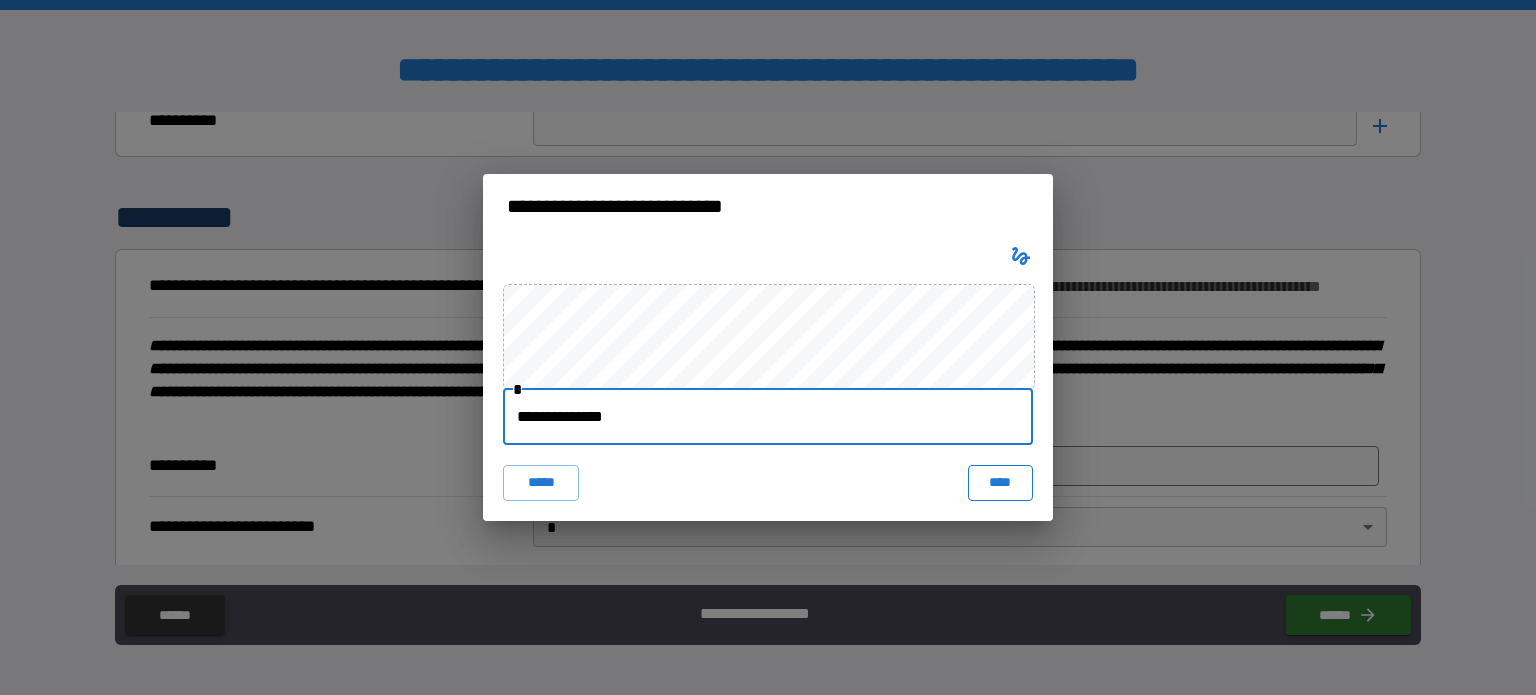 type on "**********" 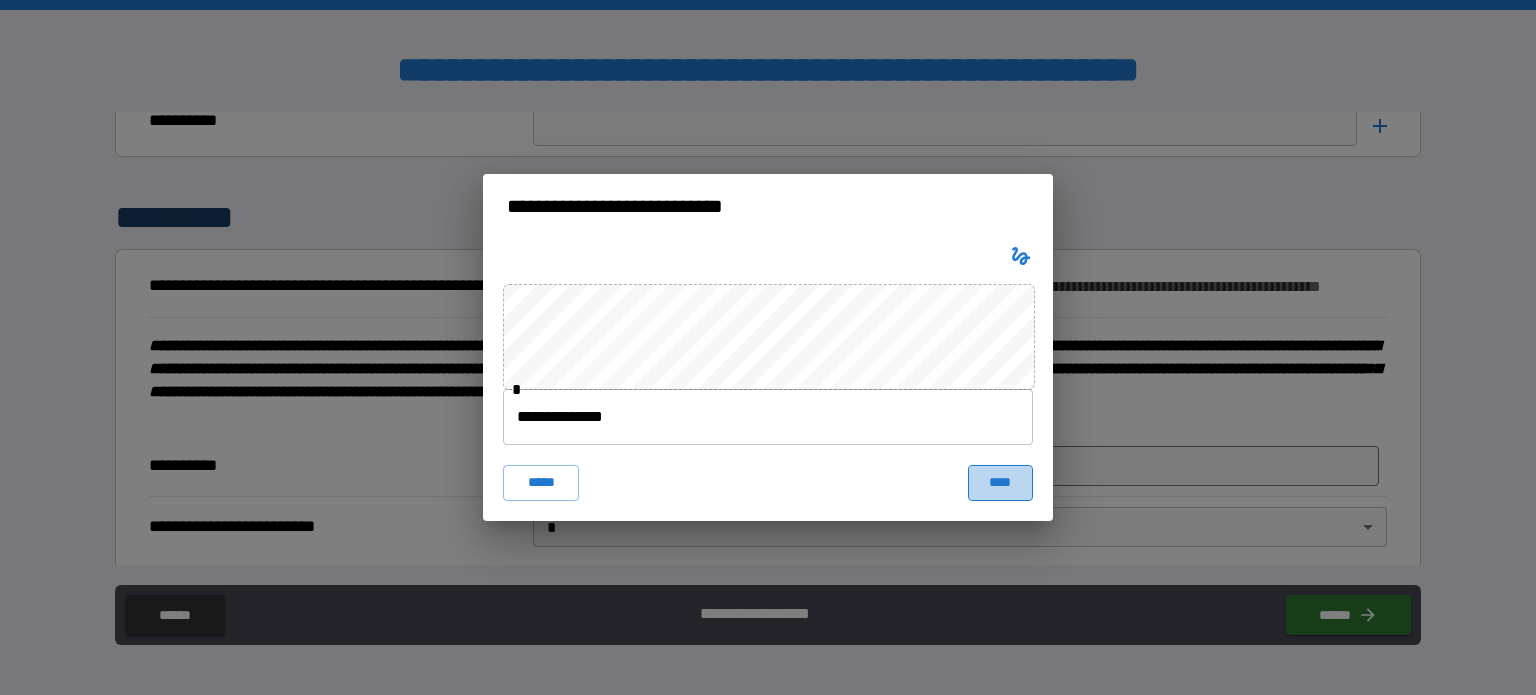 click on "****" at bounding box center [1000, 483] 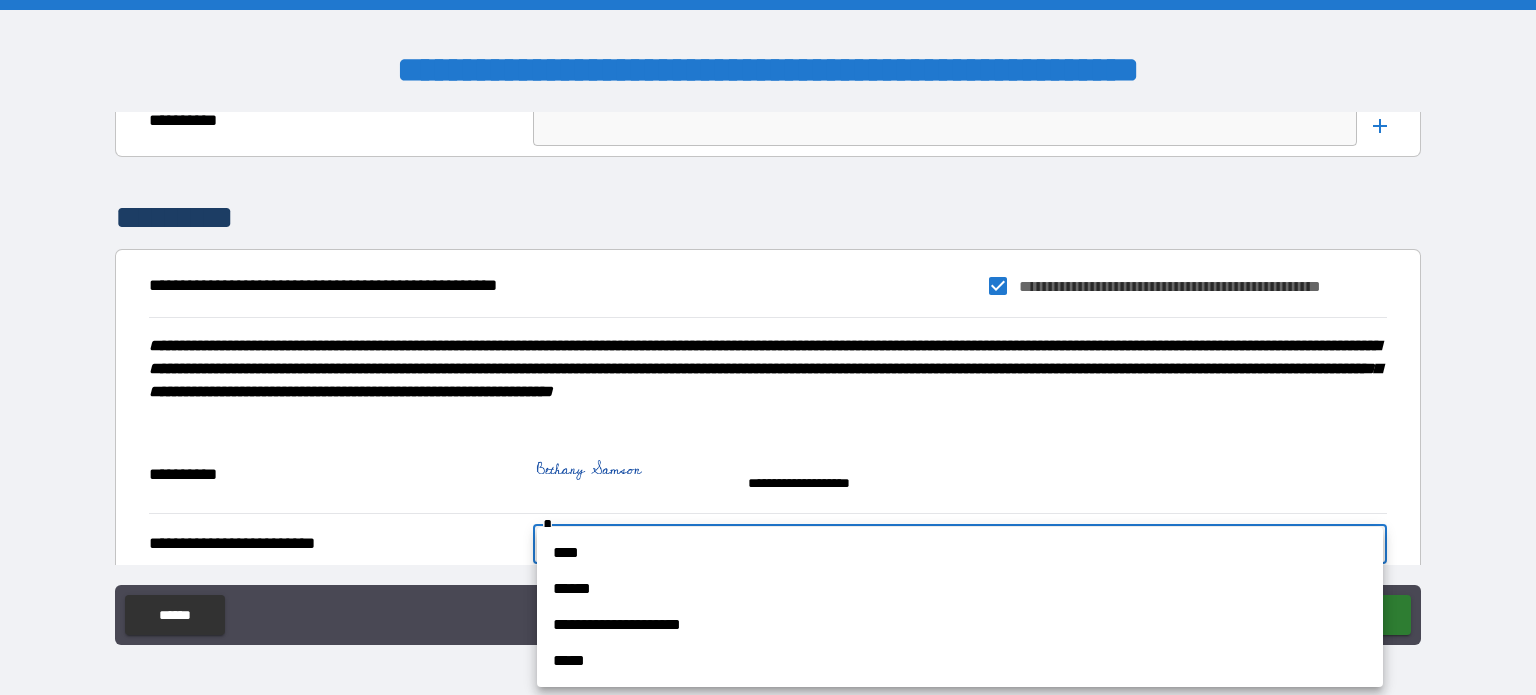 click on "**********" at bounding box center [768, 347] 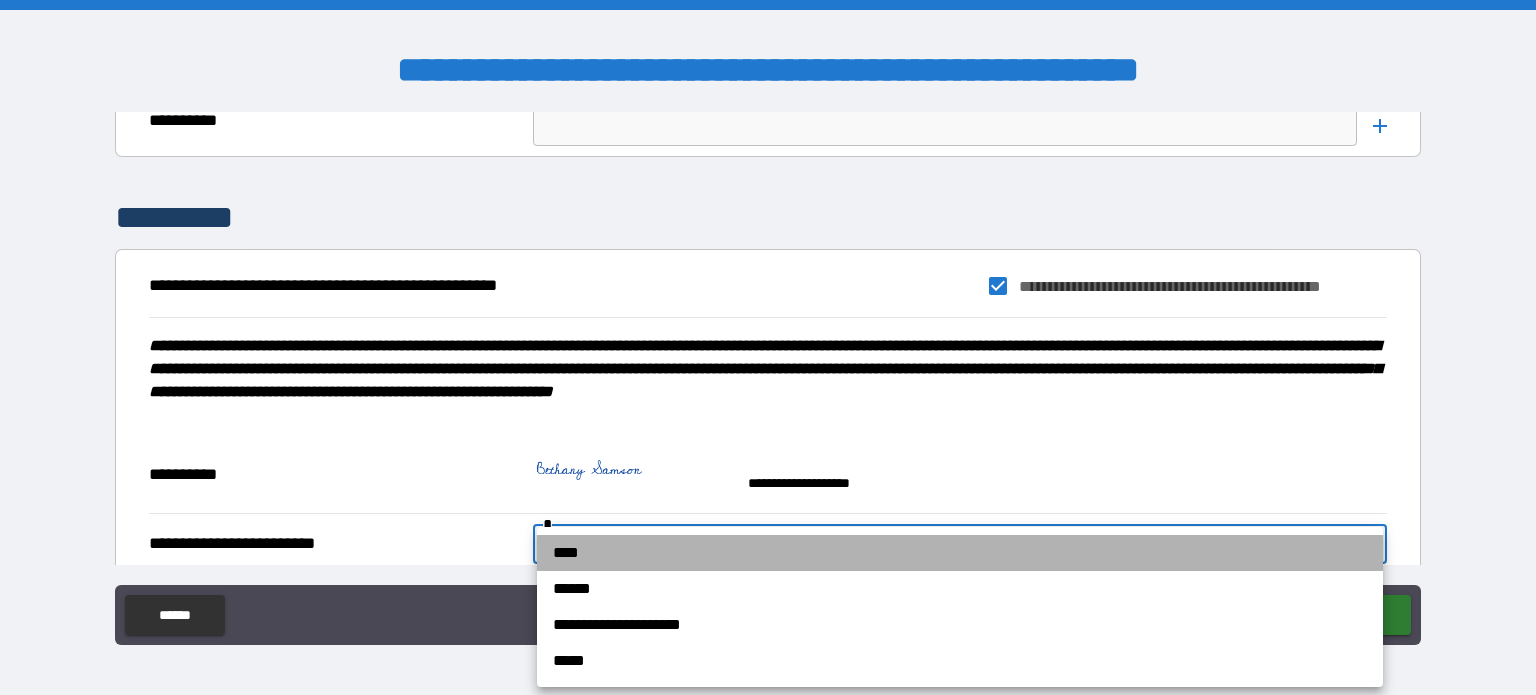 click on "****" at bounding box center [960, 553] 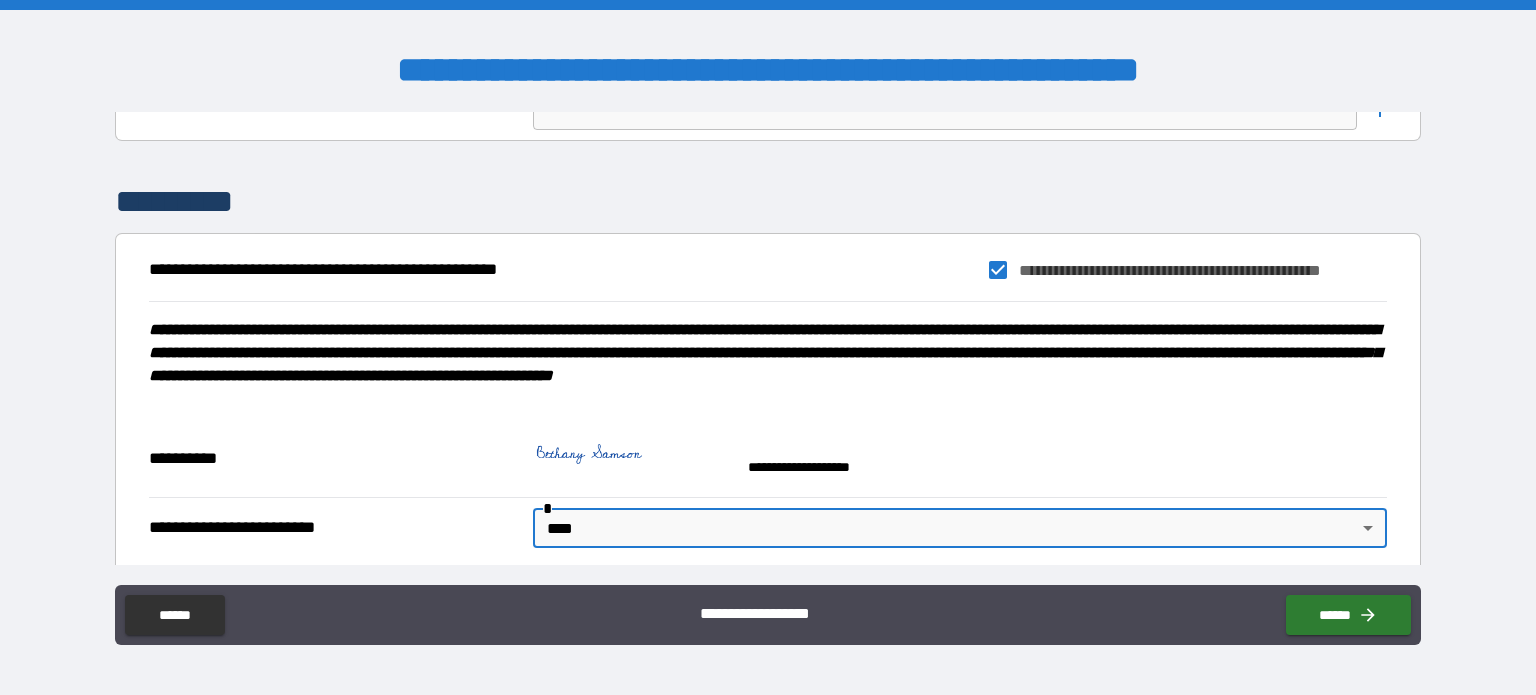 scroll, scrollTop: 8144, scrollLeft: 0, axis: vertical 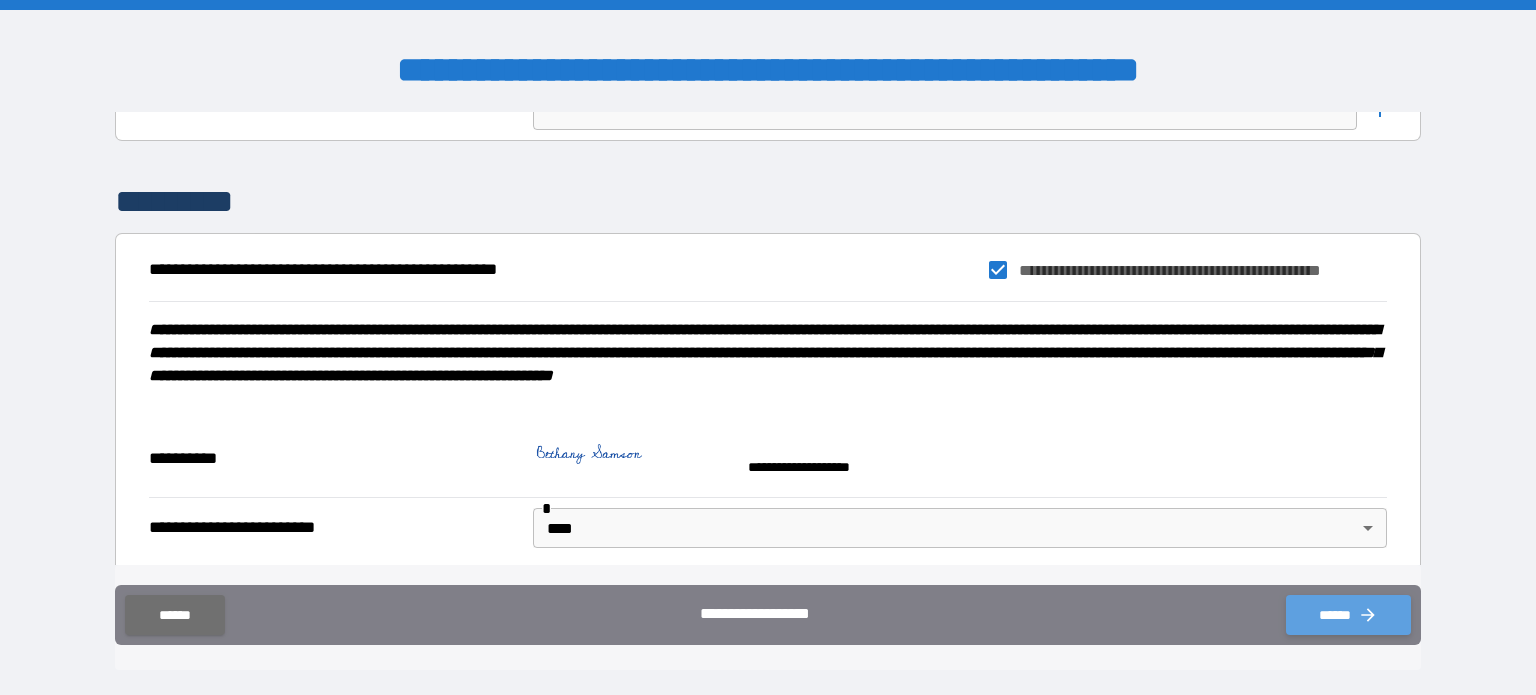 click on "******" at bounding box center [1348, 615] 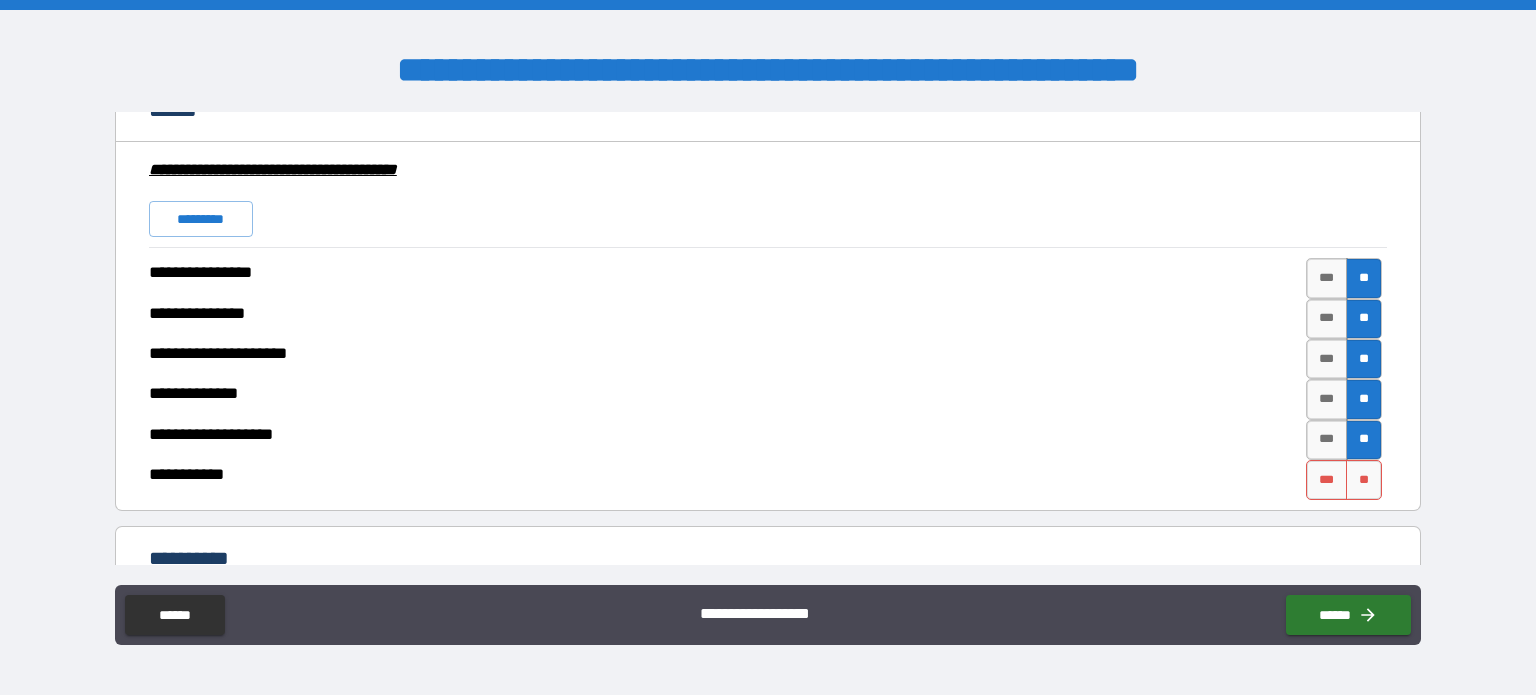 scroll, scrollTop: 3612, scrollLeft: 0, axis: vertical 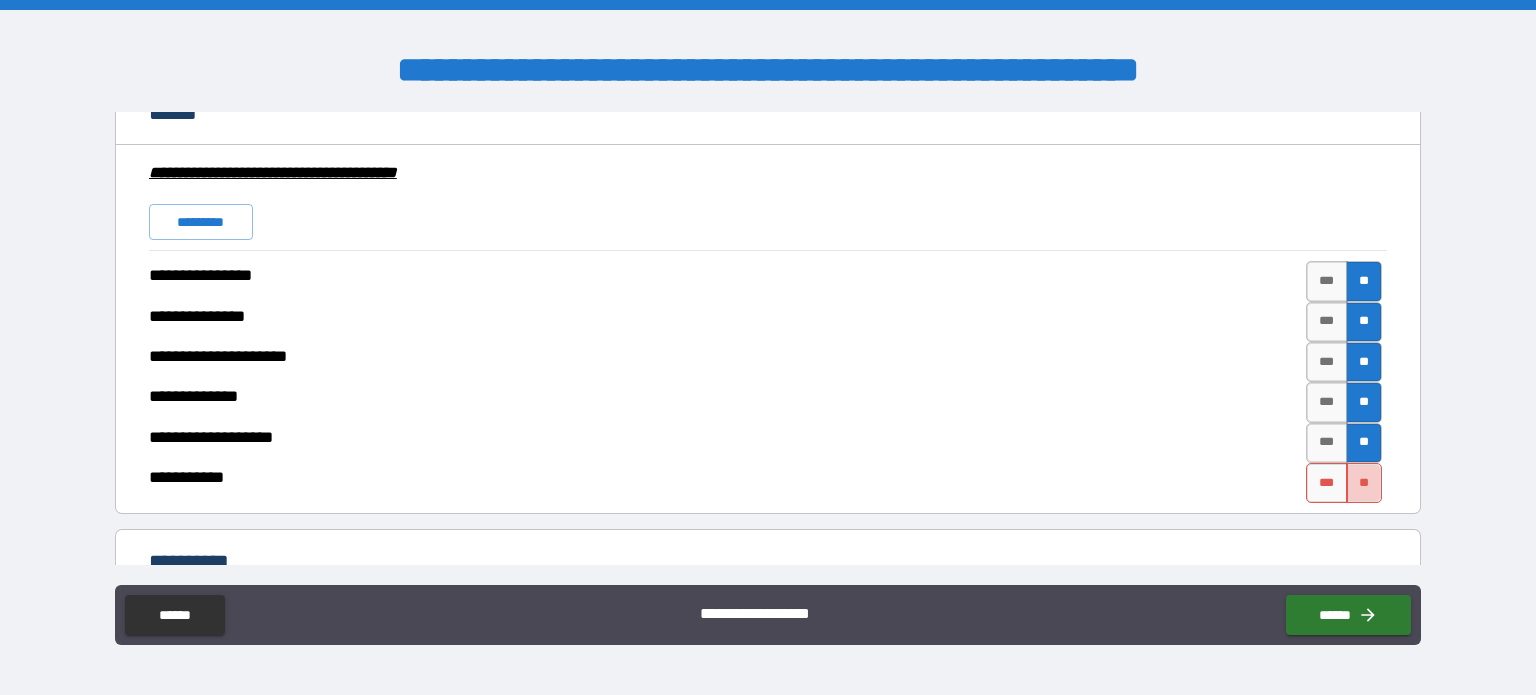 click on "**" at bounding box center (1364, 483) 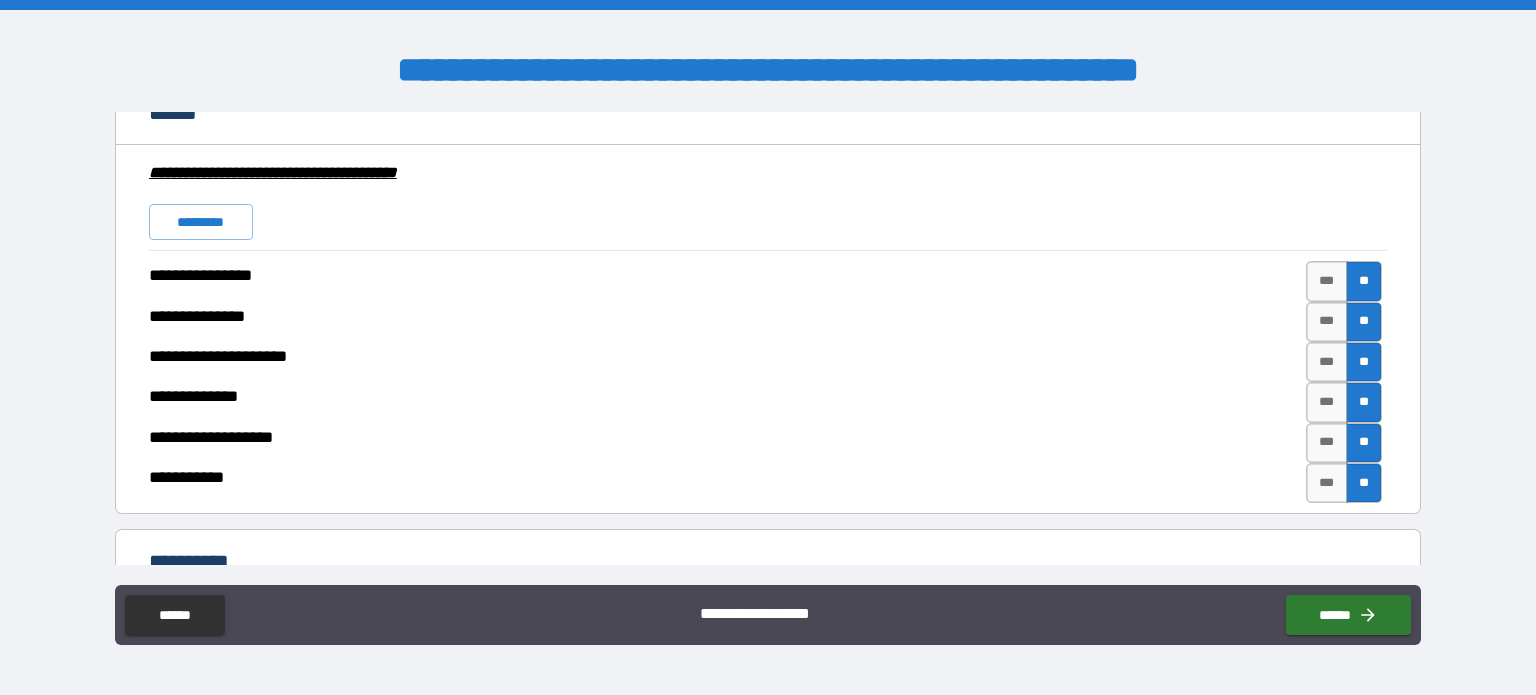 scroll, scrollTop: 8144, scrollLeft: 0, axis: vertical 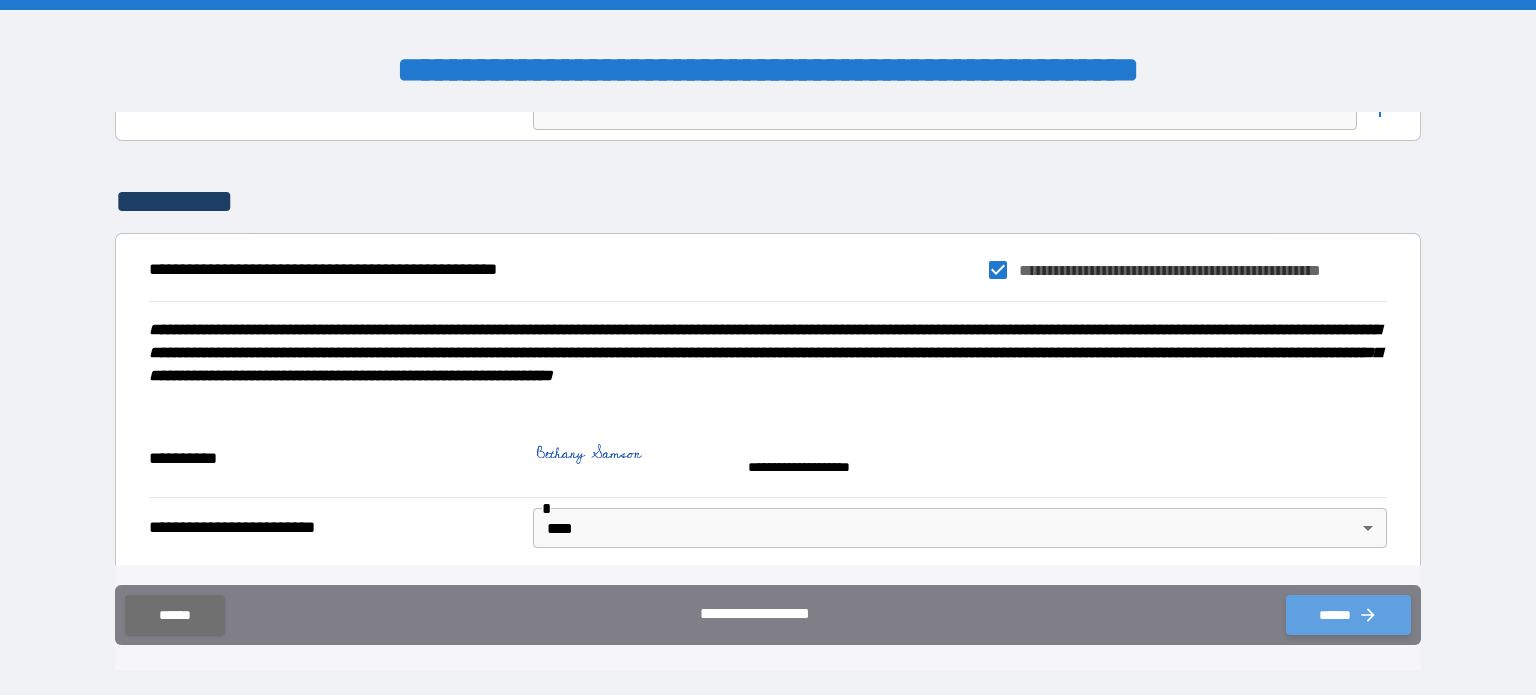 click 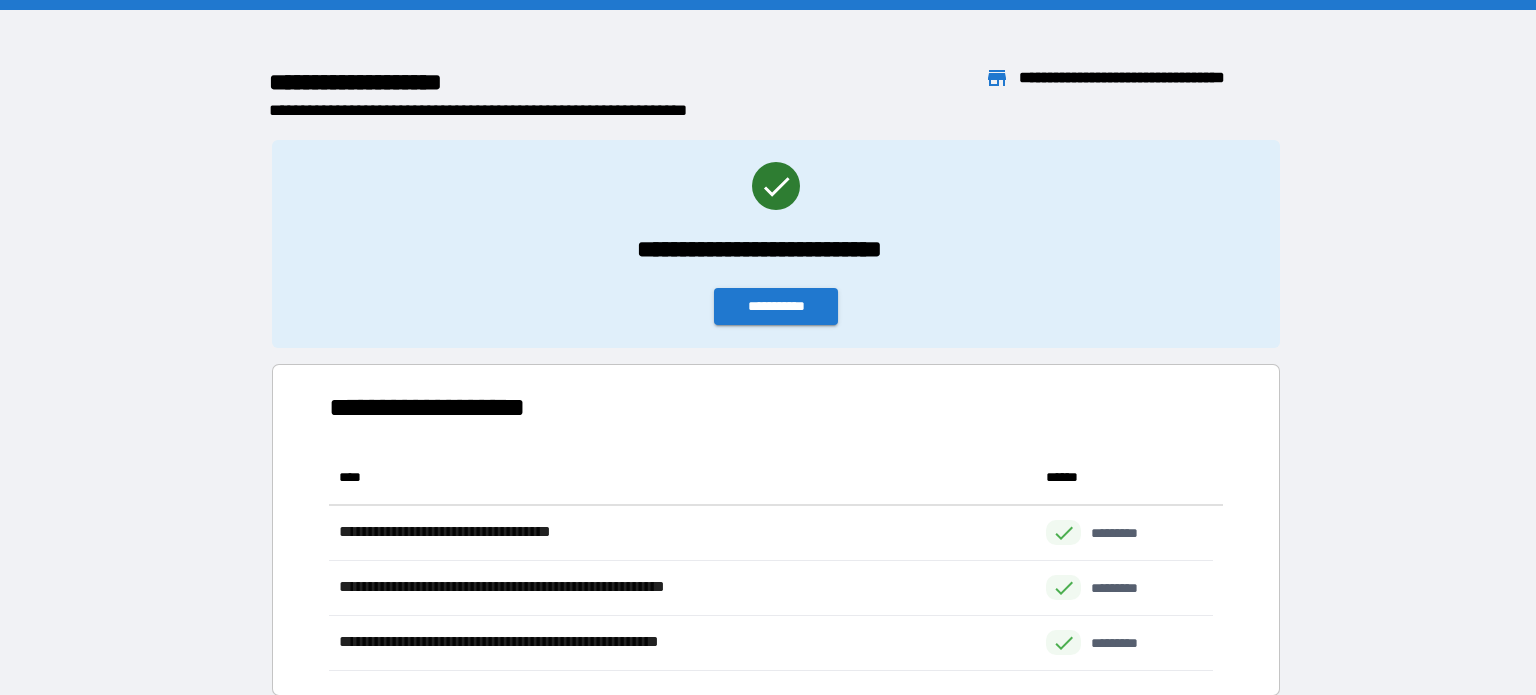 scroll, scrollTop: 16, scrollLeft: 16, axis: both 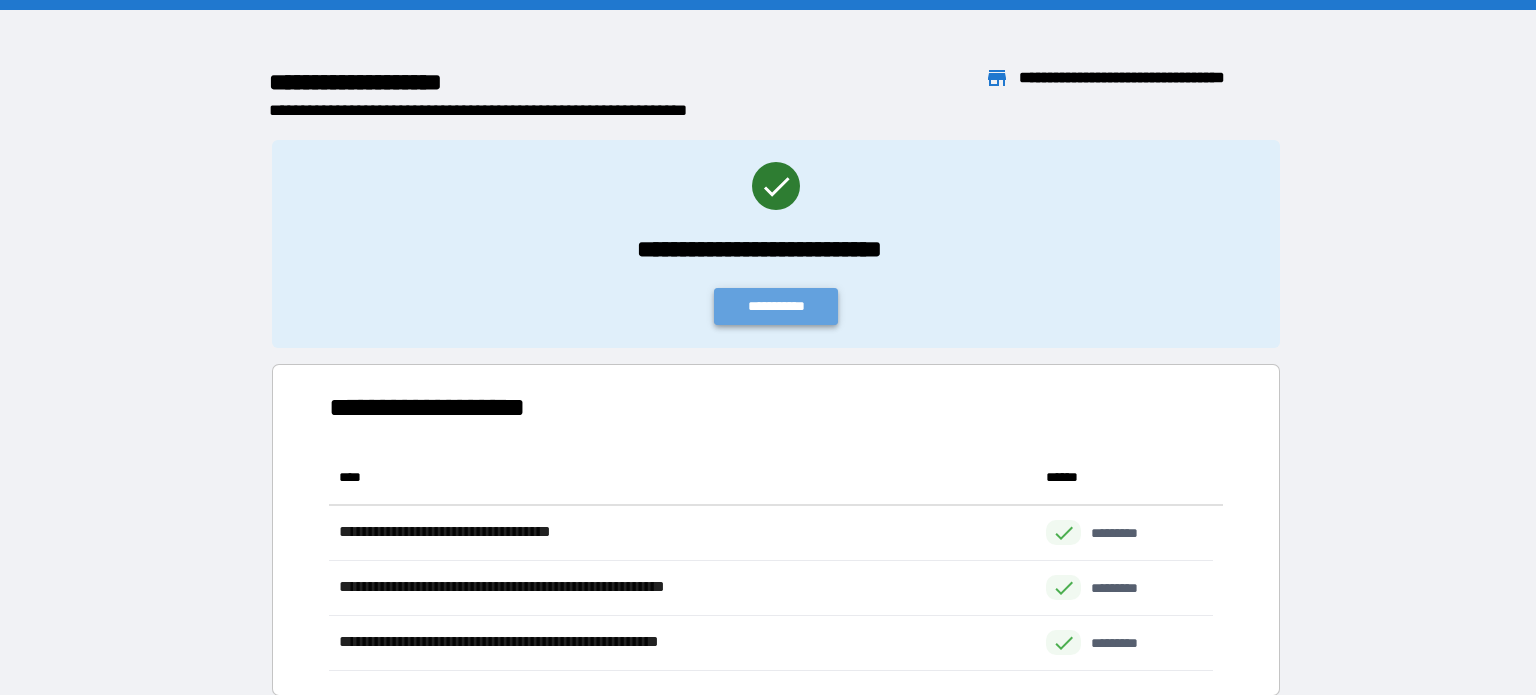 click on "**********" at bounding box center (776, 306) 